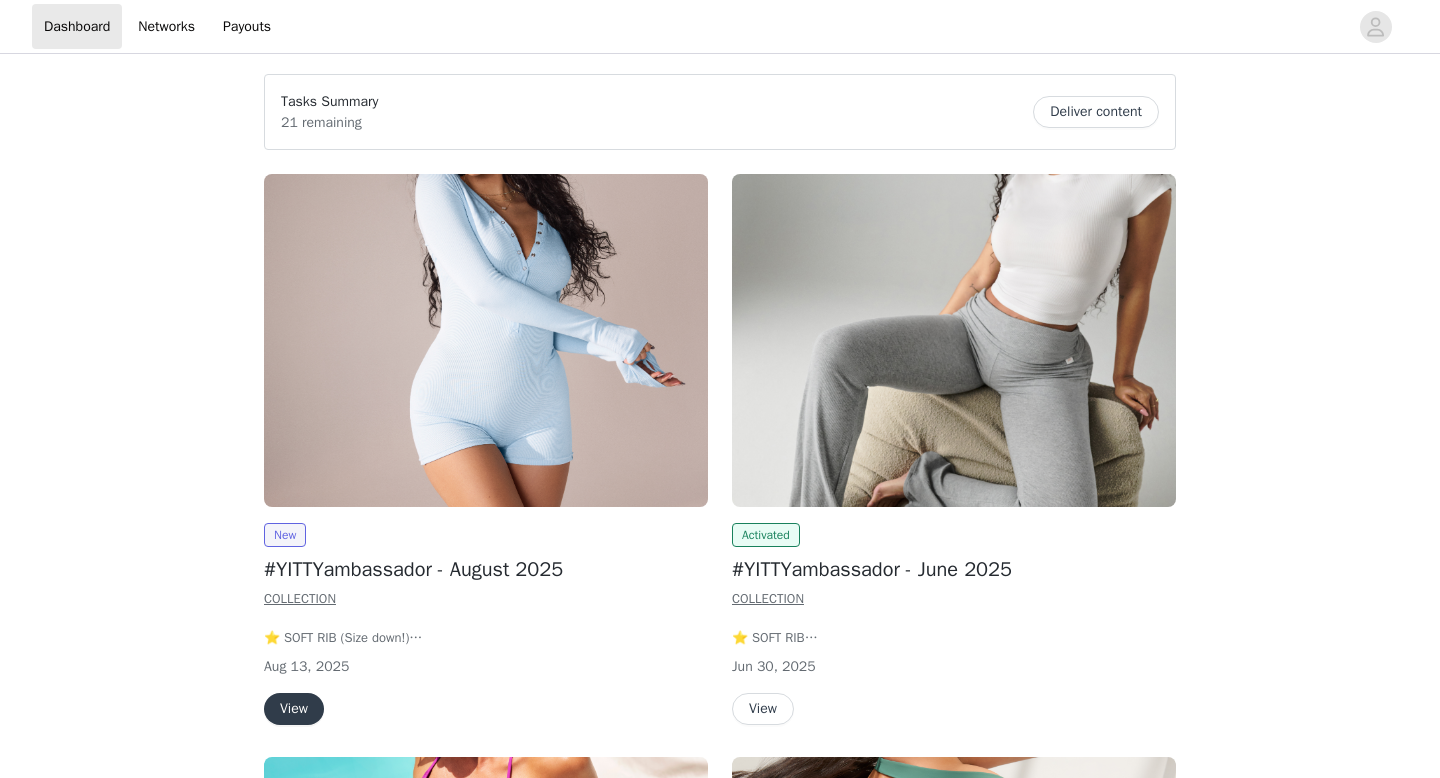 scroll, scrollTop: 0, scrollLeft: 0, axis: both 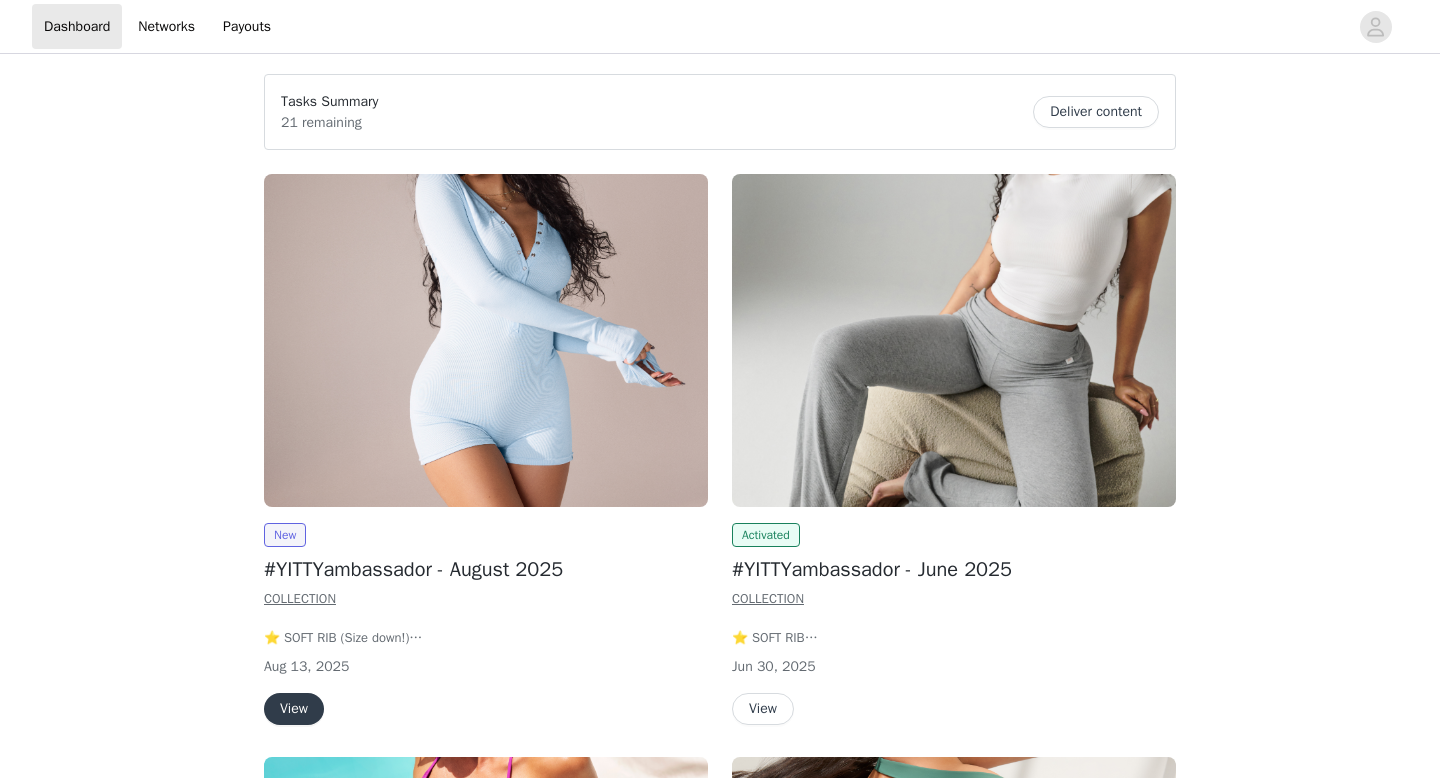 click at bounding box center [486, 340] 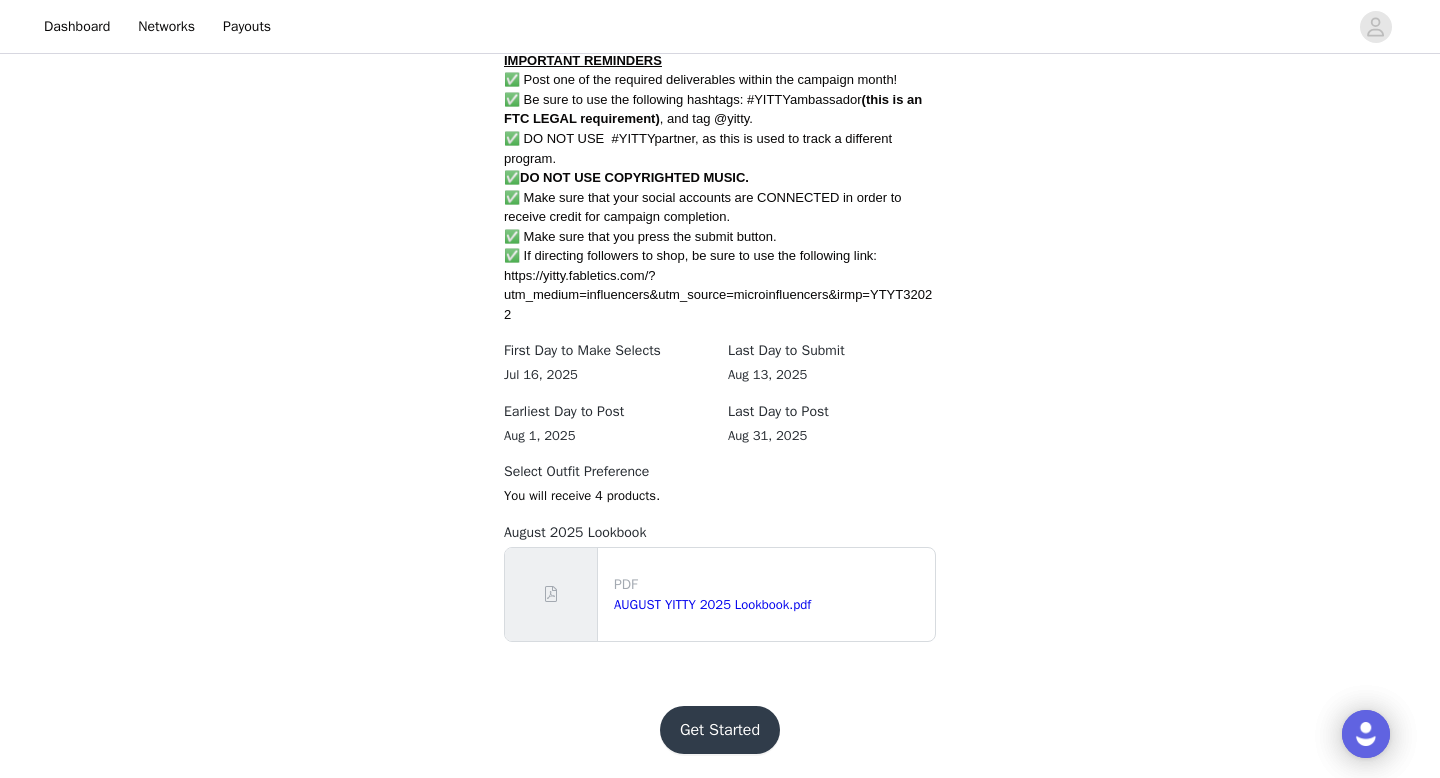 scroll, scrollTop: 1246, scrollLeft: 0, axis: vertical 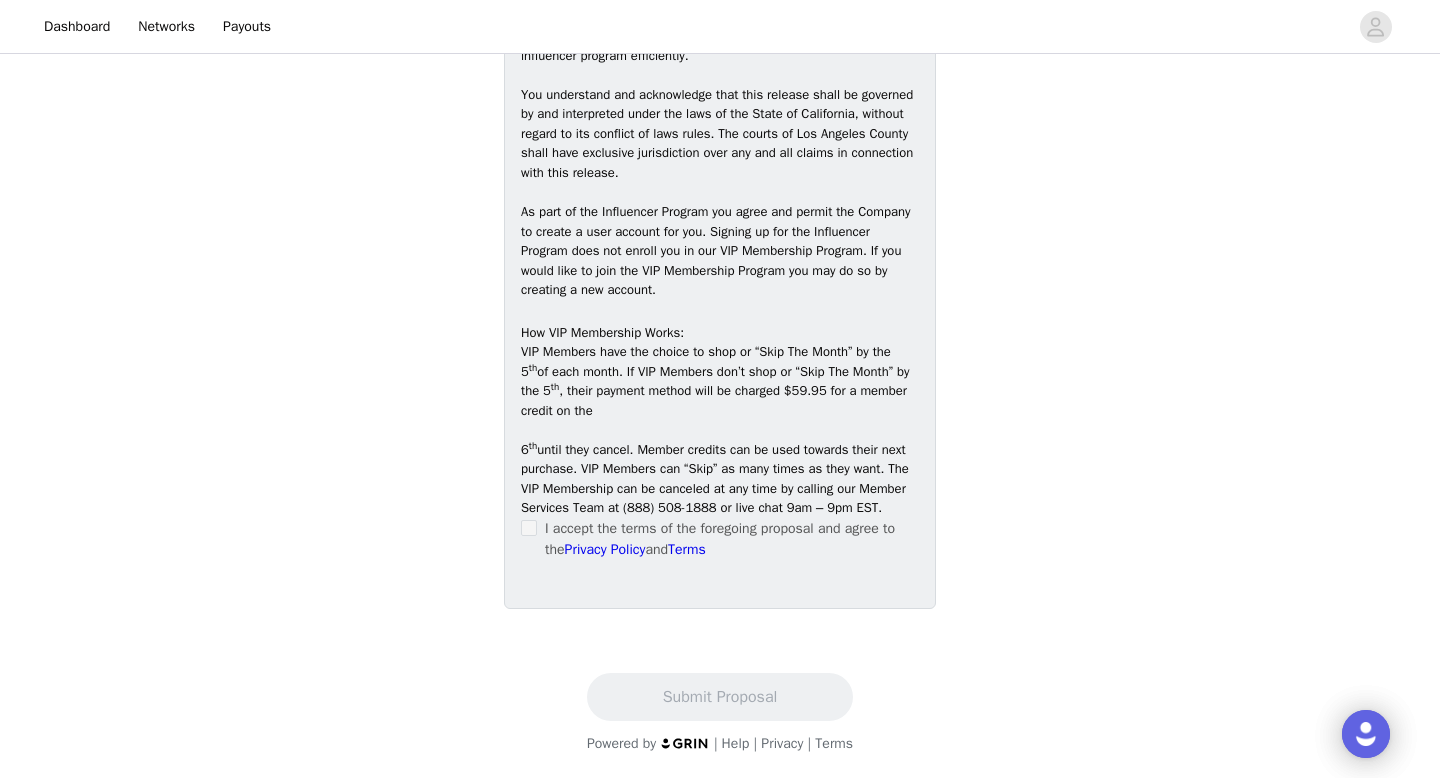 click at bounding box center (529, 528) 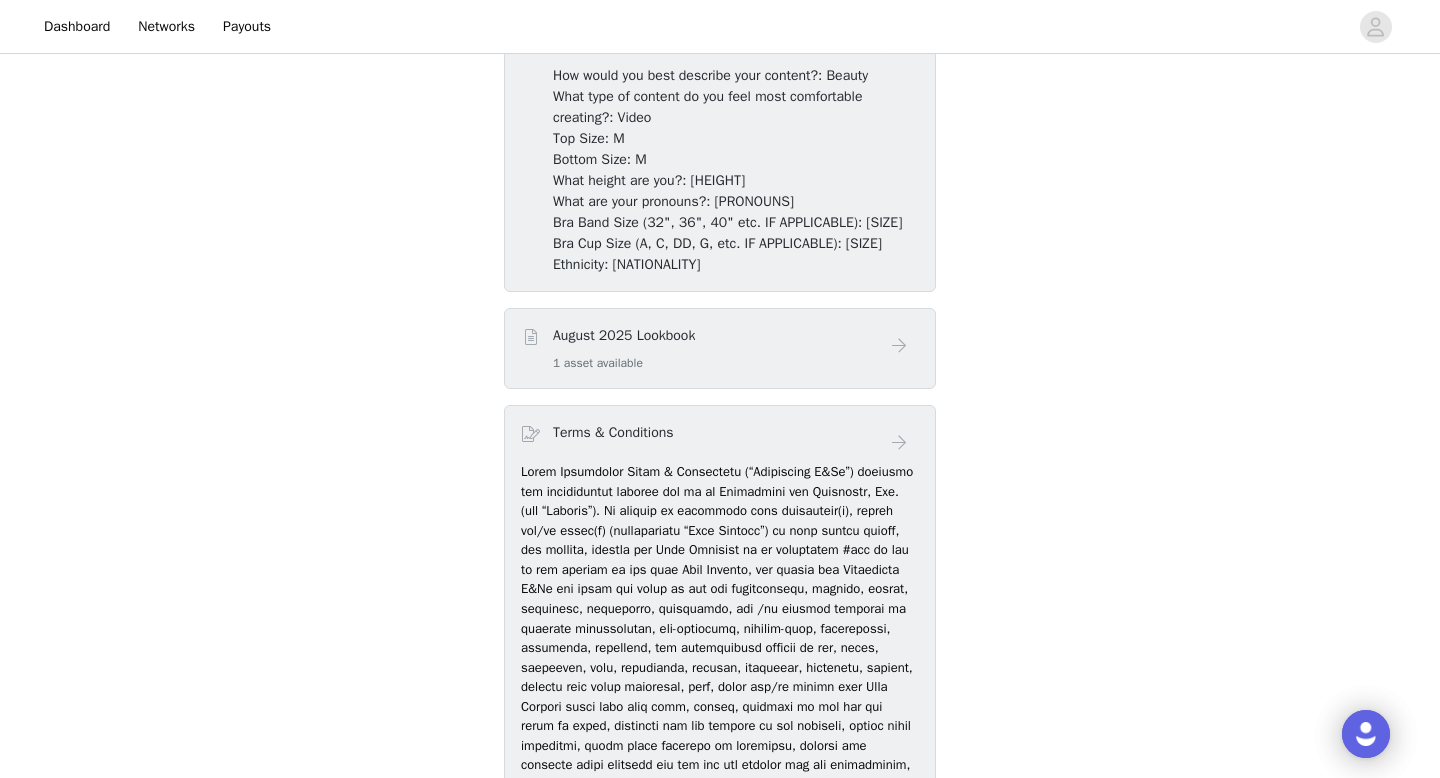 scroll, scrollTop: 1282, scrollLeft: 0, axis: vertical 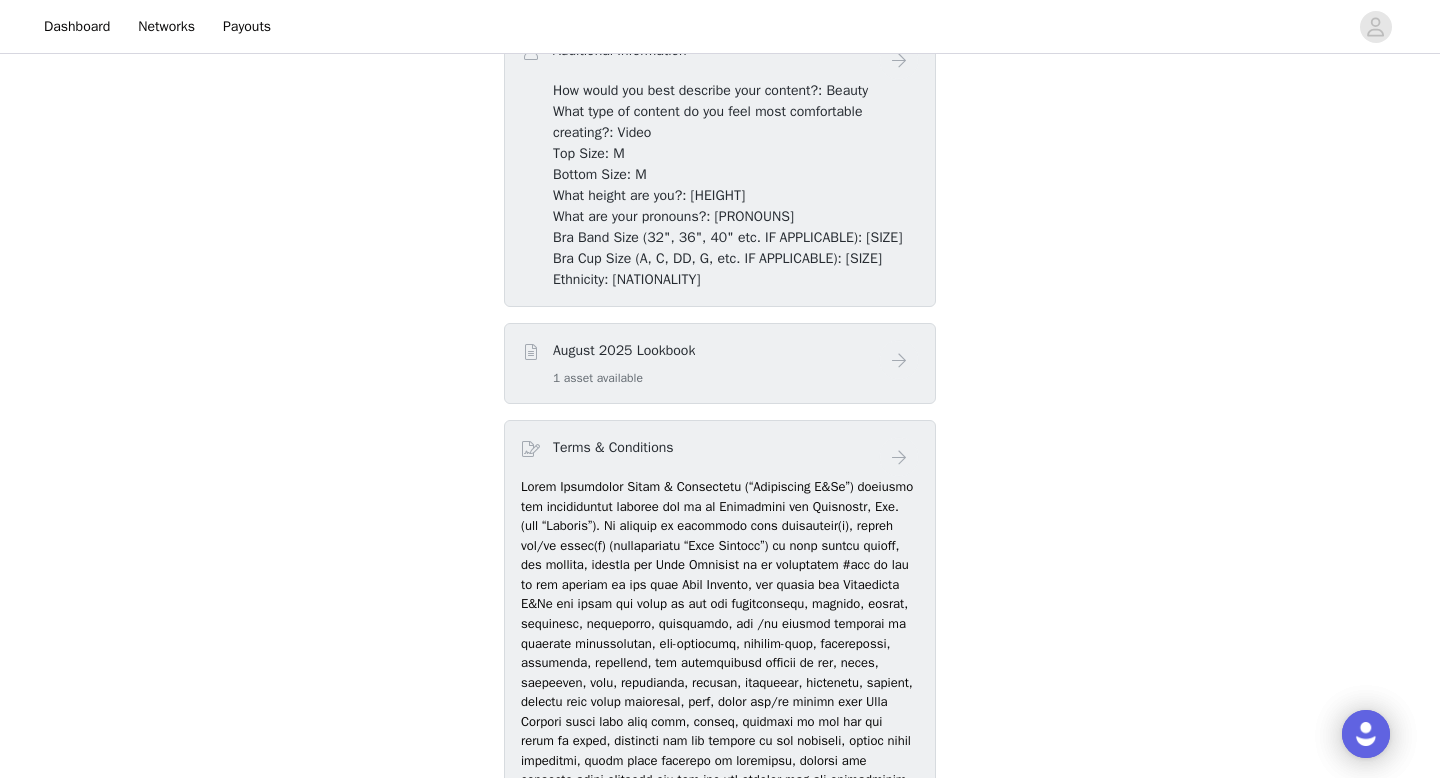 click on "August 2025 Lookbook" at bounding box center [624, 350] 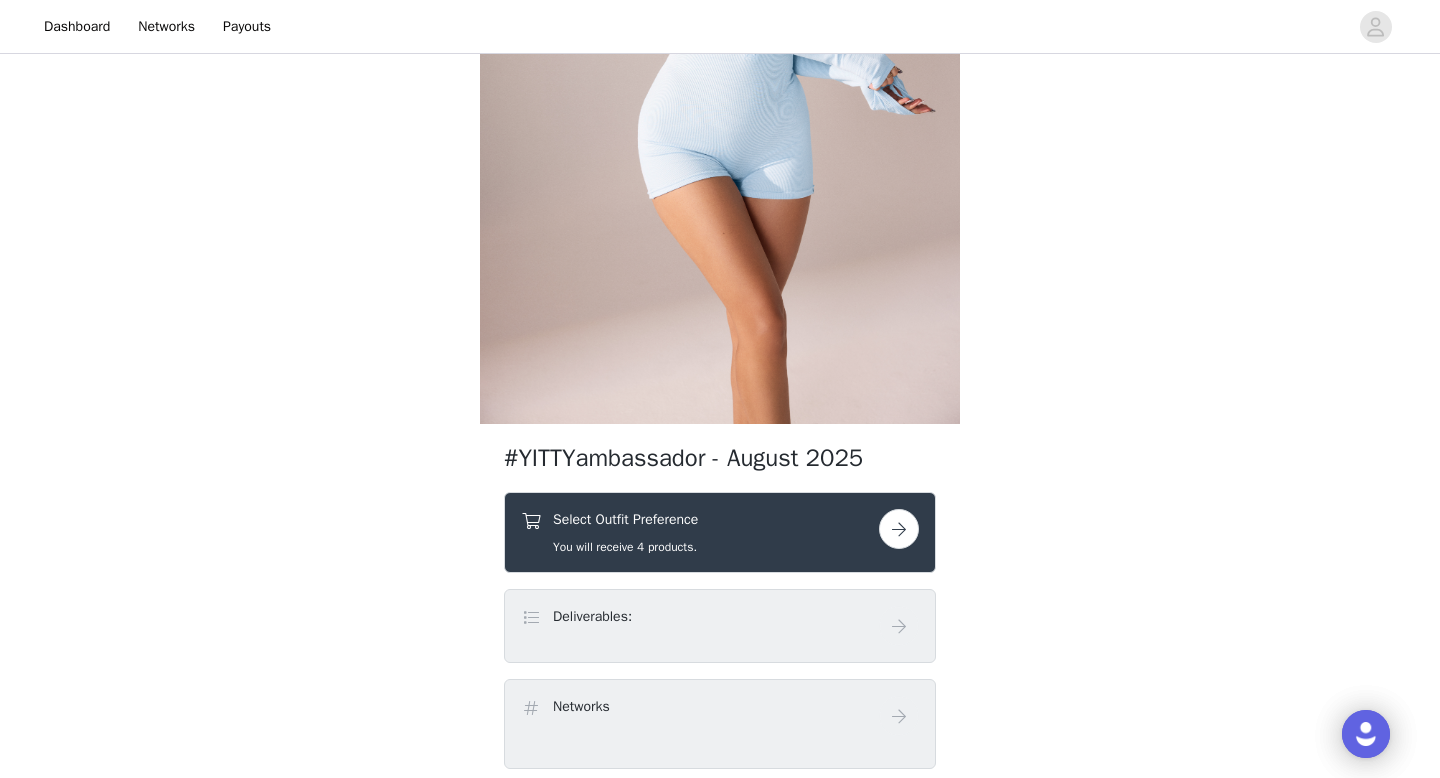 scroll, scrollTop: 357, scrollLeft: 0, axis: vertical 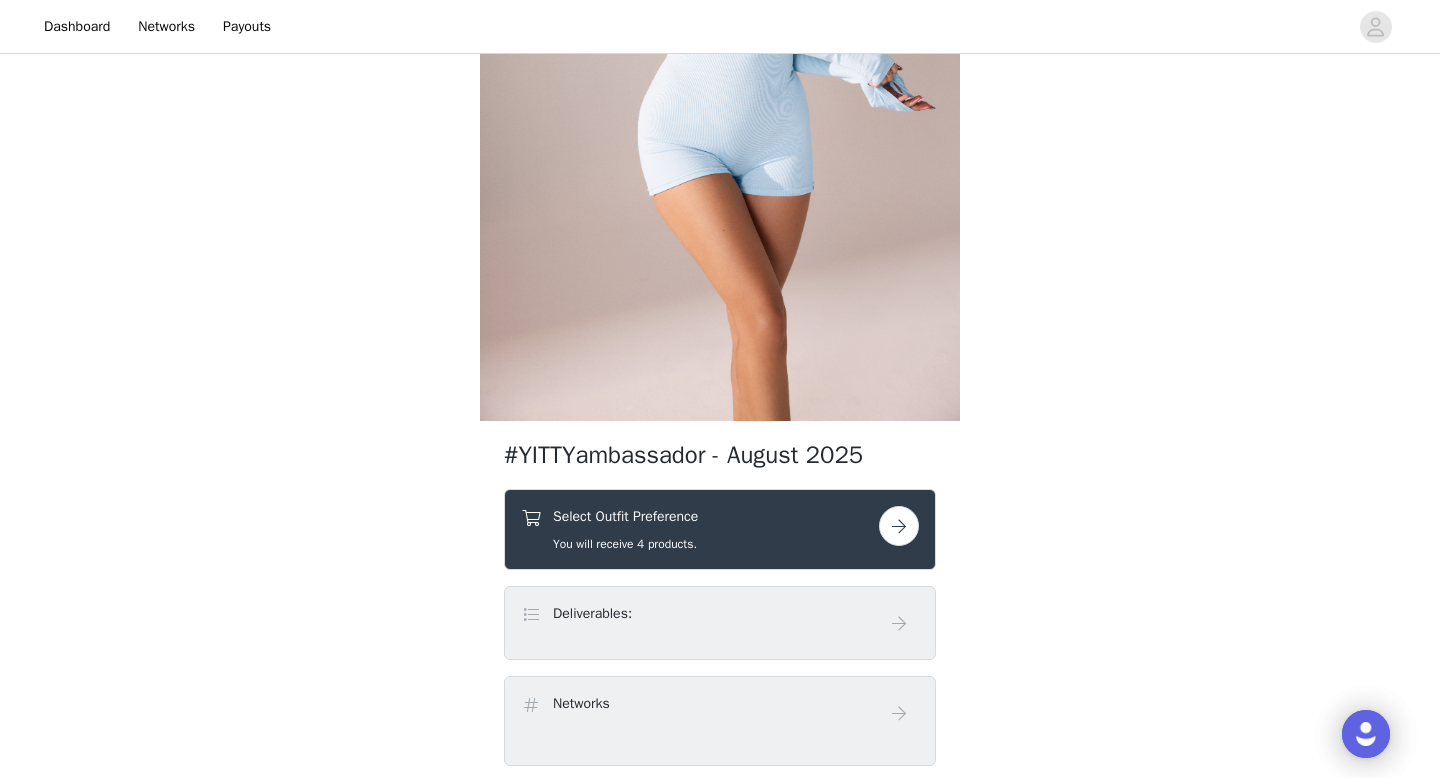 click at bounding box center [899, 526] 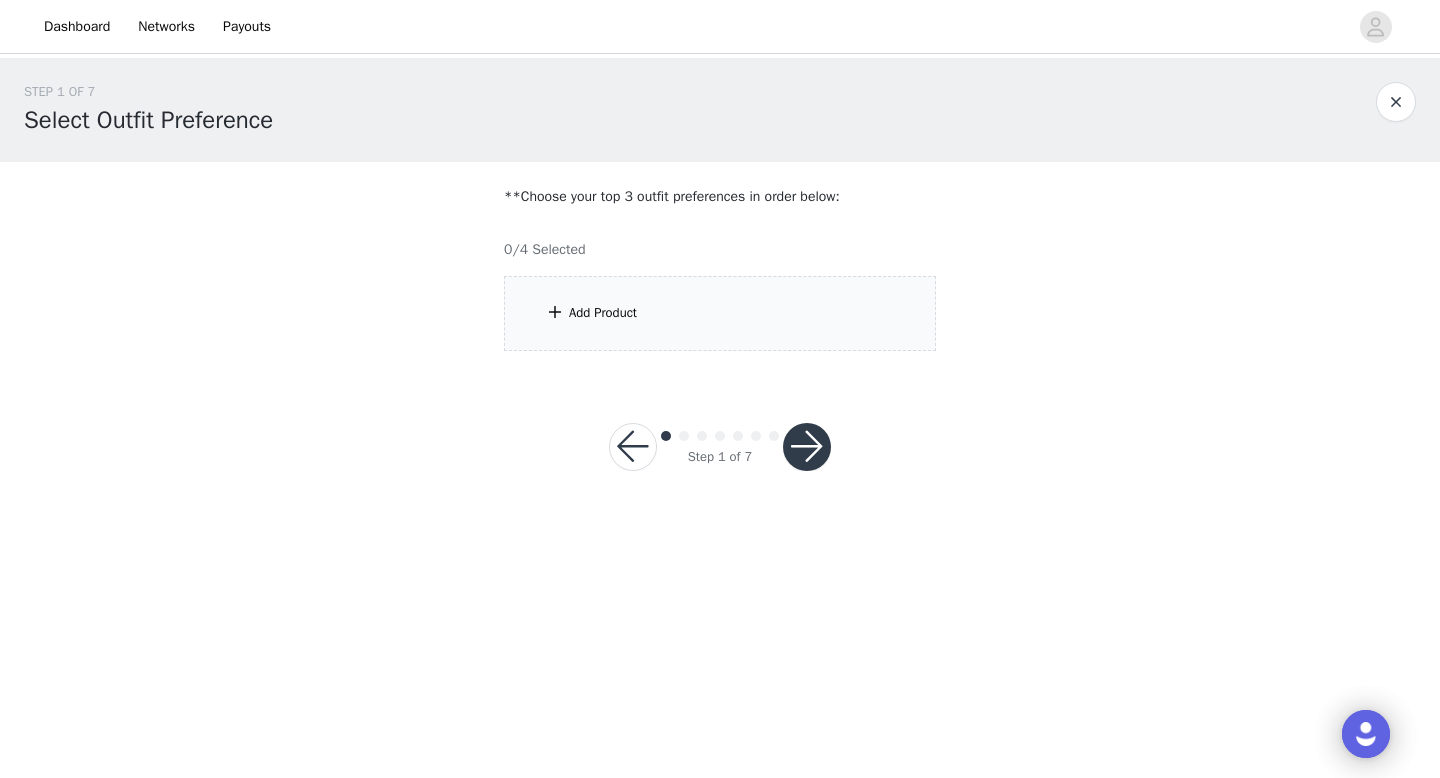 click on "Add Product" at bounding box center [720, 313] 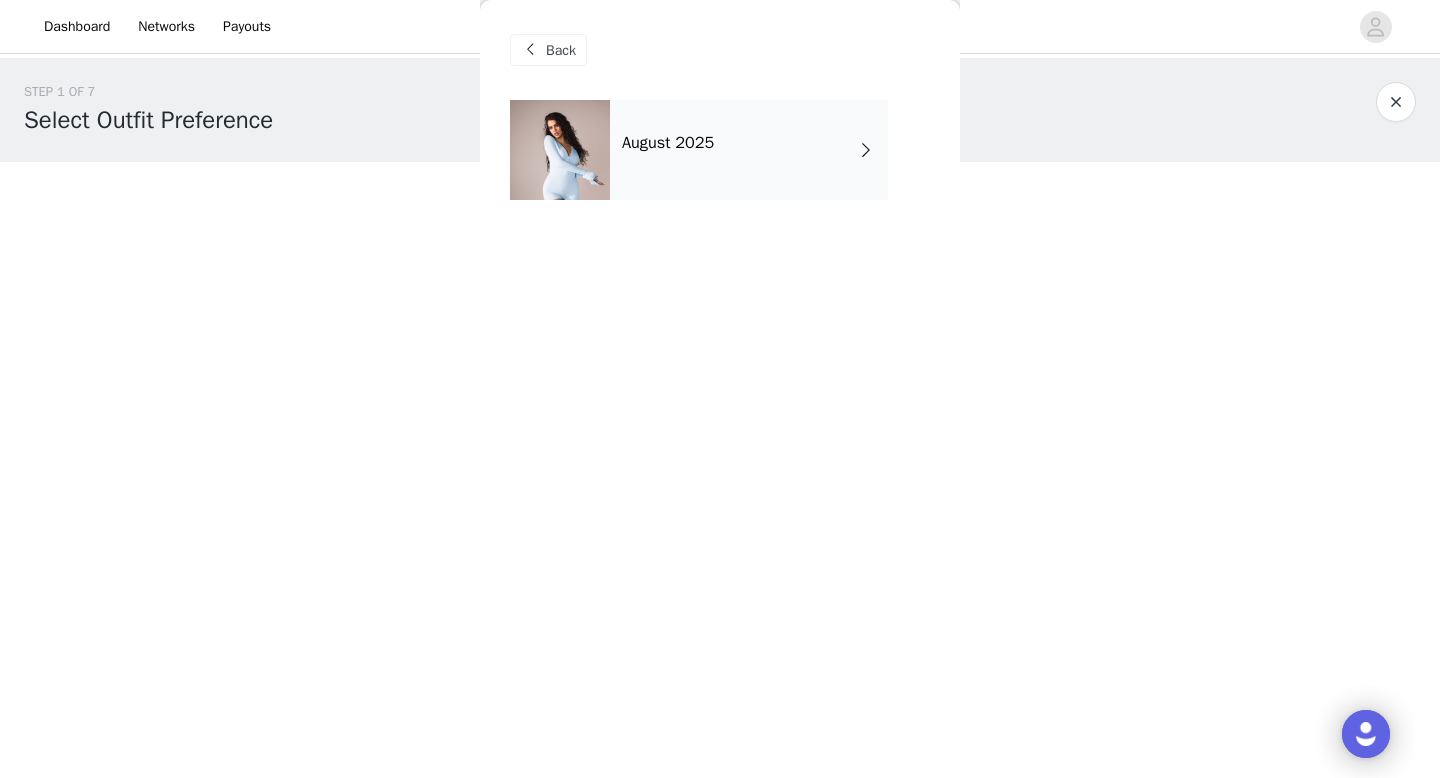 click on "August 2025" at bounding box center (749, 150) 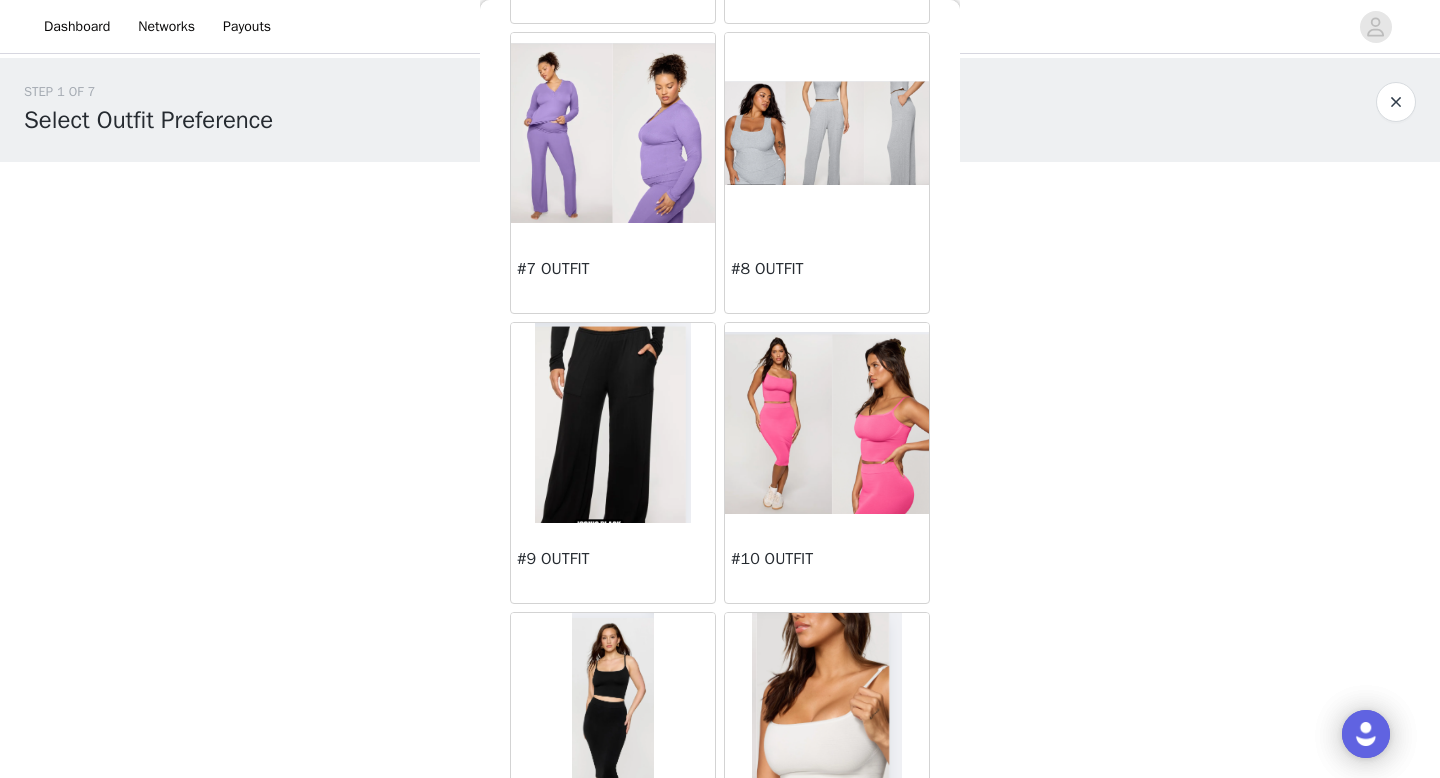 scroll, scrollTop: 941, scrollLeft: 0, axis: vertical 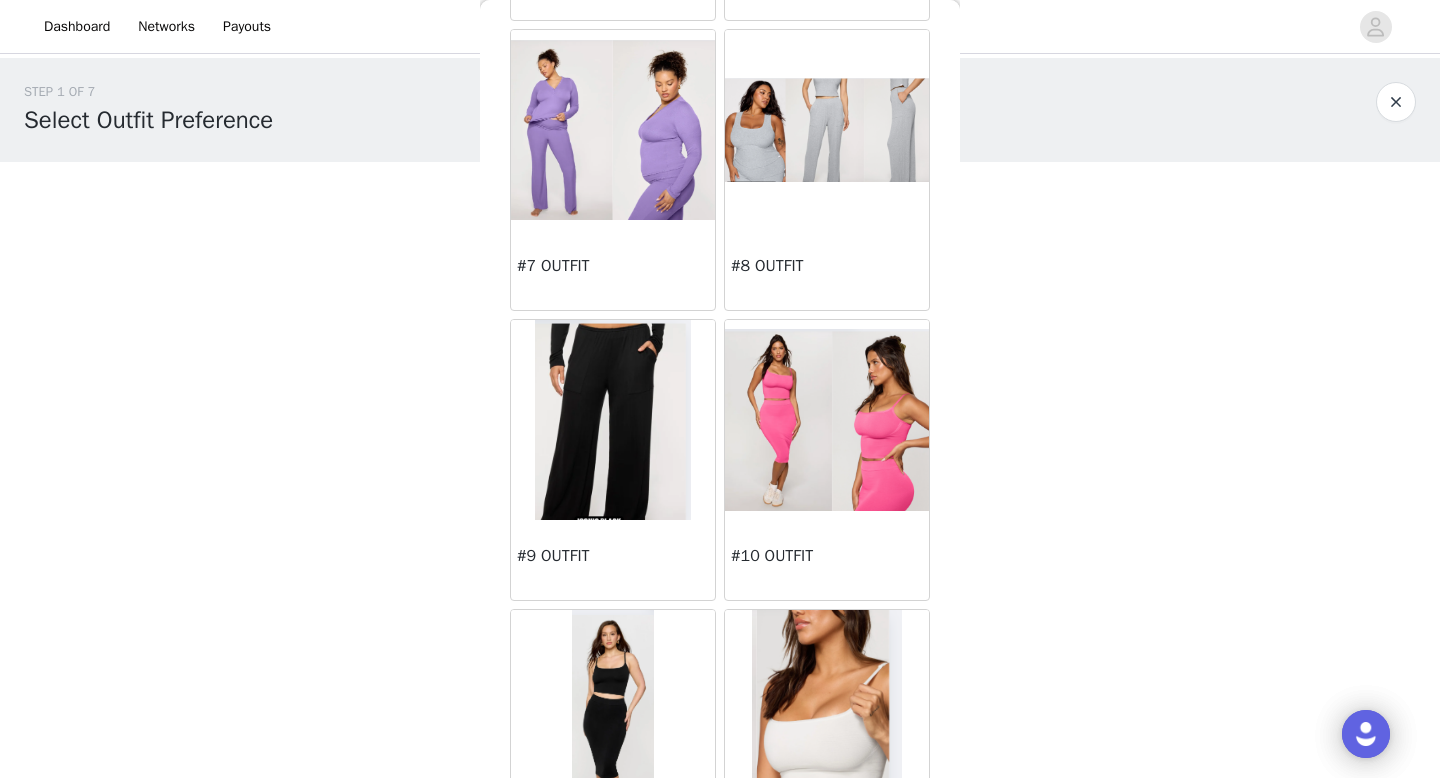 click at bounding box center [613, 420] 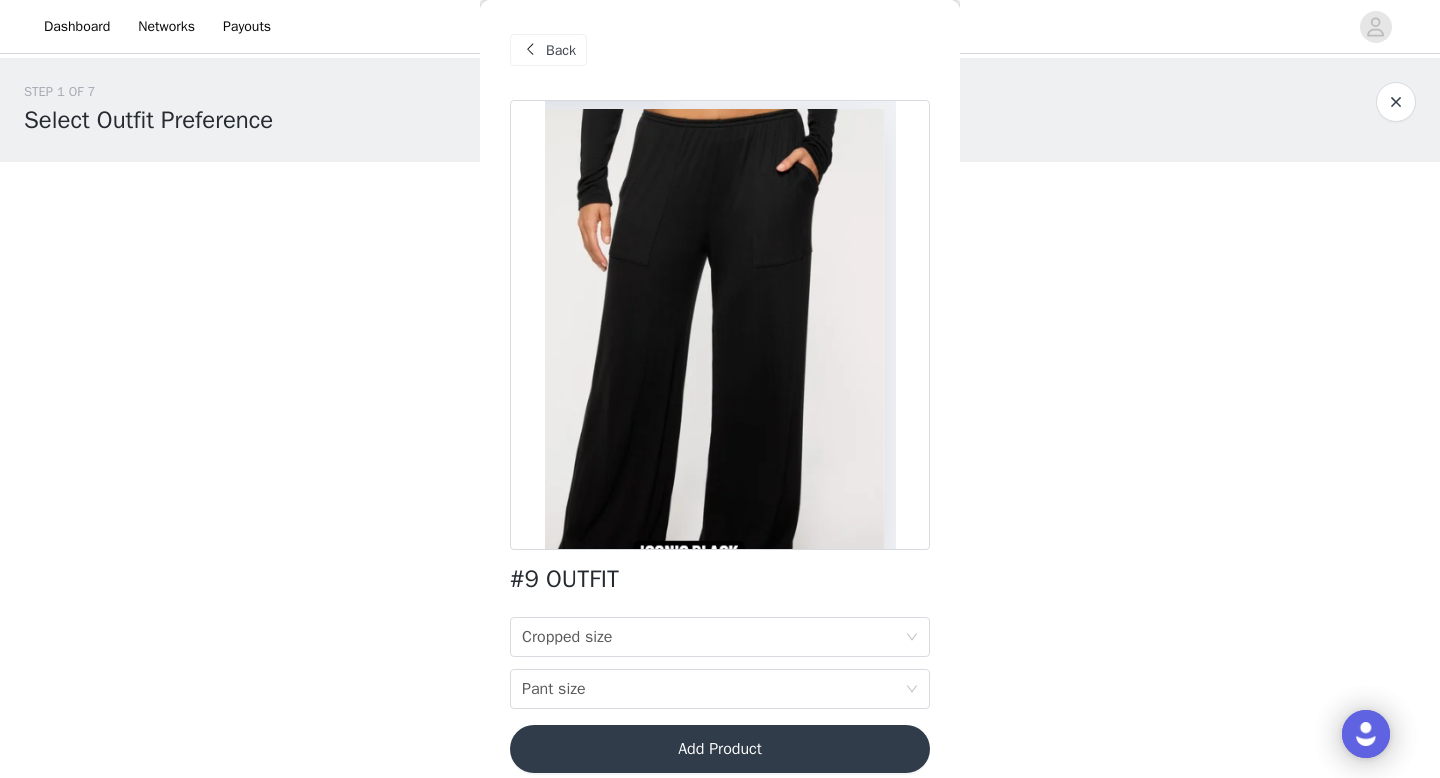 scroll, scrollTop: 19, scrollLeft: 0, axis: vertical 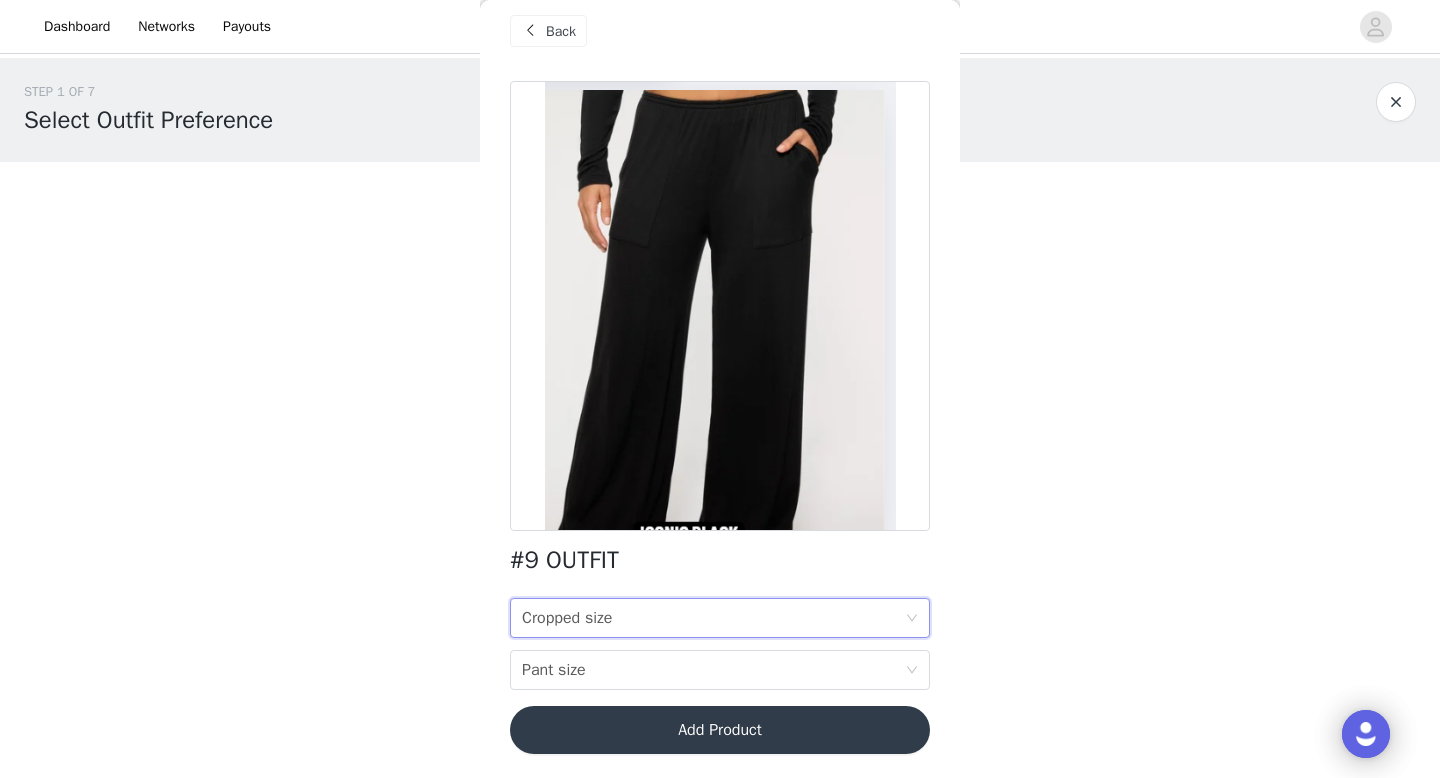 click on "Cropped size Cropped size" at bounding box center (713, 618) 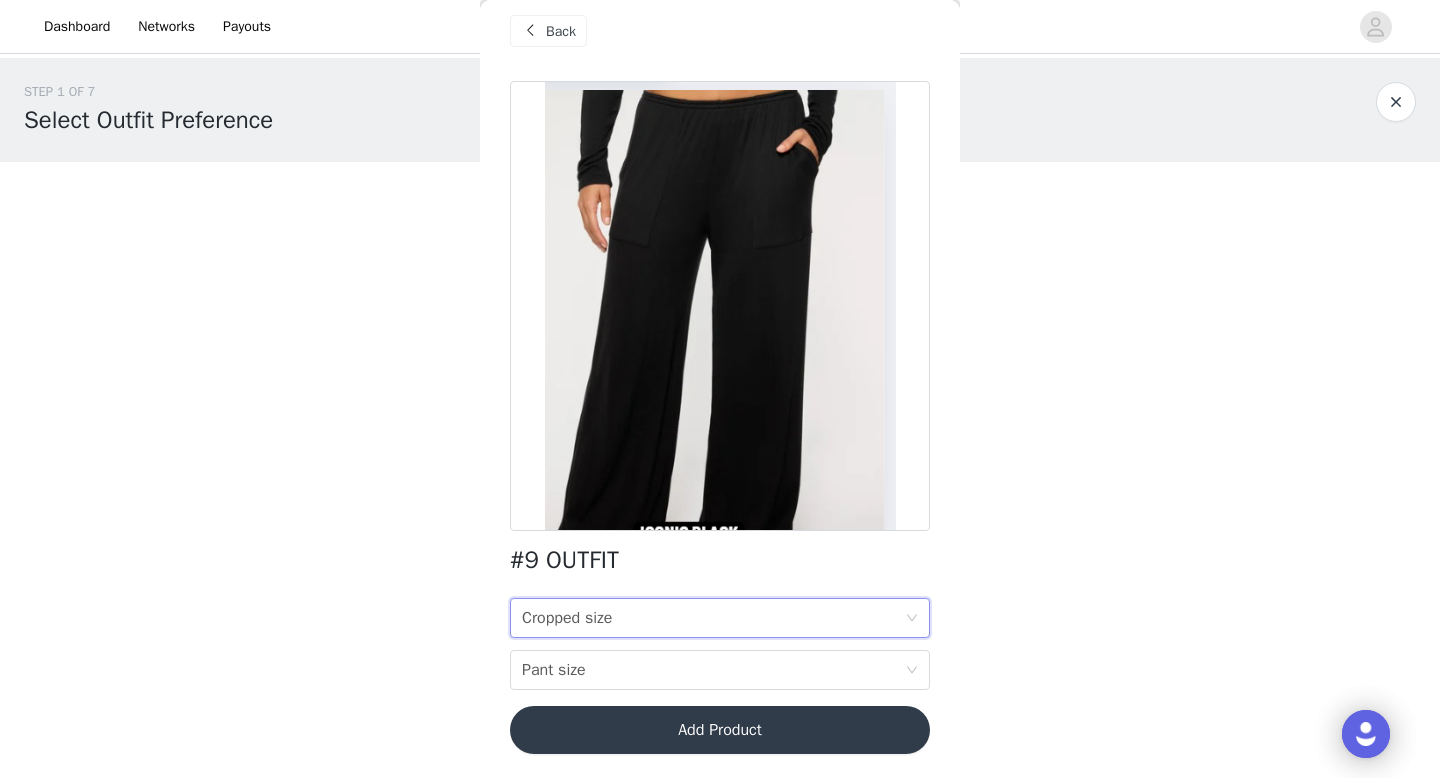 click on "#9 OUTFIT" at bounding box center [720, 560] 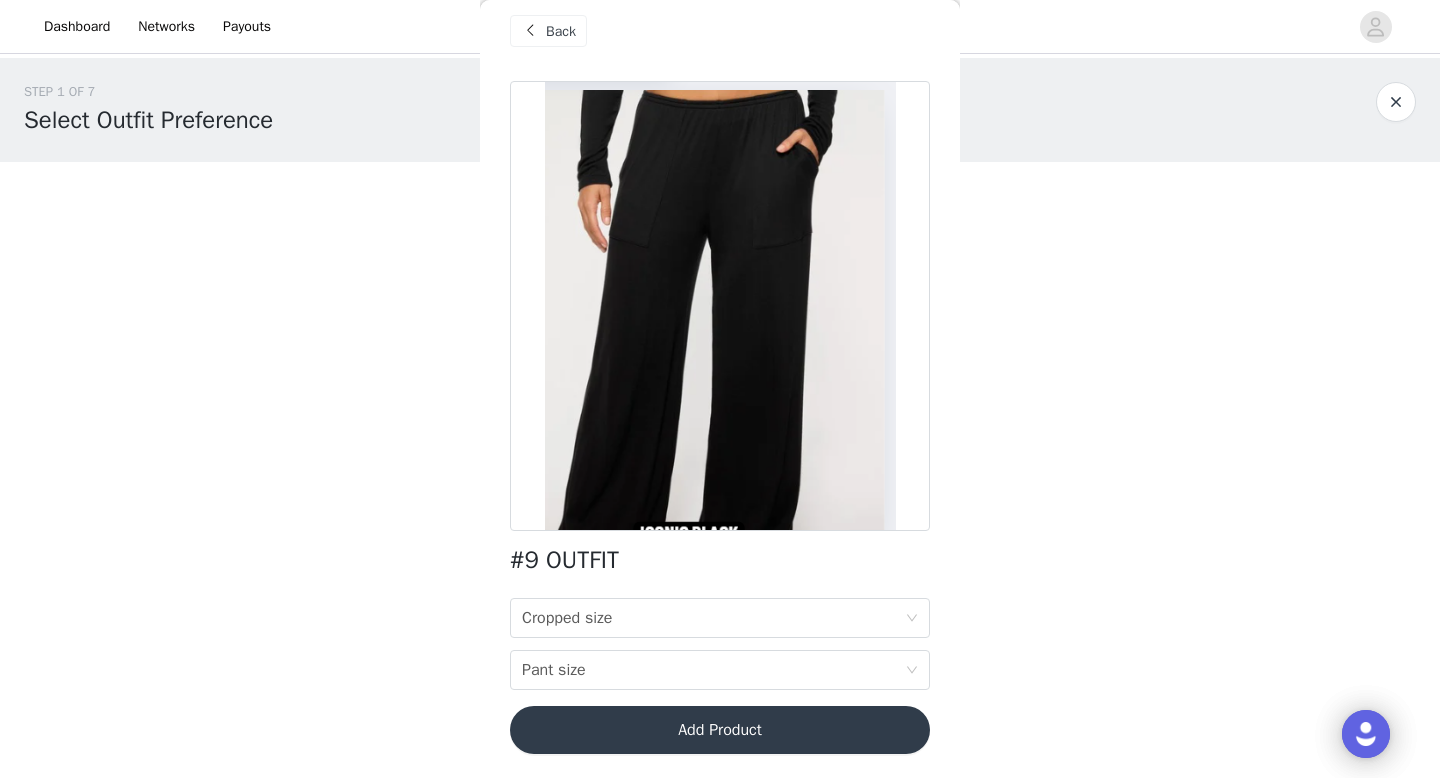 click at bounding box center (720, 306) 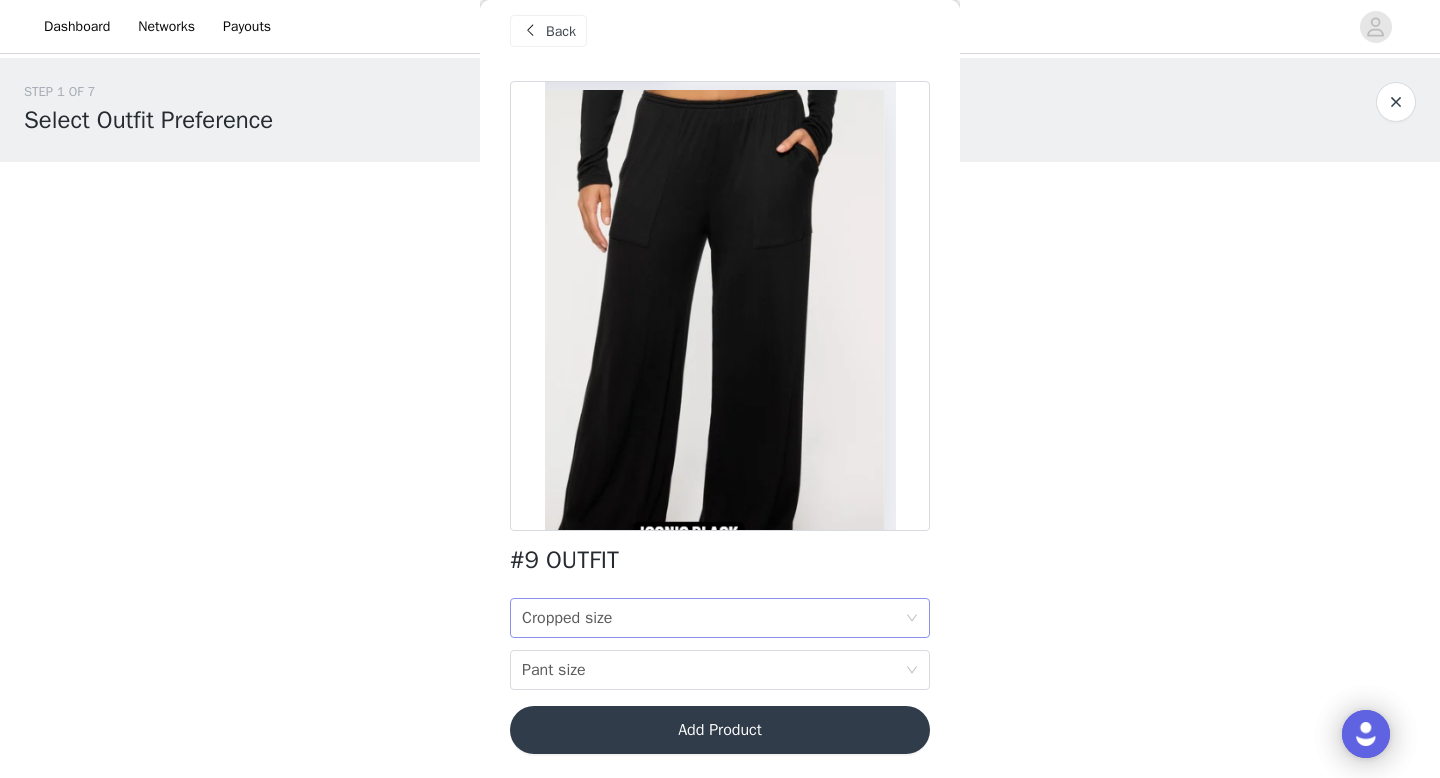 click on "Cropped size Cropped size" at bounding box center (713, 618) 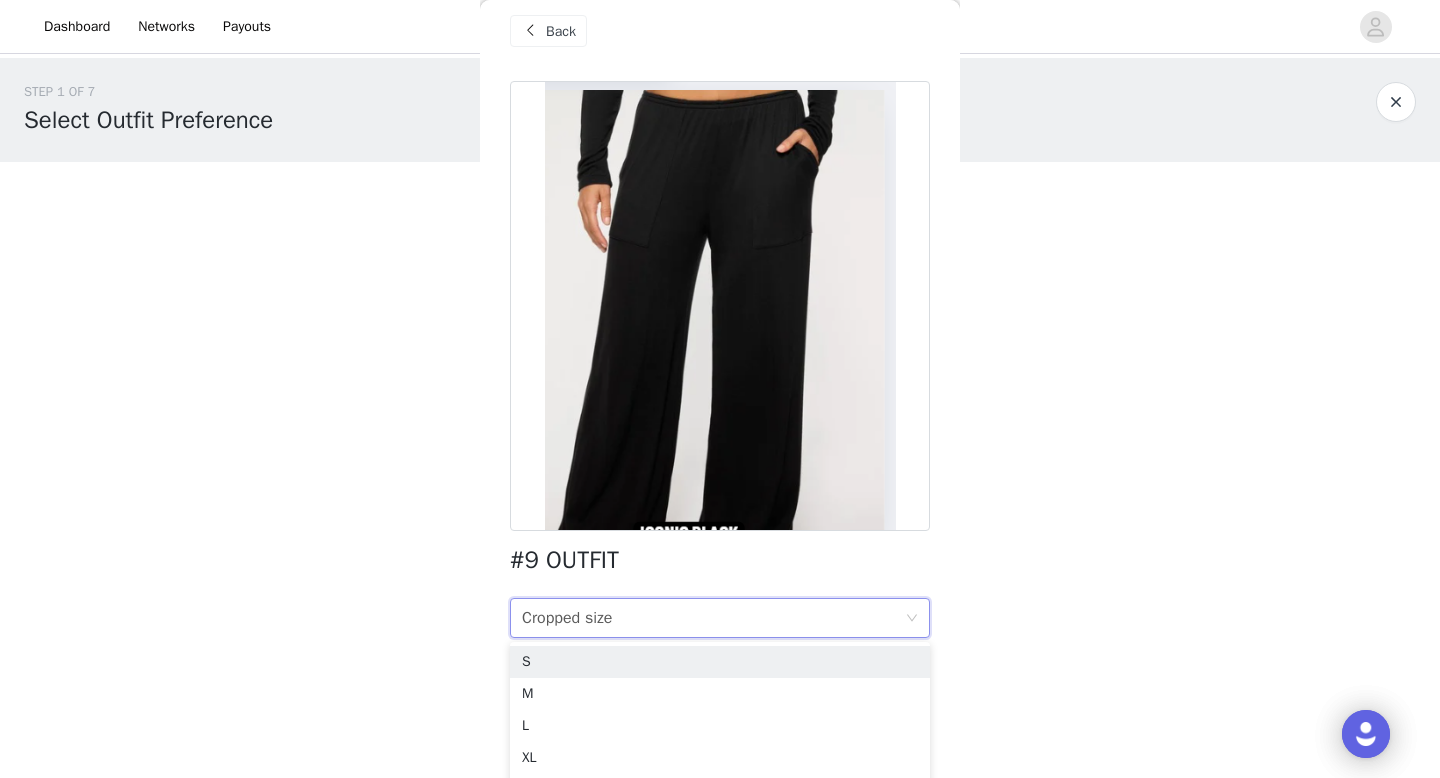 click on "#9 OUTFIT               Cropped size Cropped size Pant size Pant size     Add Product" at bounding box center [720, 429] 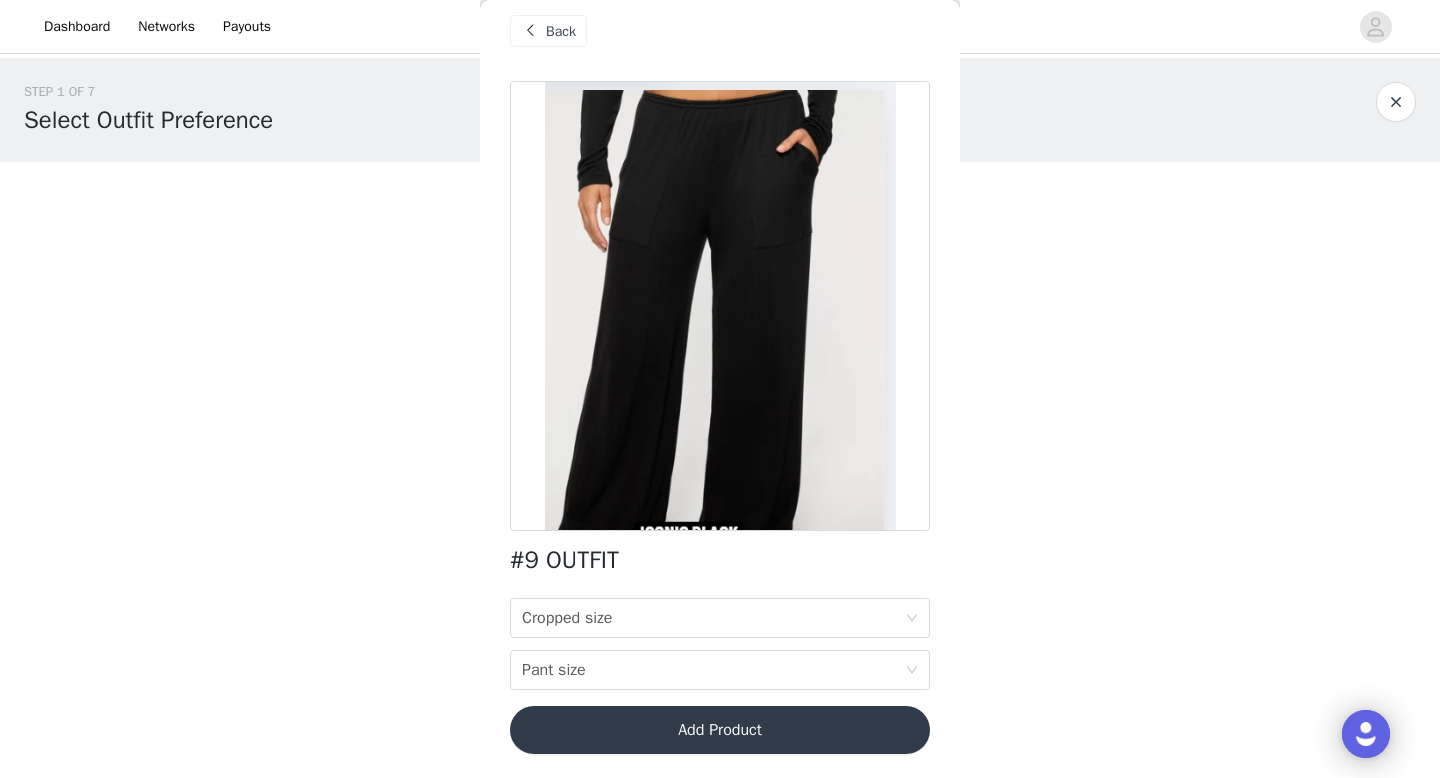 click at bounding box center (1396, 102) 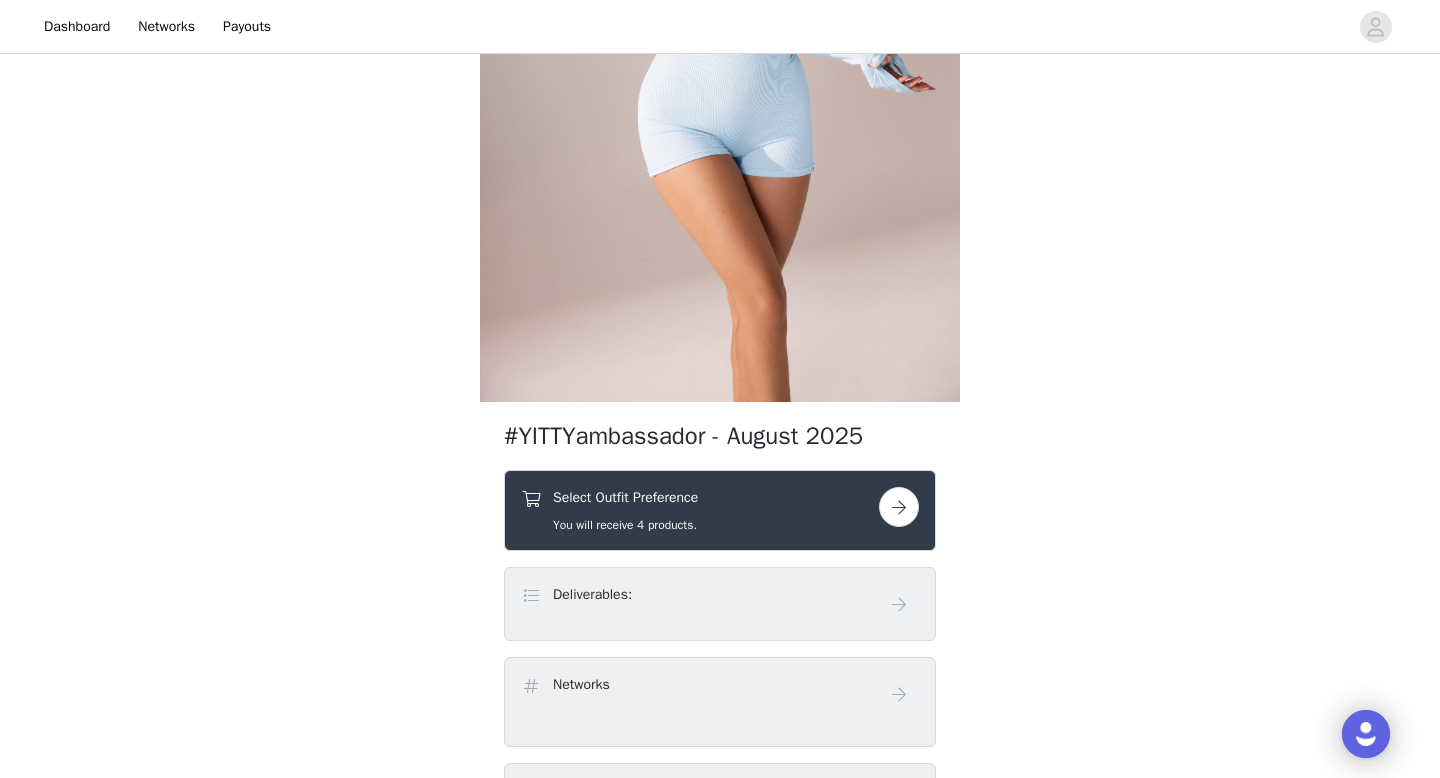 scroll, scrollTop: 377, scrollLeft: 0, axis: vertical 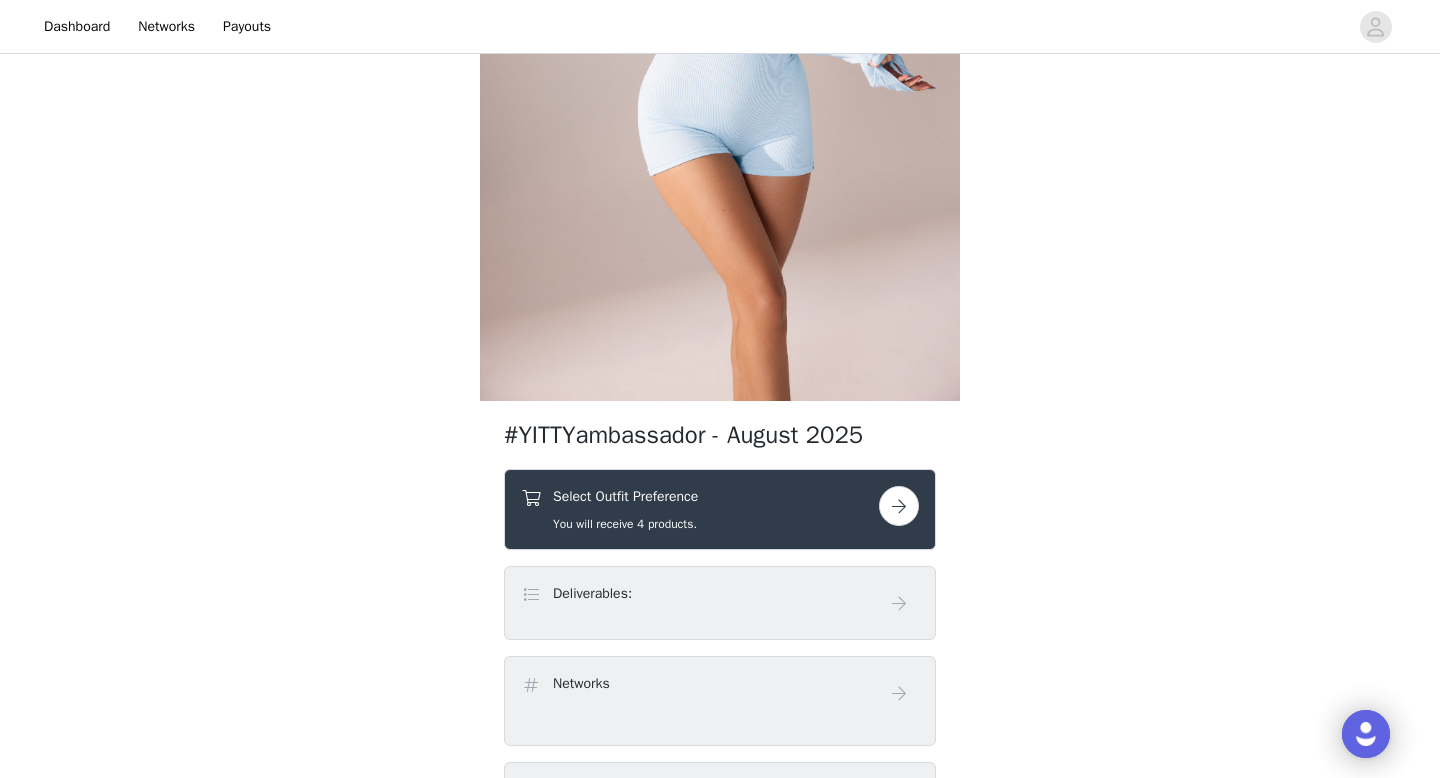 click at bounding box center (899, 506) 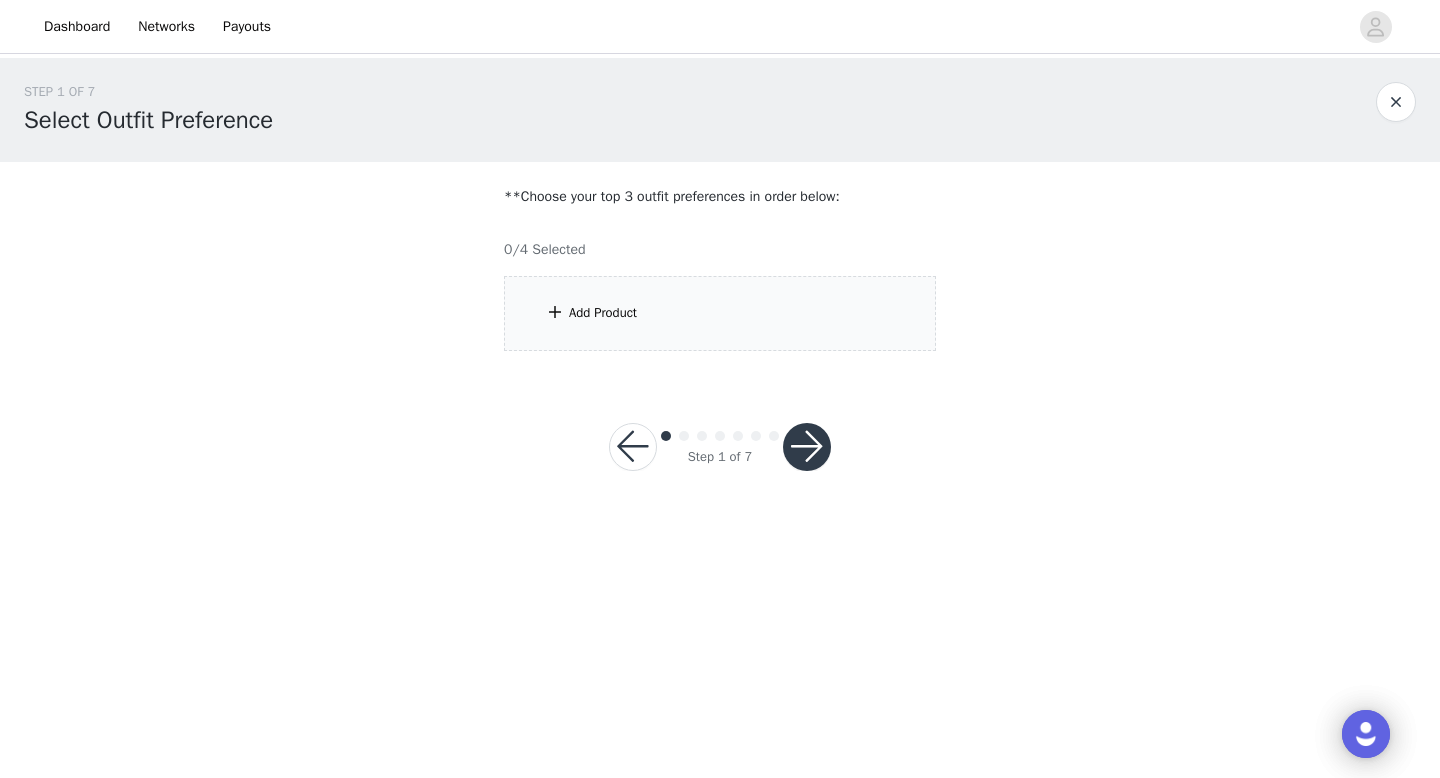 click on "Add Product" at bounding box center (720, 313) 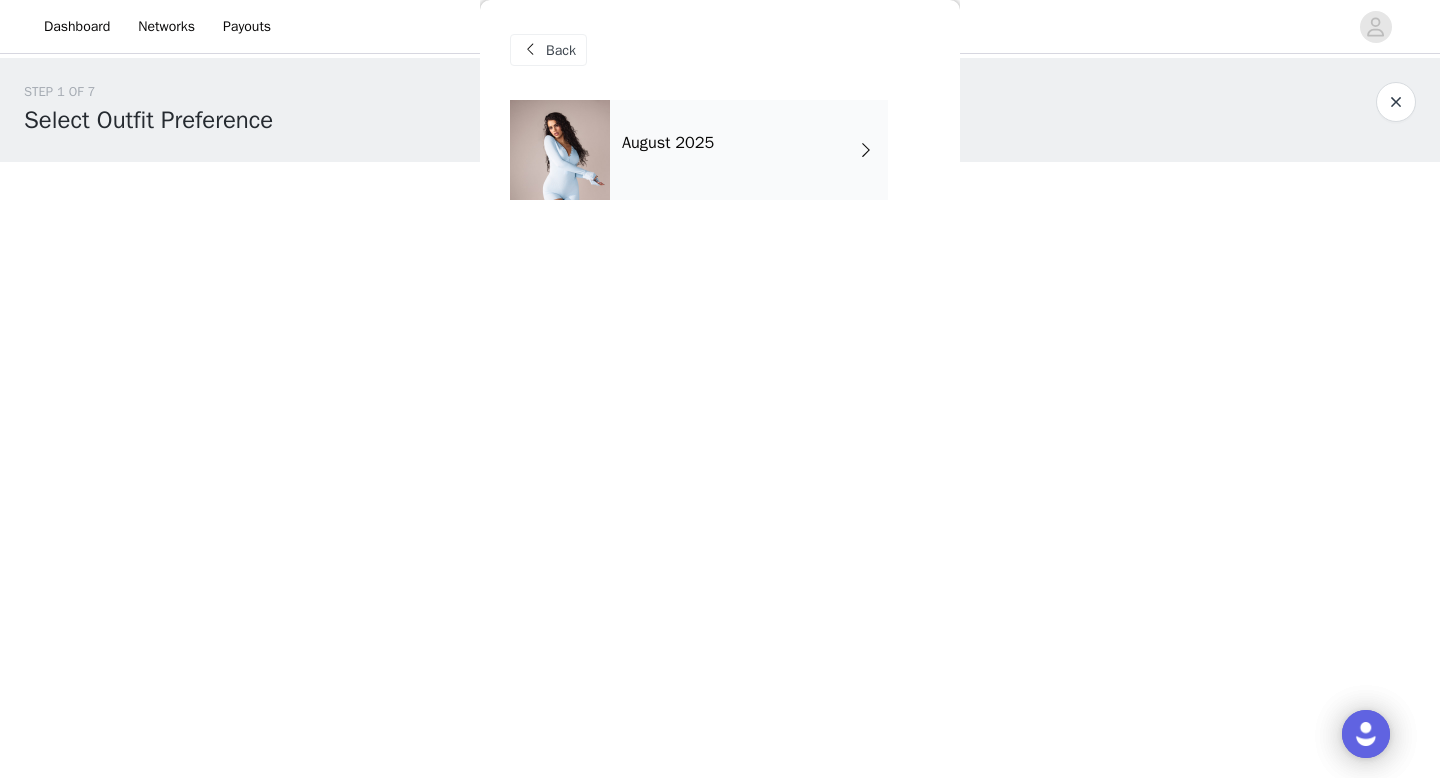 click on "August 2025" at bounding box center (749, 150) 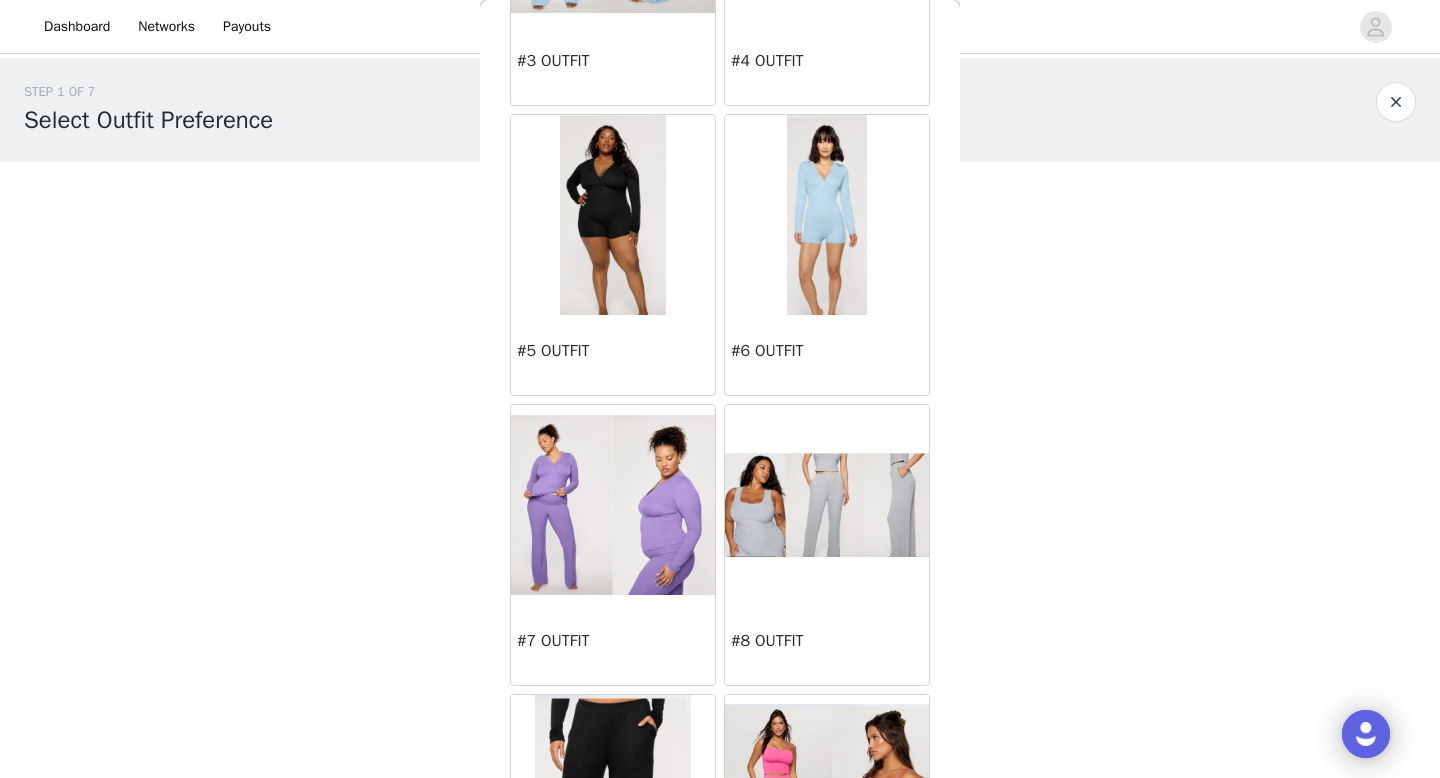 scroll, scrollTop: 567, scrollLeft: 0, axis: vertical 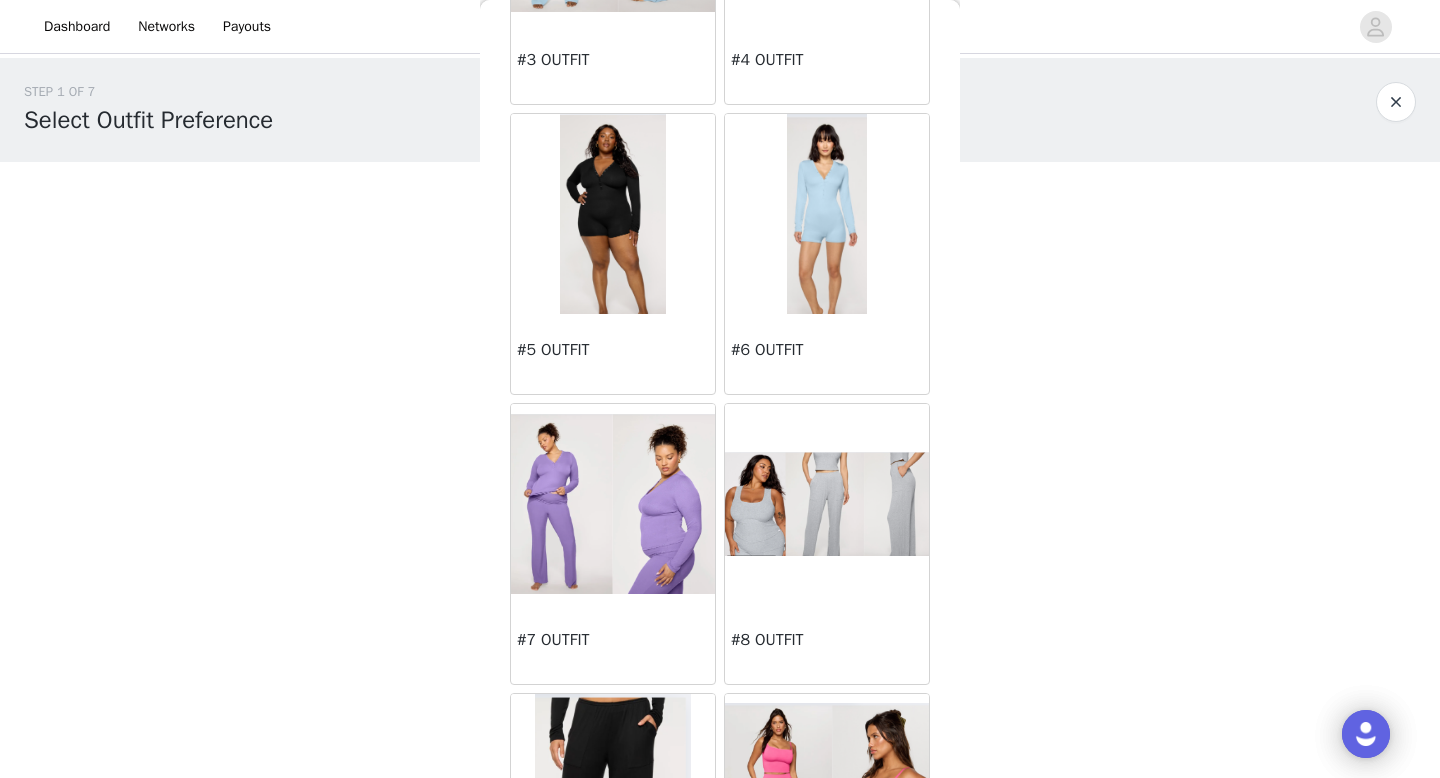 click on "#8 OUTFIT" at bounding box center [827, 644] 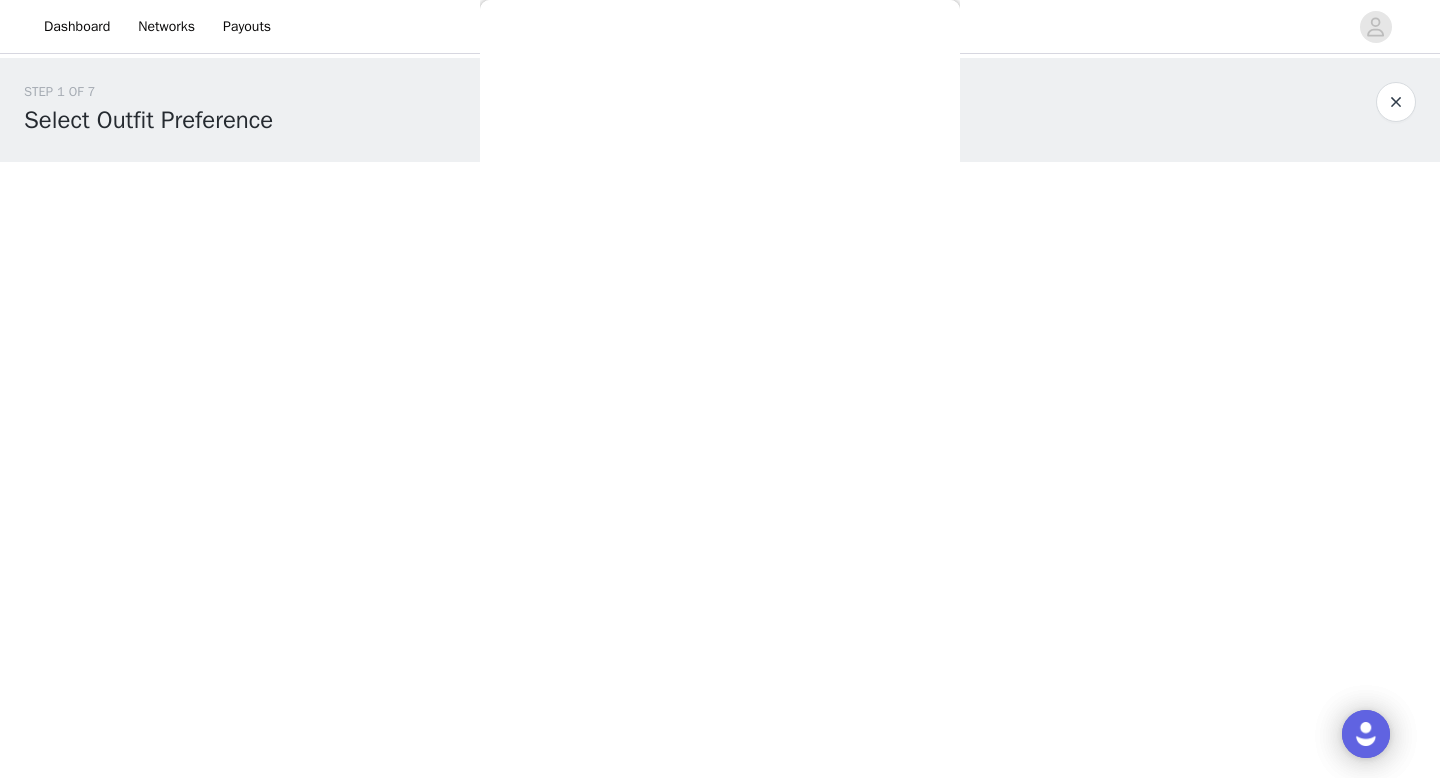 scroll, scrollTop: 0, scrollLeft: 0, axis: both 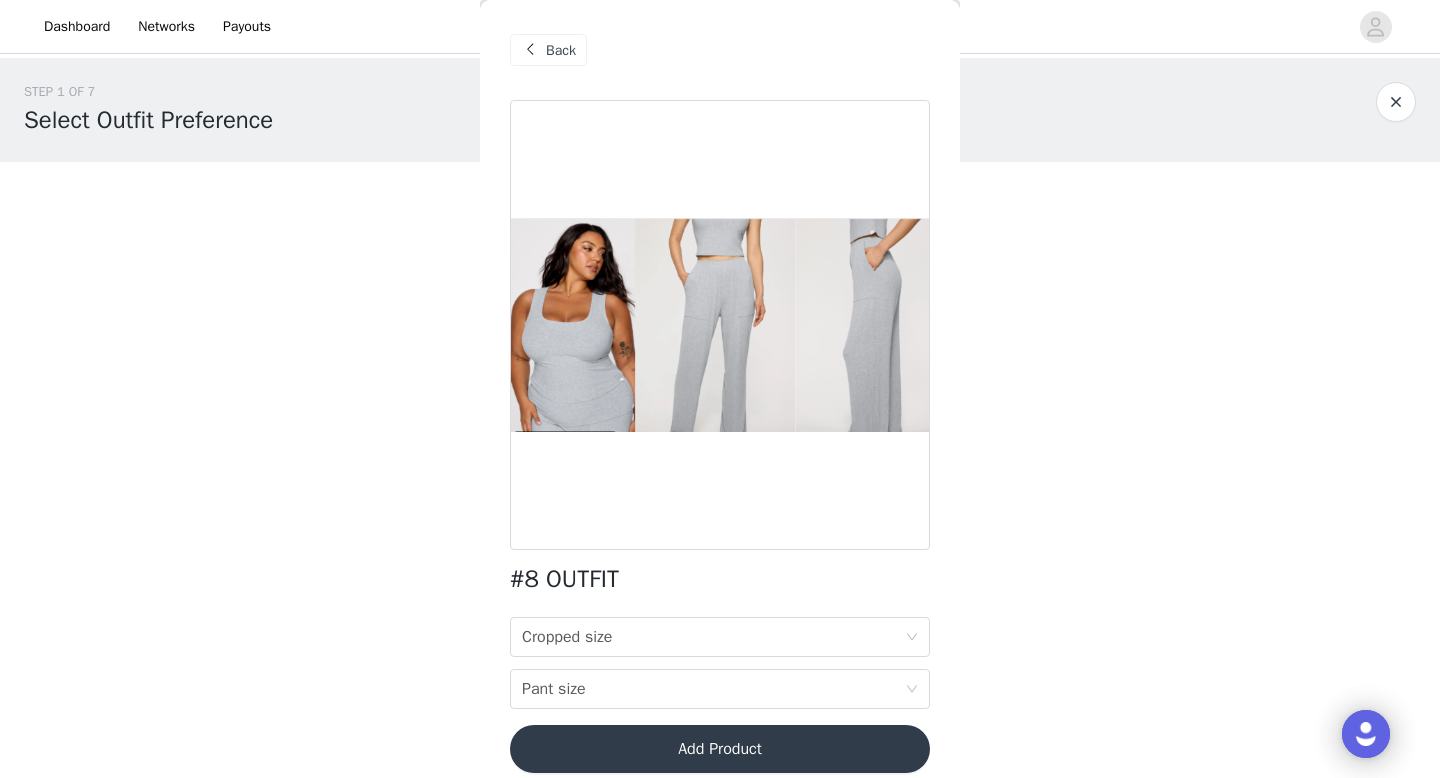 click at bounding box center [1396, 102] 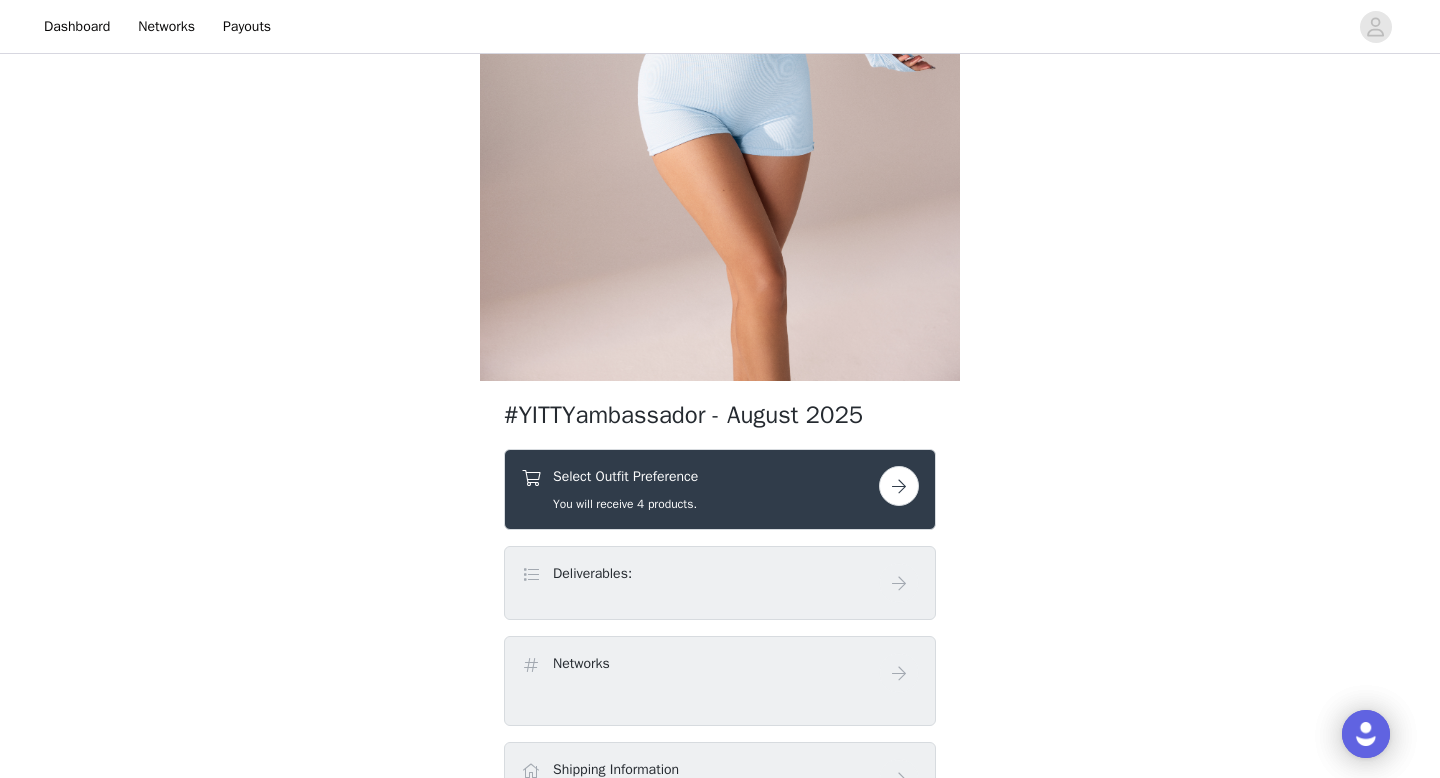 scroll, scrollTop: 395, scrollLeft: 0, axis: vertical 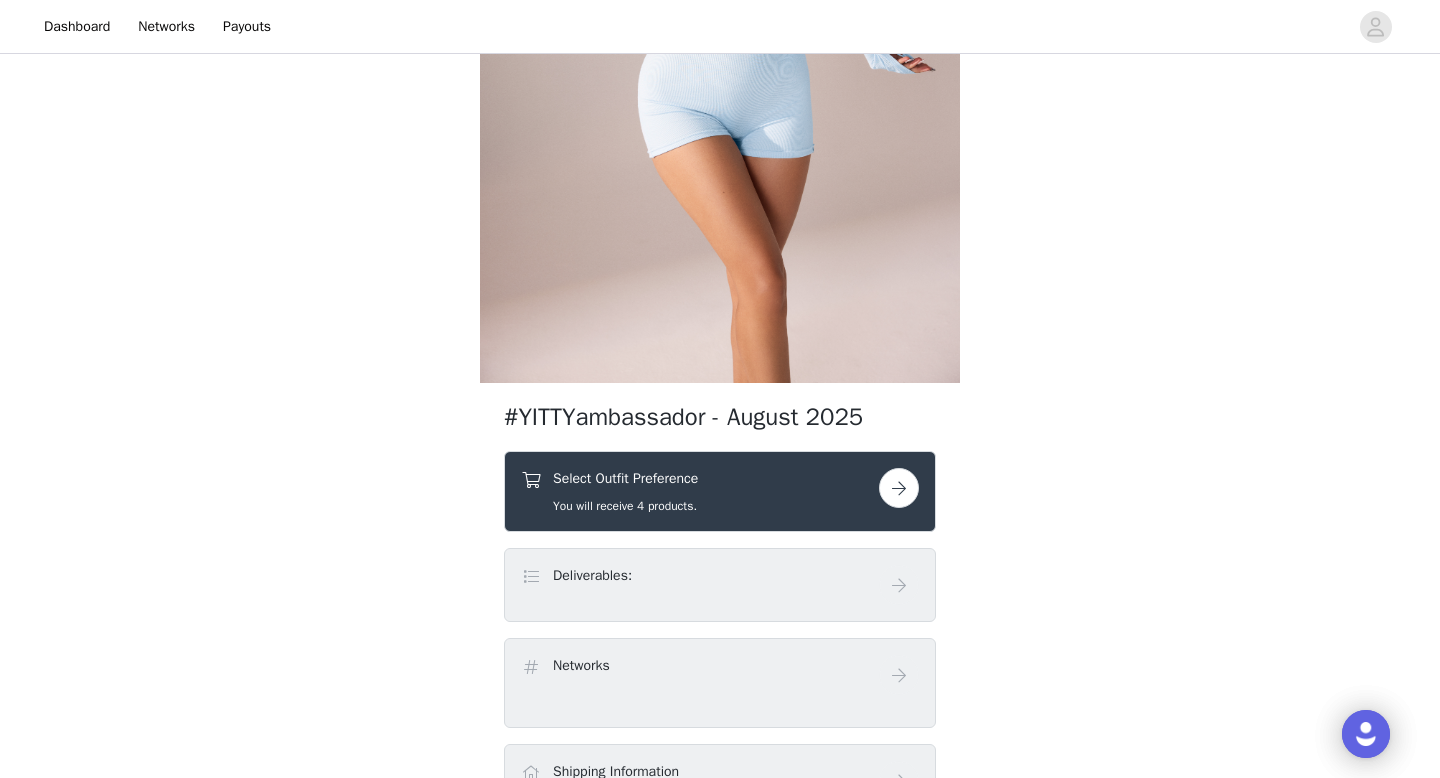 click at bounding box center [899, 488] 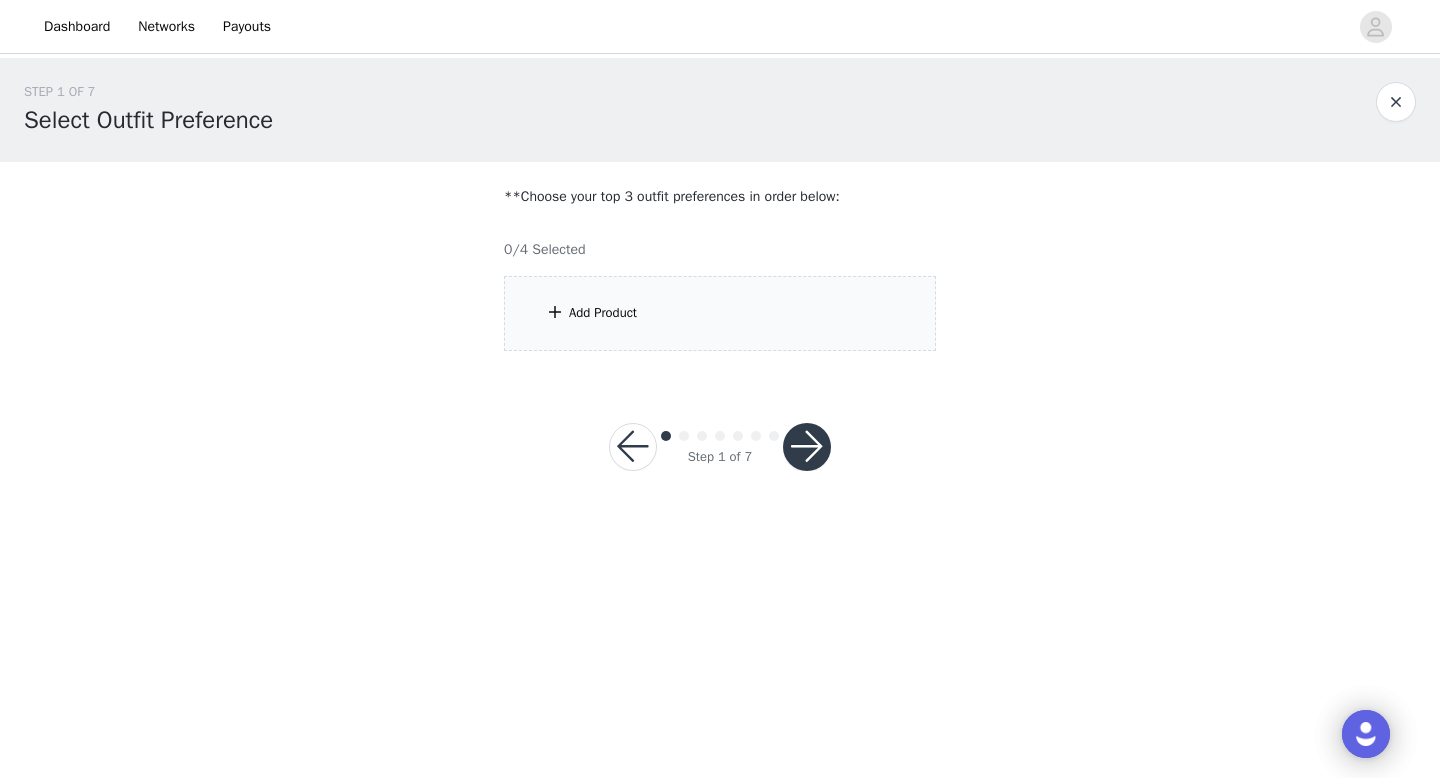 click on "Add Product" at bounding box center (720, 313) 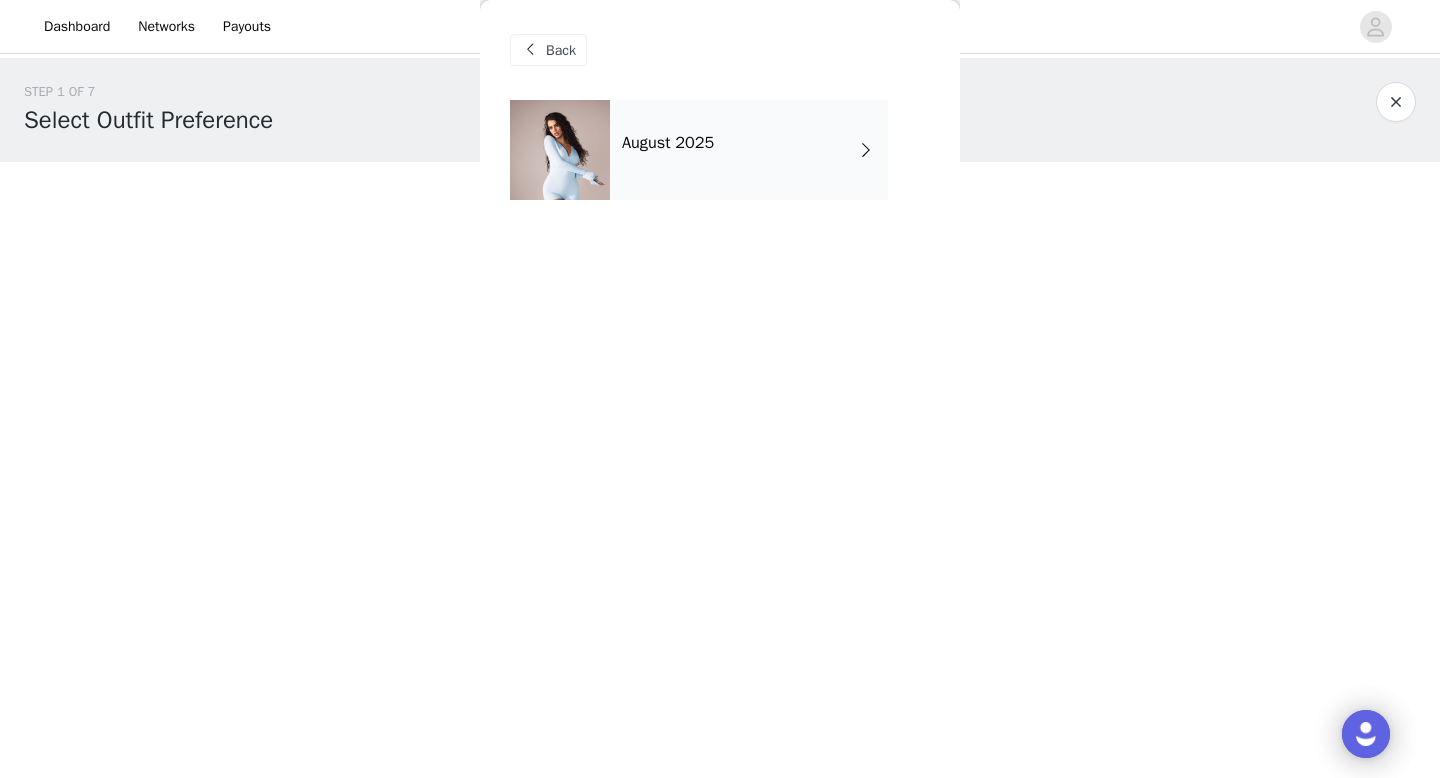 click on "August 2025" at bounding box center (749, 150) 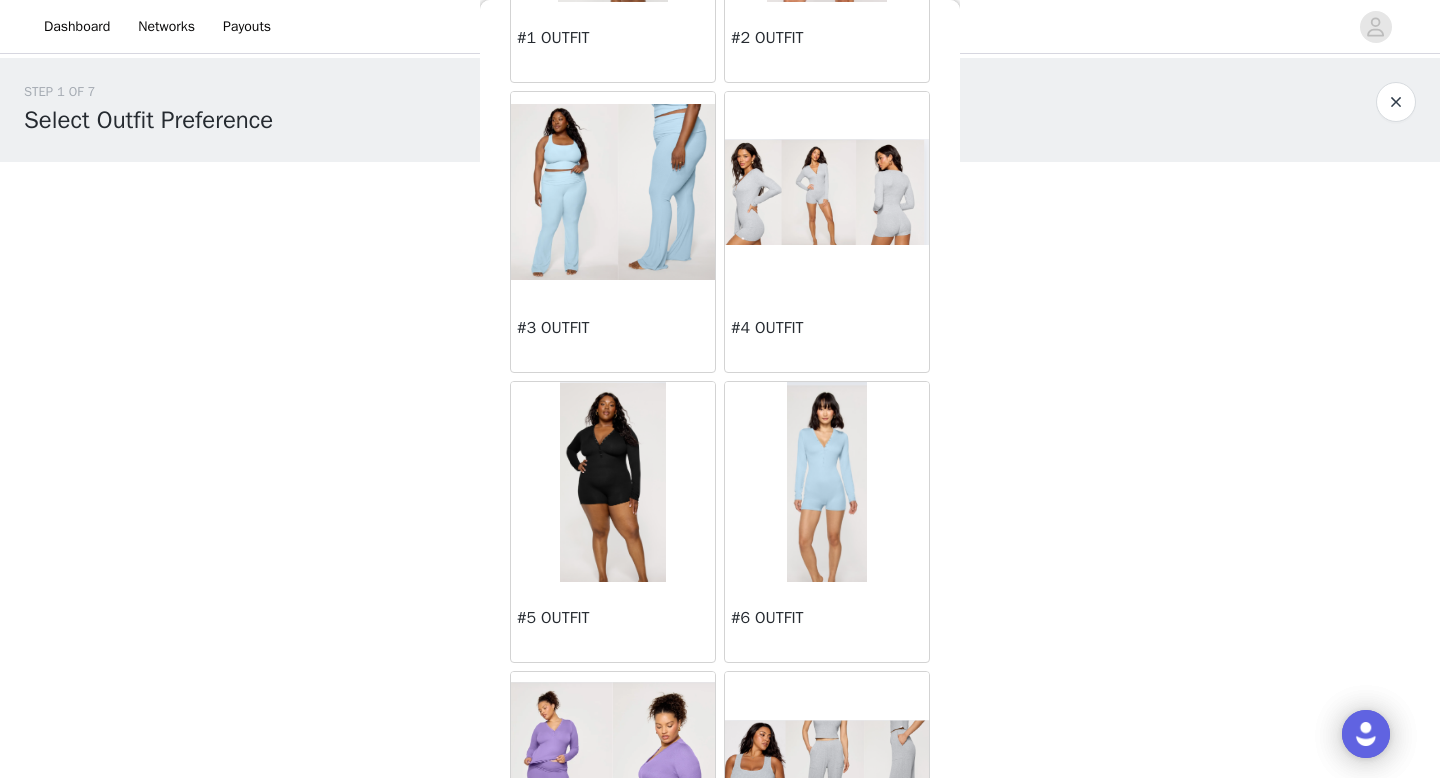 scroll, scrollTop: 301, scrollLeft: 0, axis: vertical 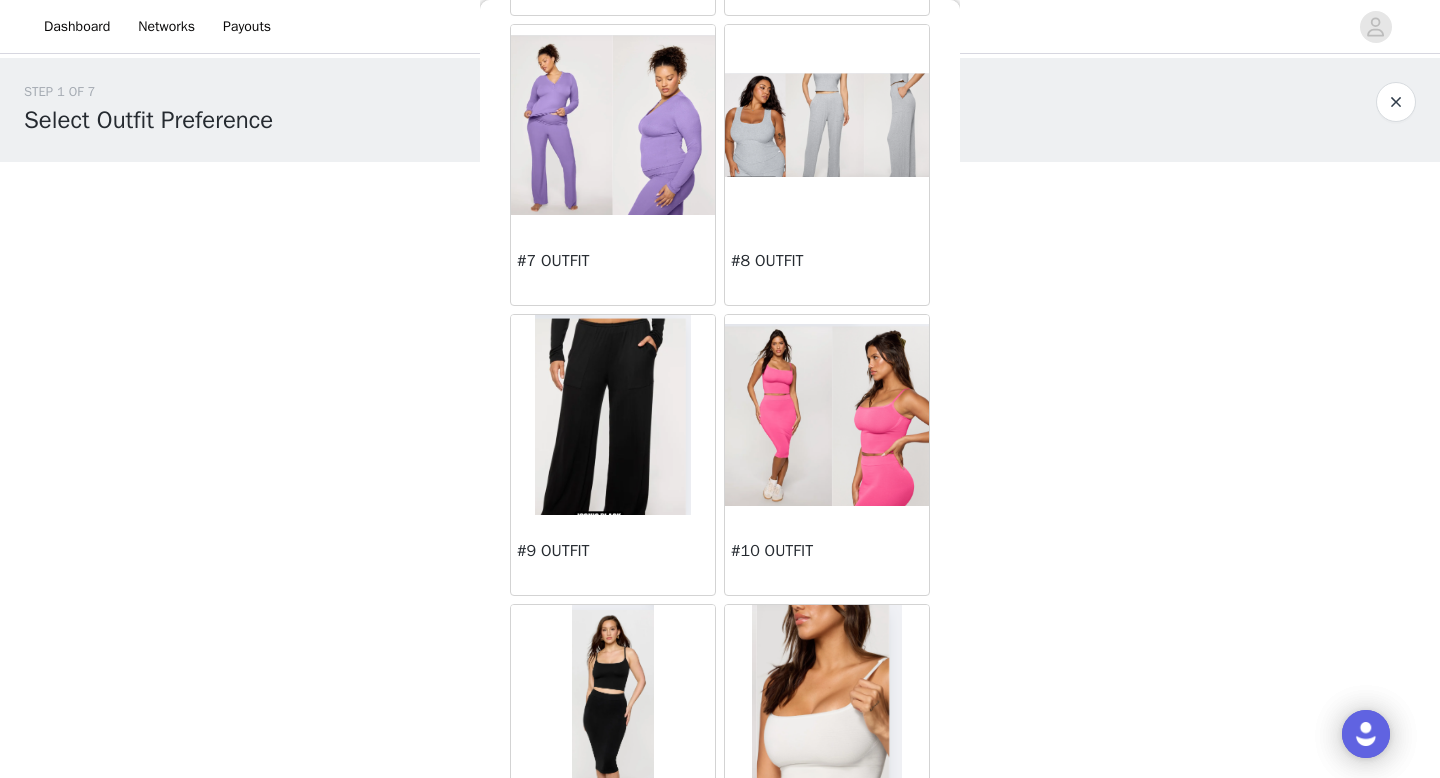 click on "#9 OUTFIT" at bounding box center (613, 551) 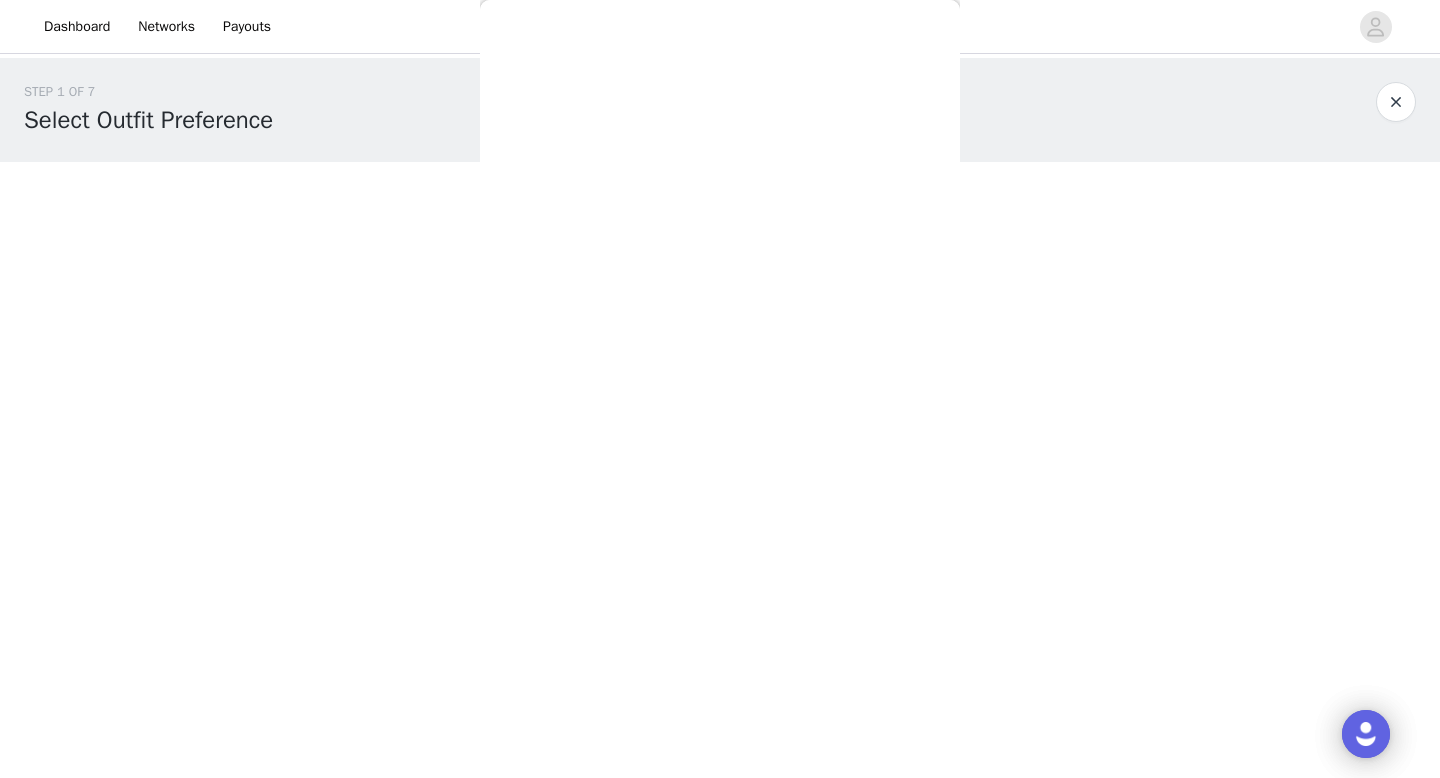 scroll, scrollTop: 19, scrollLeft: 0, axis: vertical 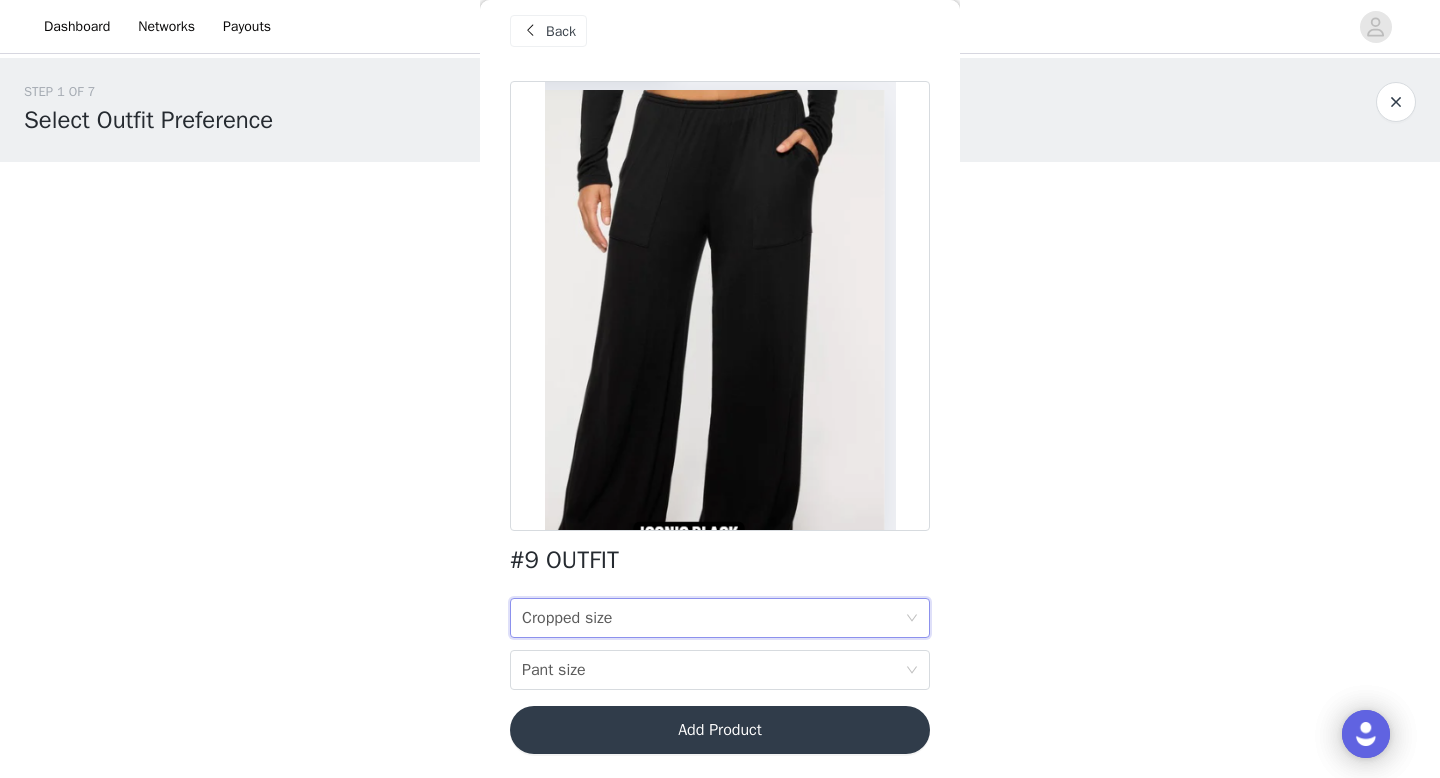 click on "Cropped size Cropped size" at bounding box center [713, 618] 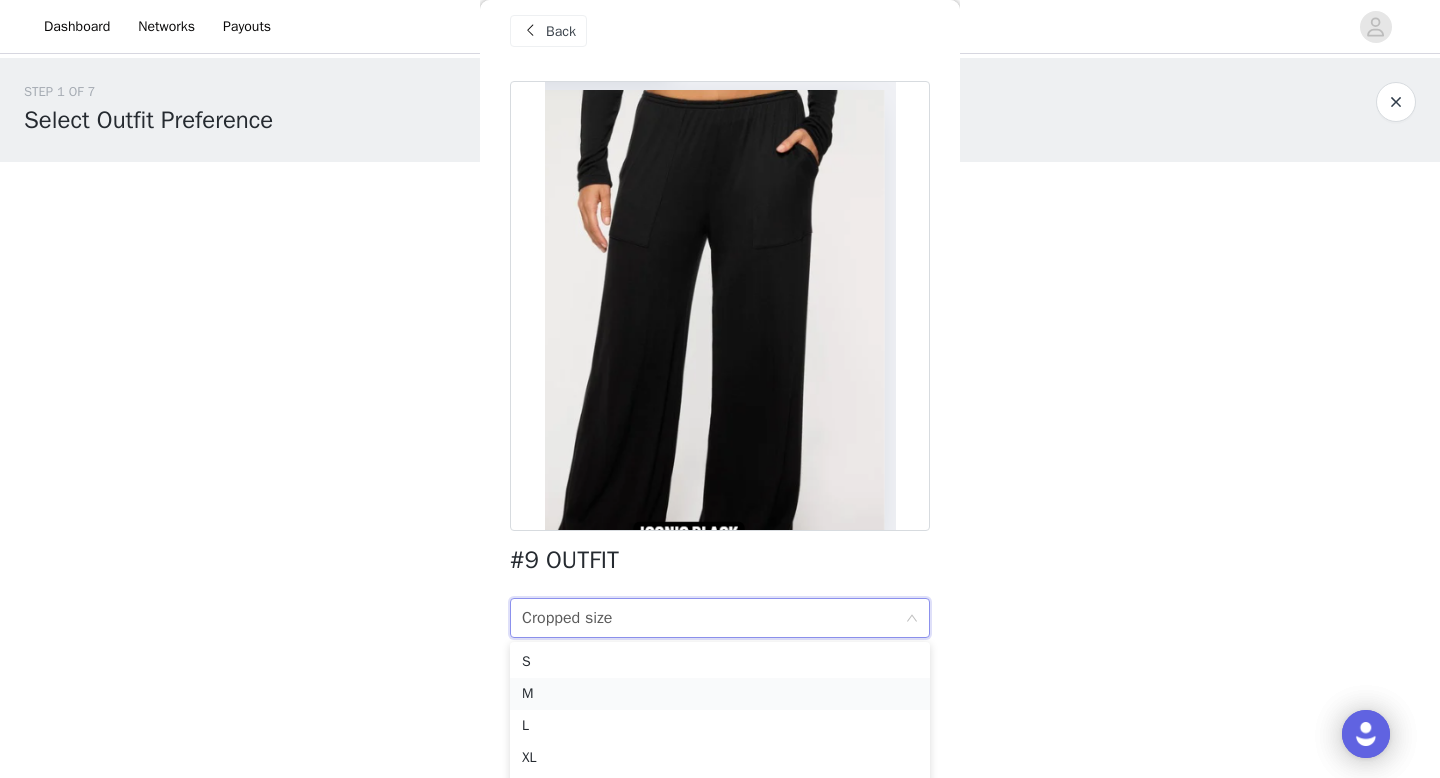 click on "M" at bounding box center [720, 694] 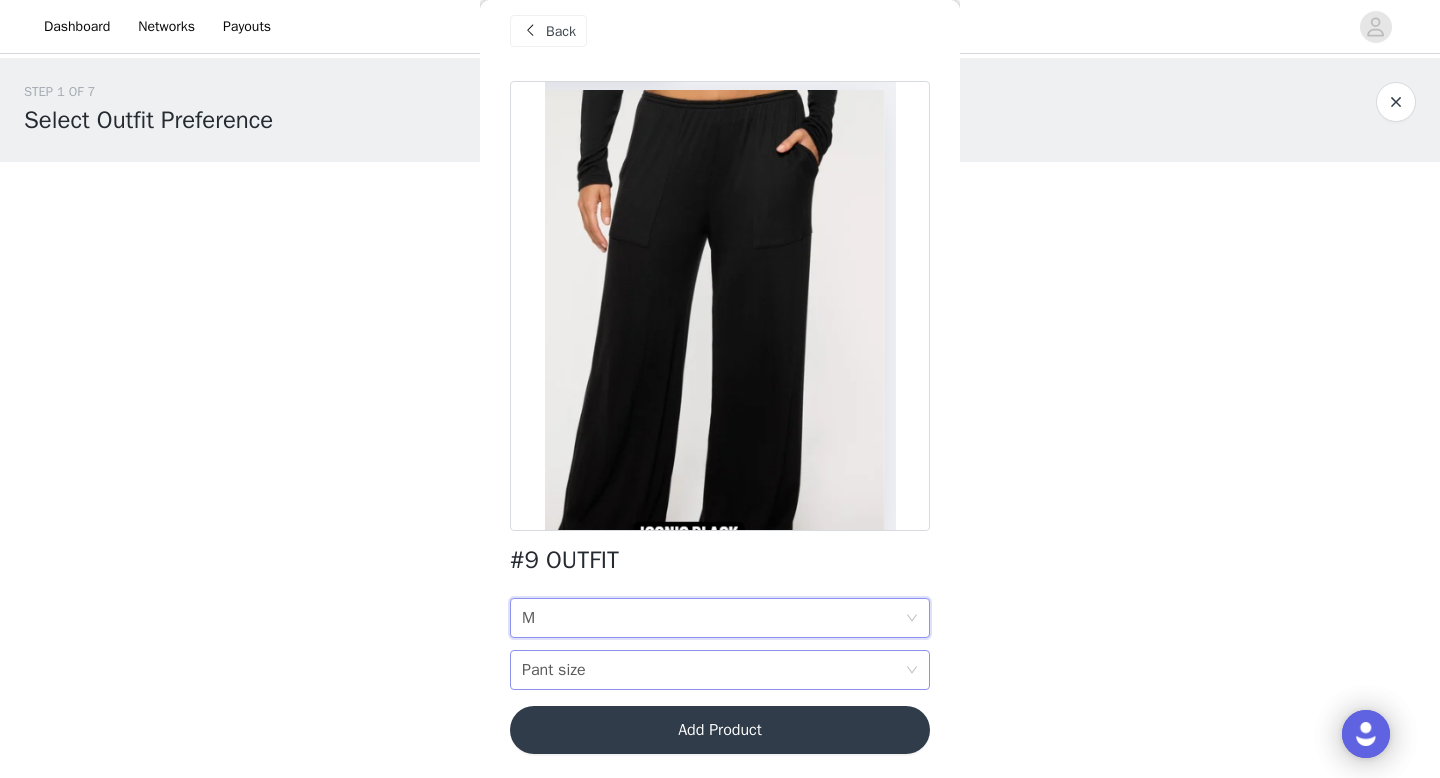click on "Pant size Pant size" at bounding box center [713, 670] 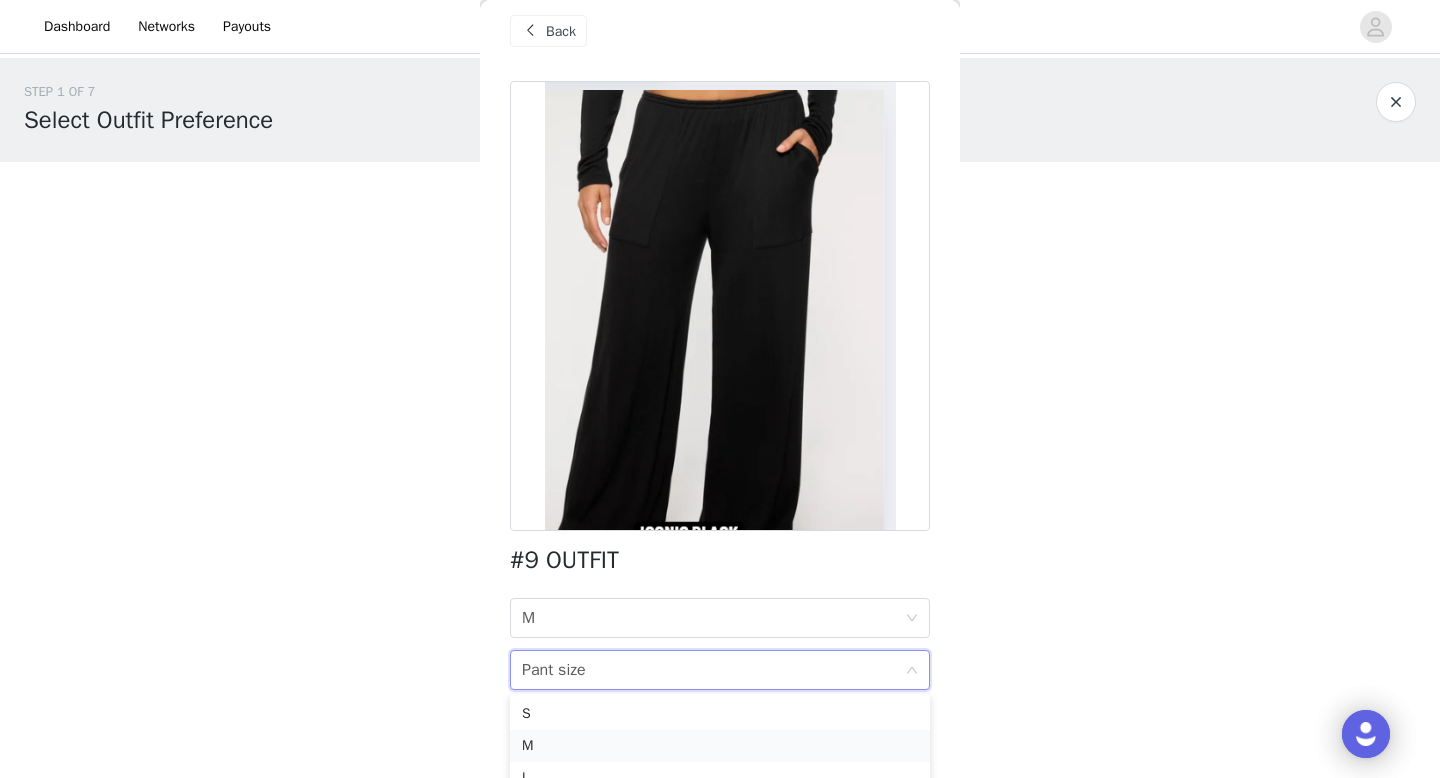 click on "M" at bounding box center (720, 746) 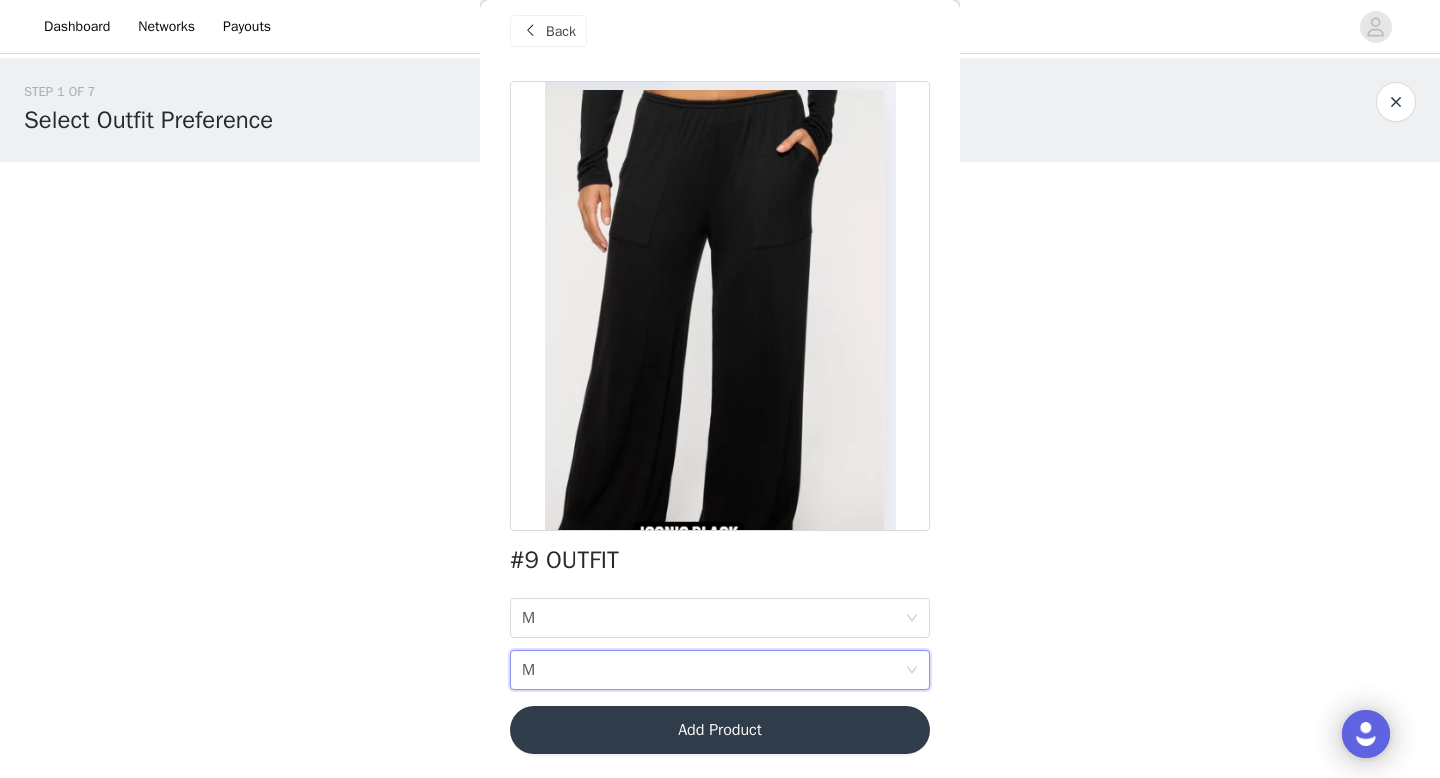 click on "Add Product" at bounding box center (720, 730) 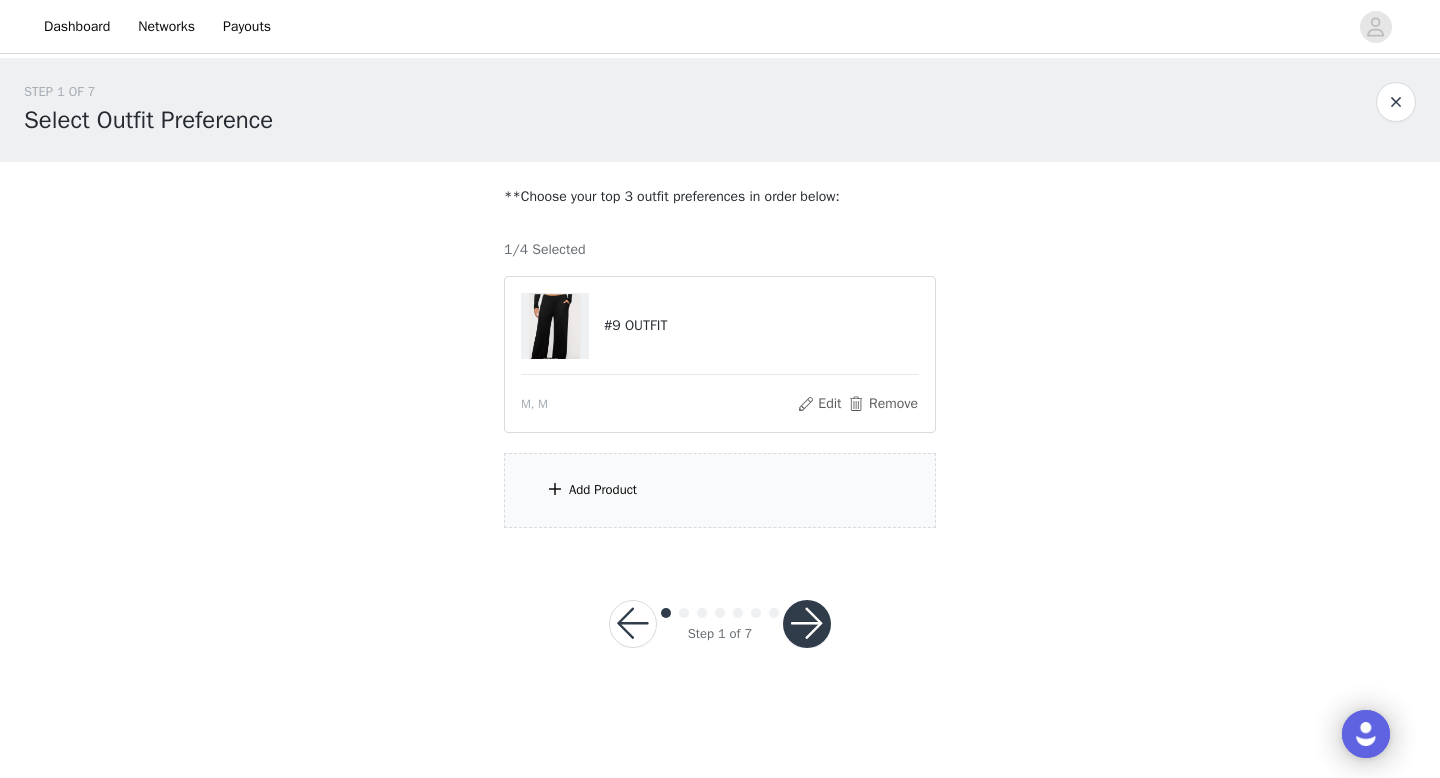 click on "Add Product" at bounding box center [720, 490] 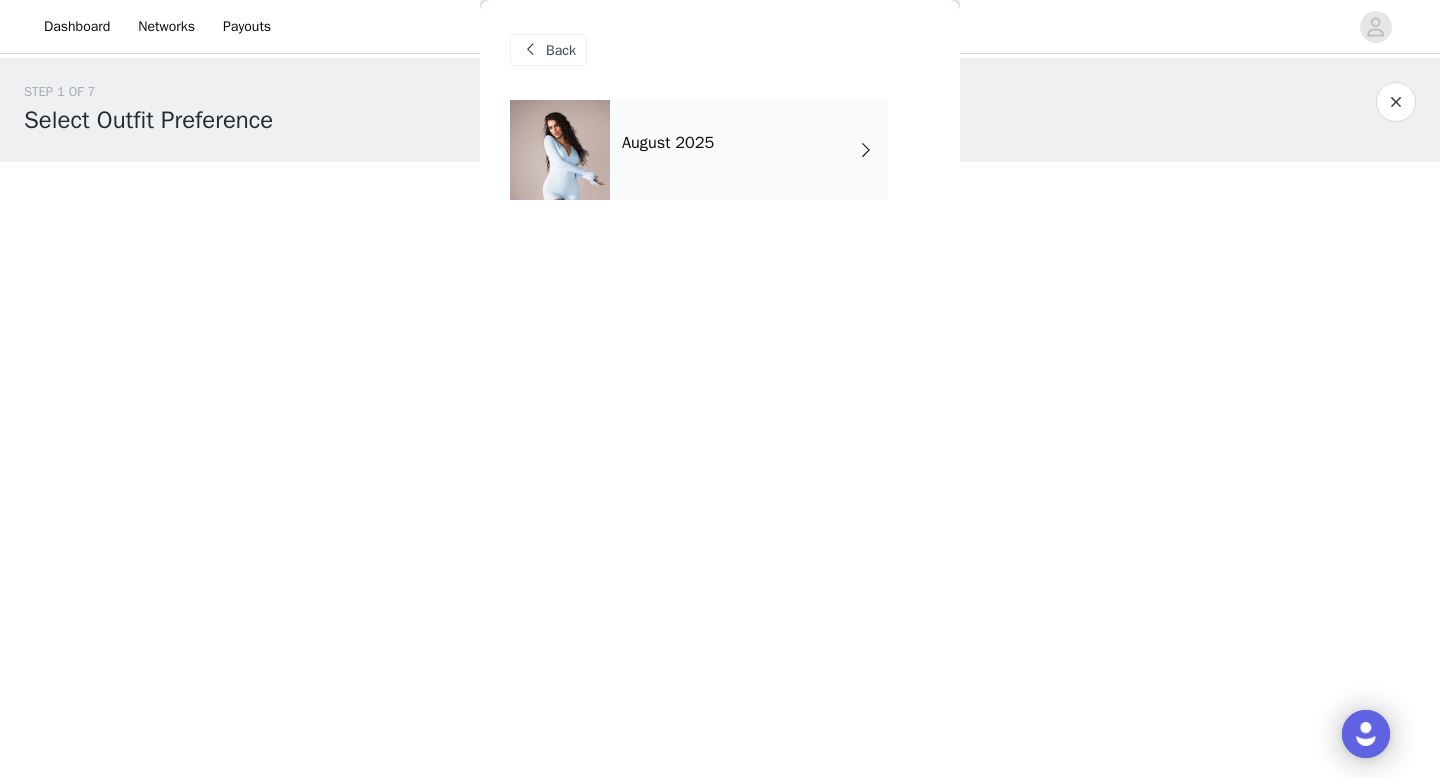click on "August 2025" at bounding box center [749, 150] 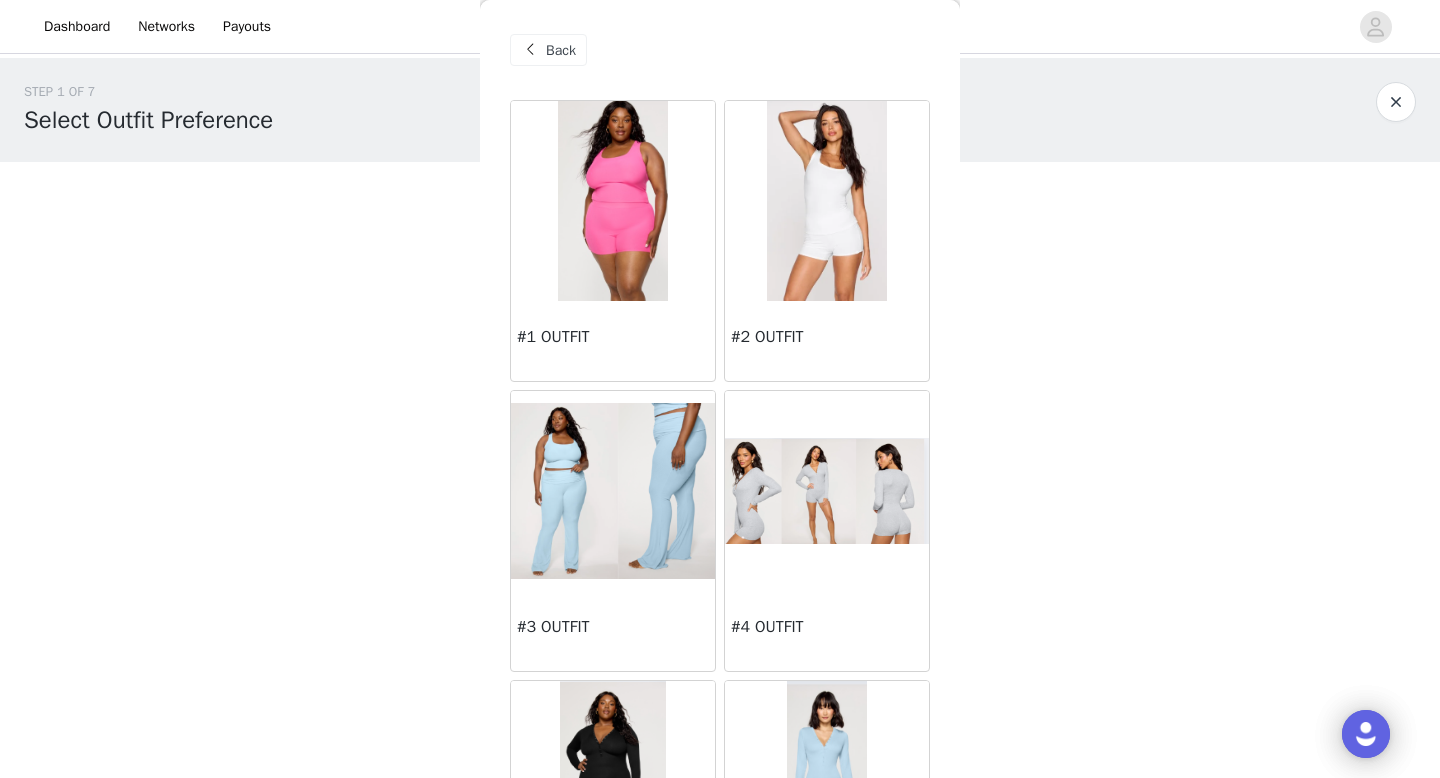 click at bounding box center [613, 201] 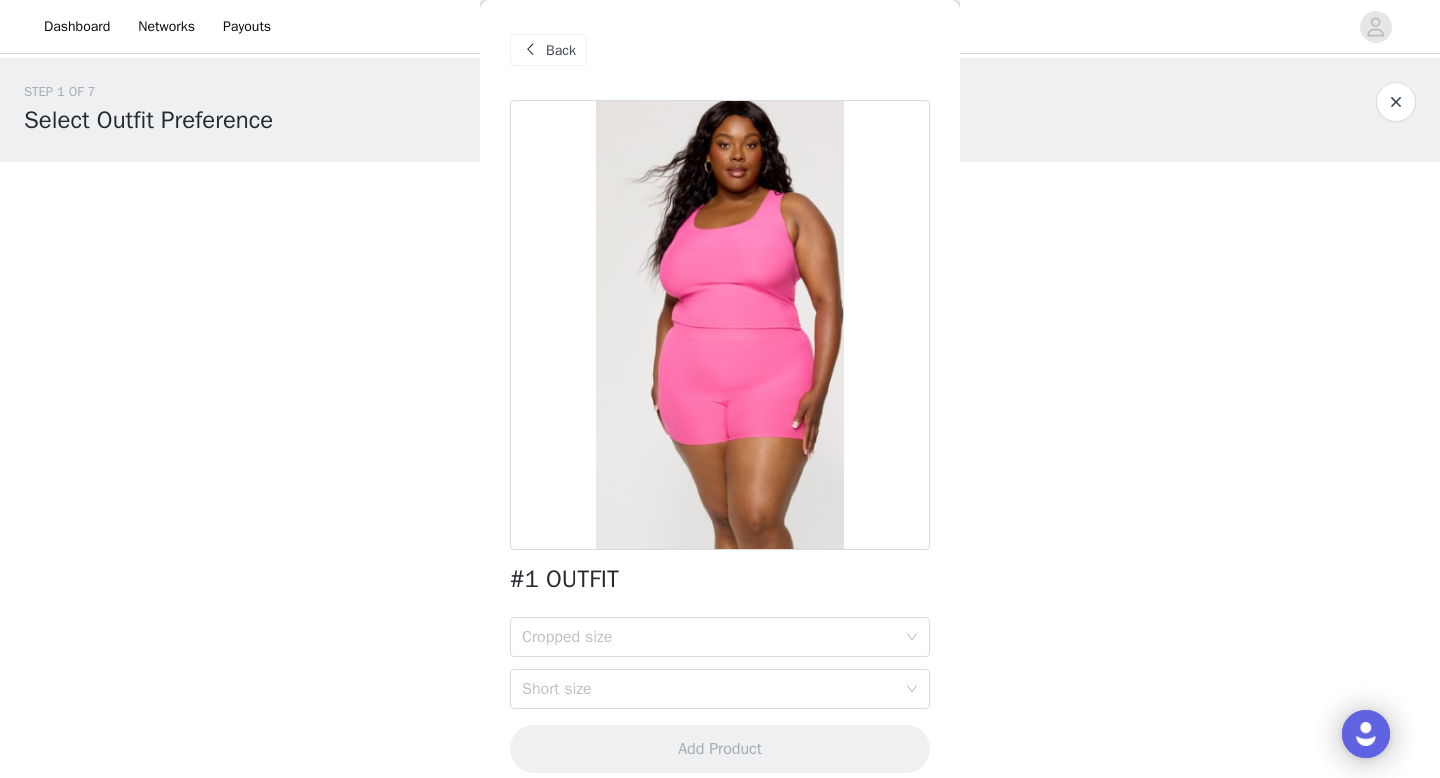 scroll, scrollTop: 19, scrollLeft: 0, axis: vertical 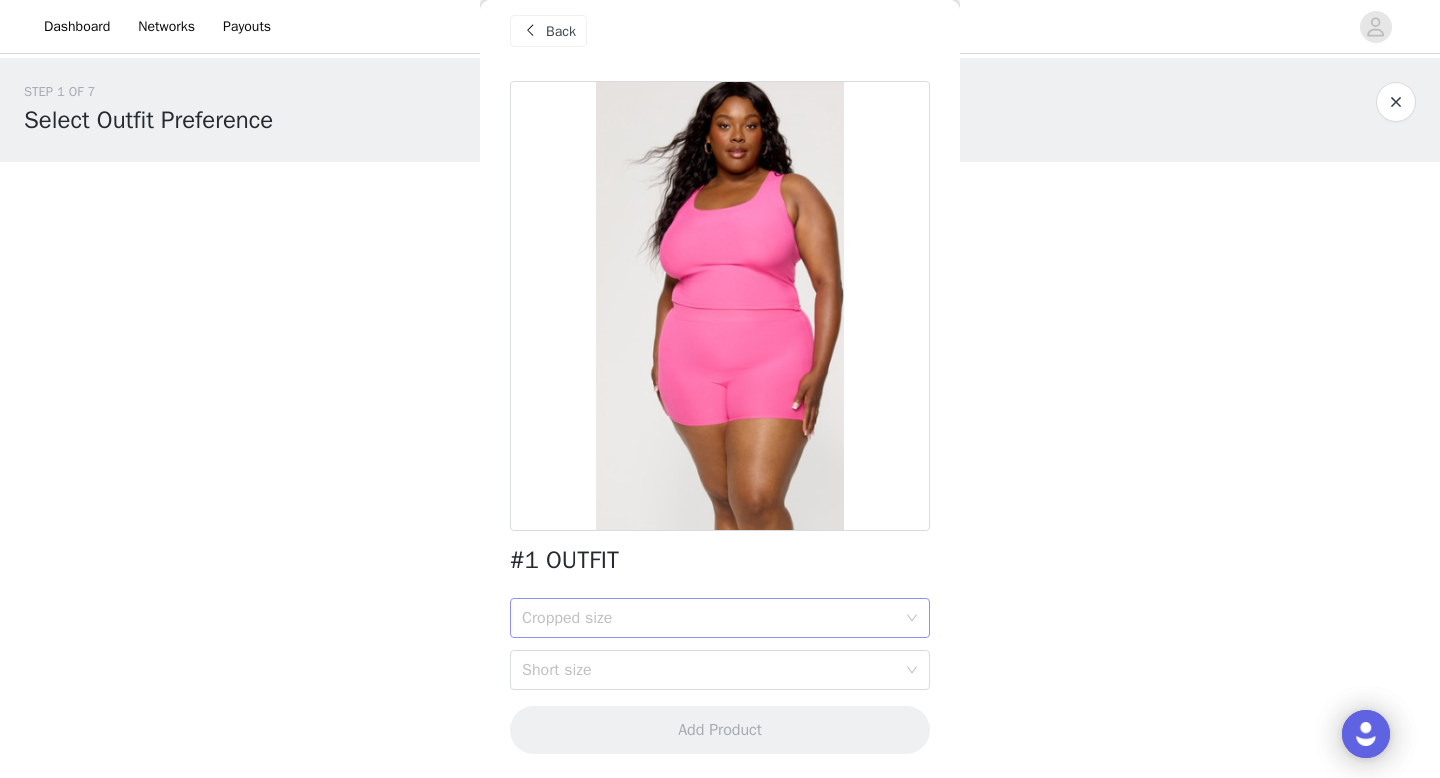 click on "Cropped size" at bounding box center [713, 618] 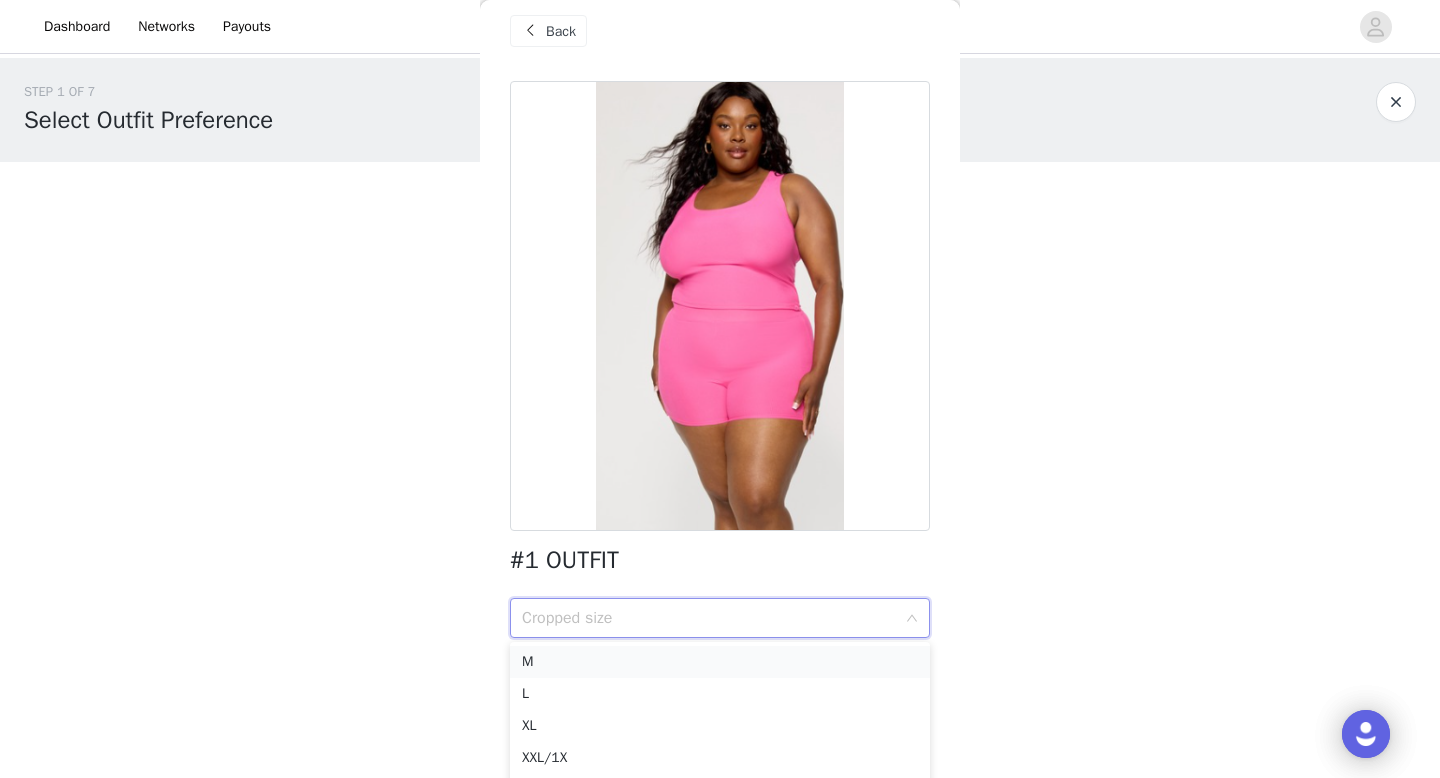 click on "M" at bounding box center (720, 662) 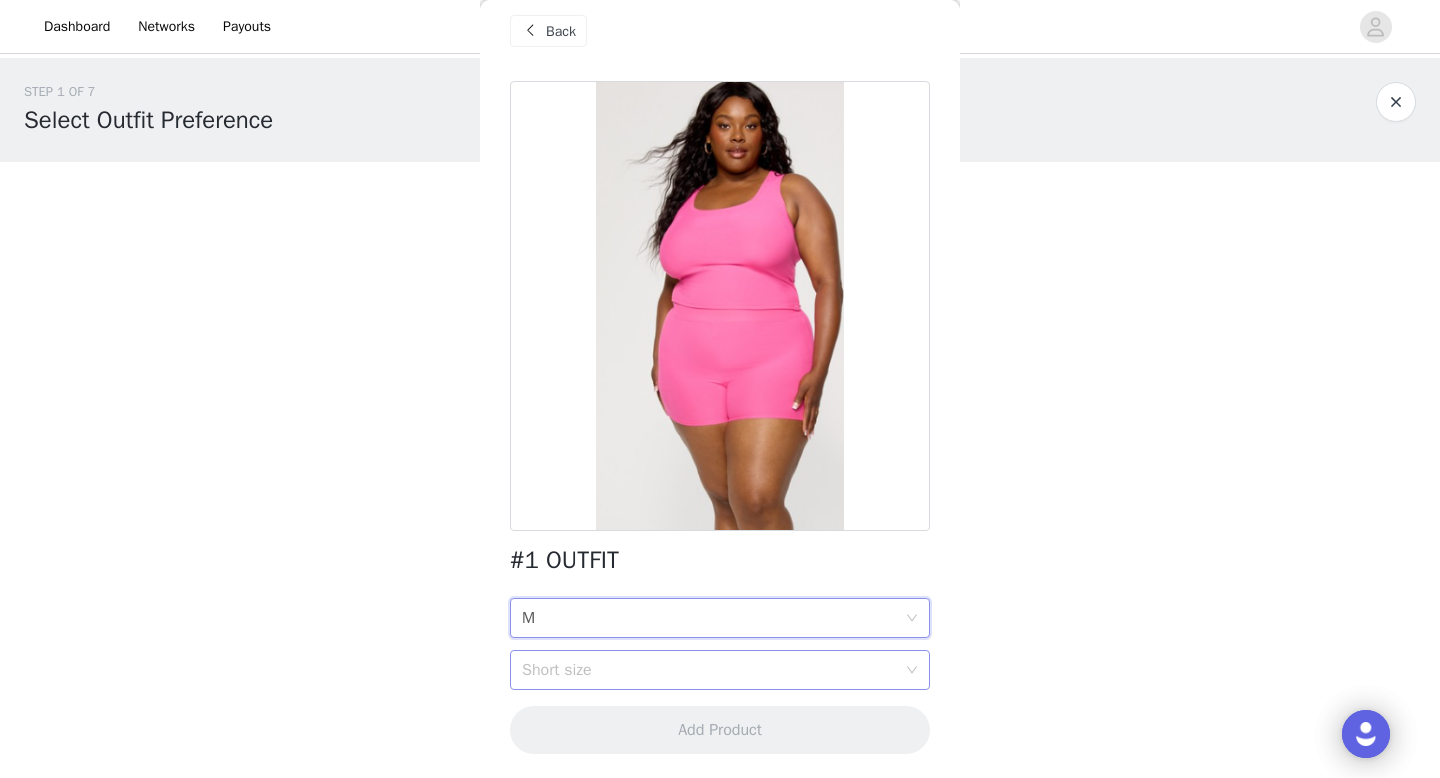 click on "Short size" at bounding box center [713, 670] 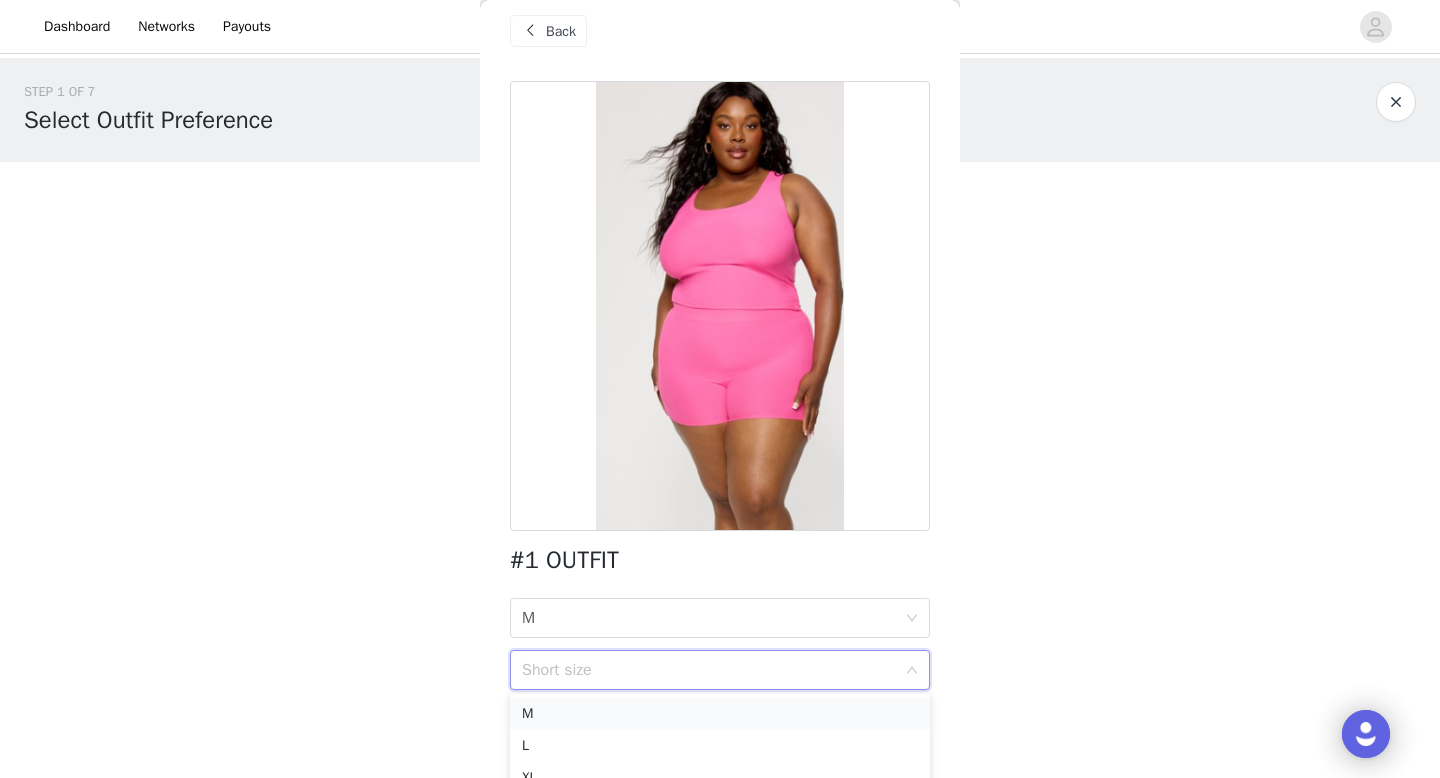 click on "M" at bounding box center [720, 714] 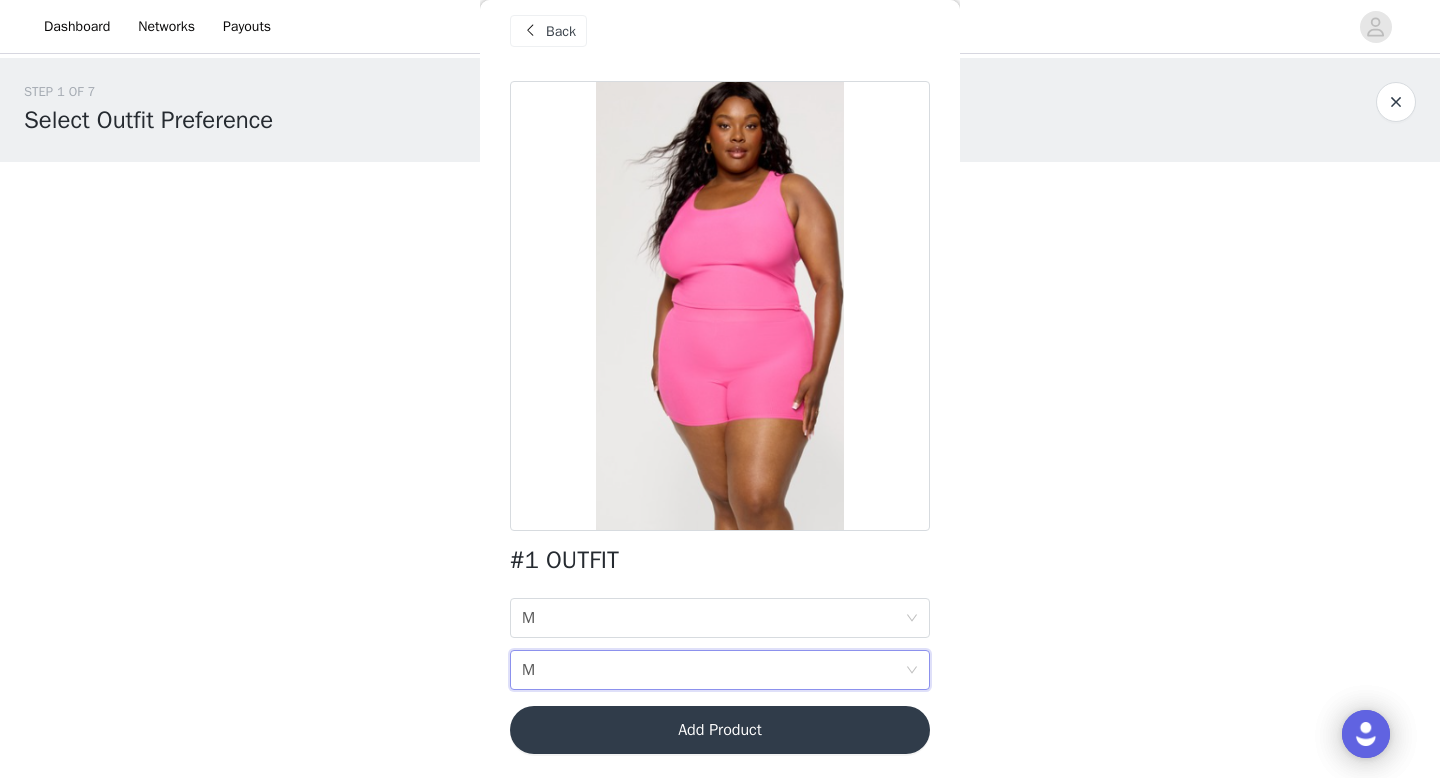 click on "Add Product" at bounding box center (720, 730) 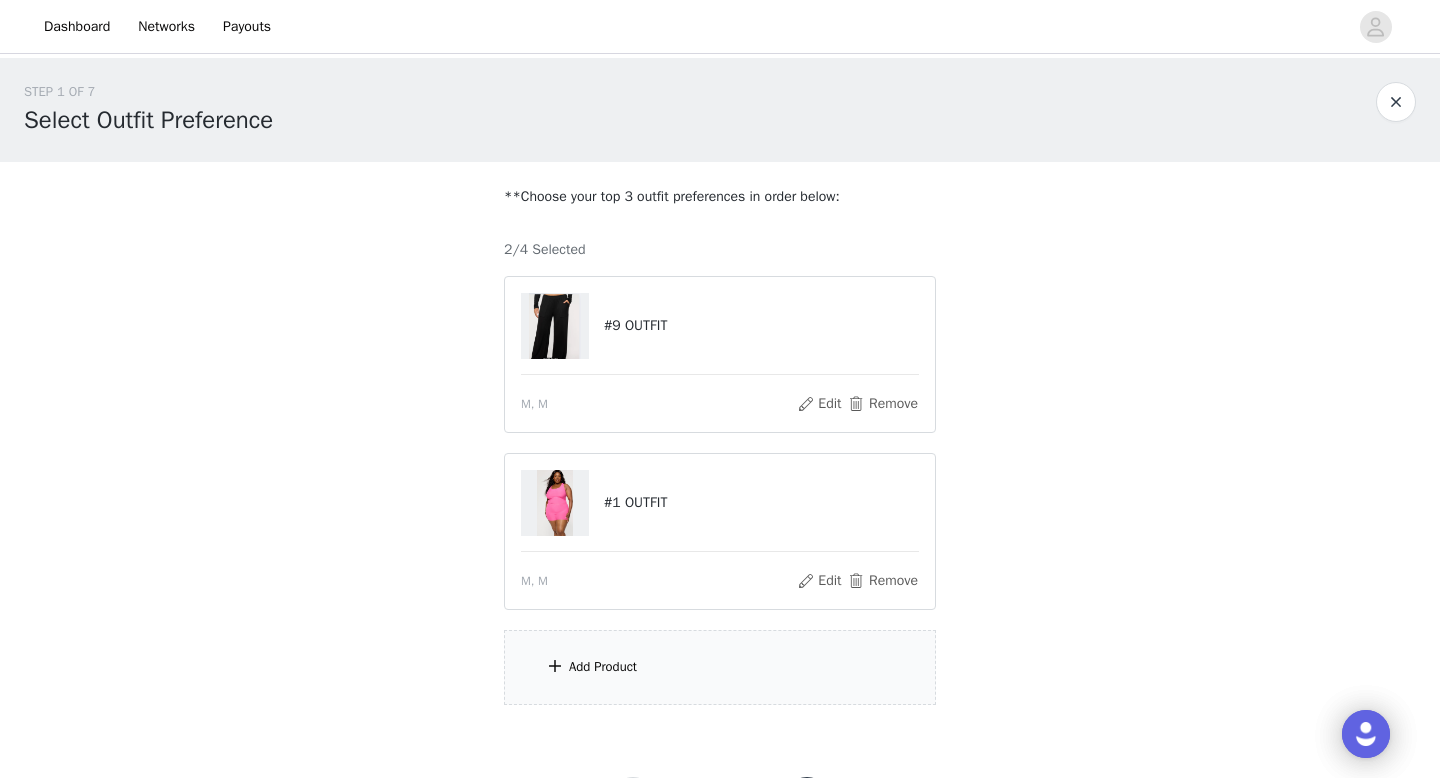 click on "Add Product" at bounding box center (720, 667) 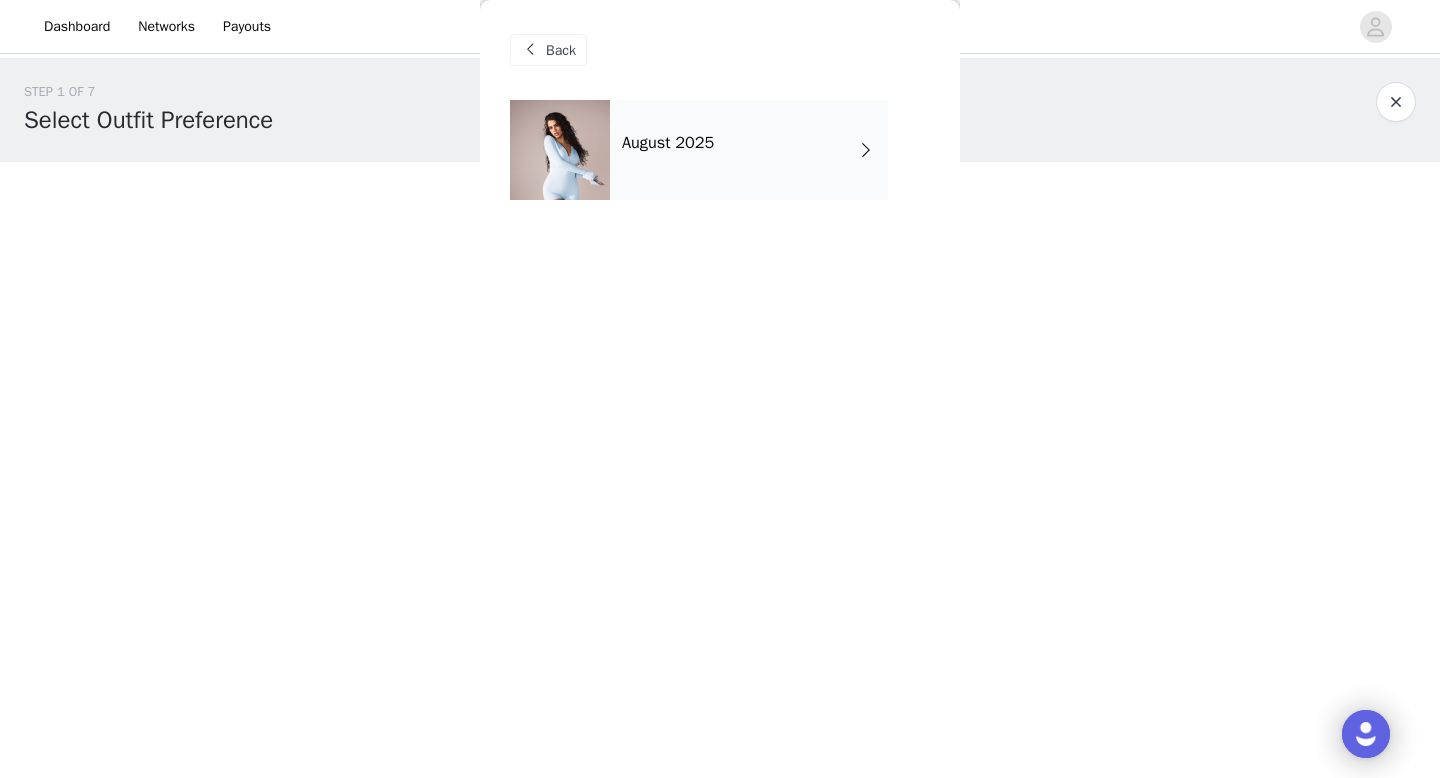 click on "August 2025" at bounding box center (749, 150) 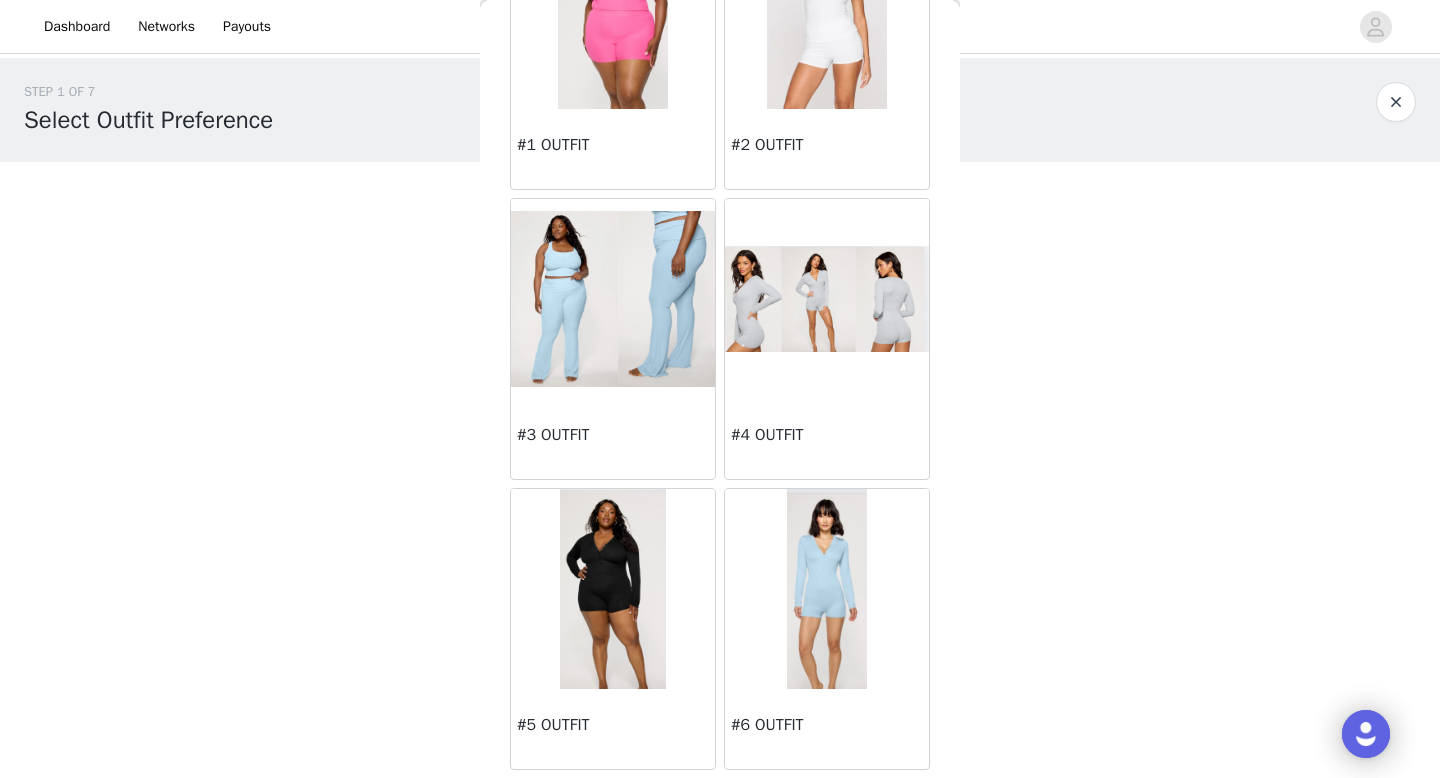 scroll, scrollTop: 194, scrollLeft: 0, axis: vertical 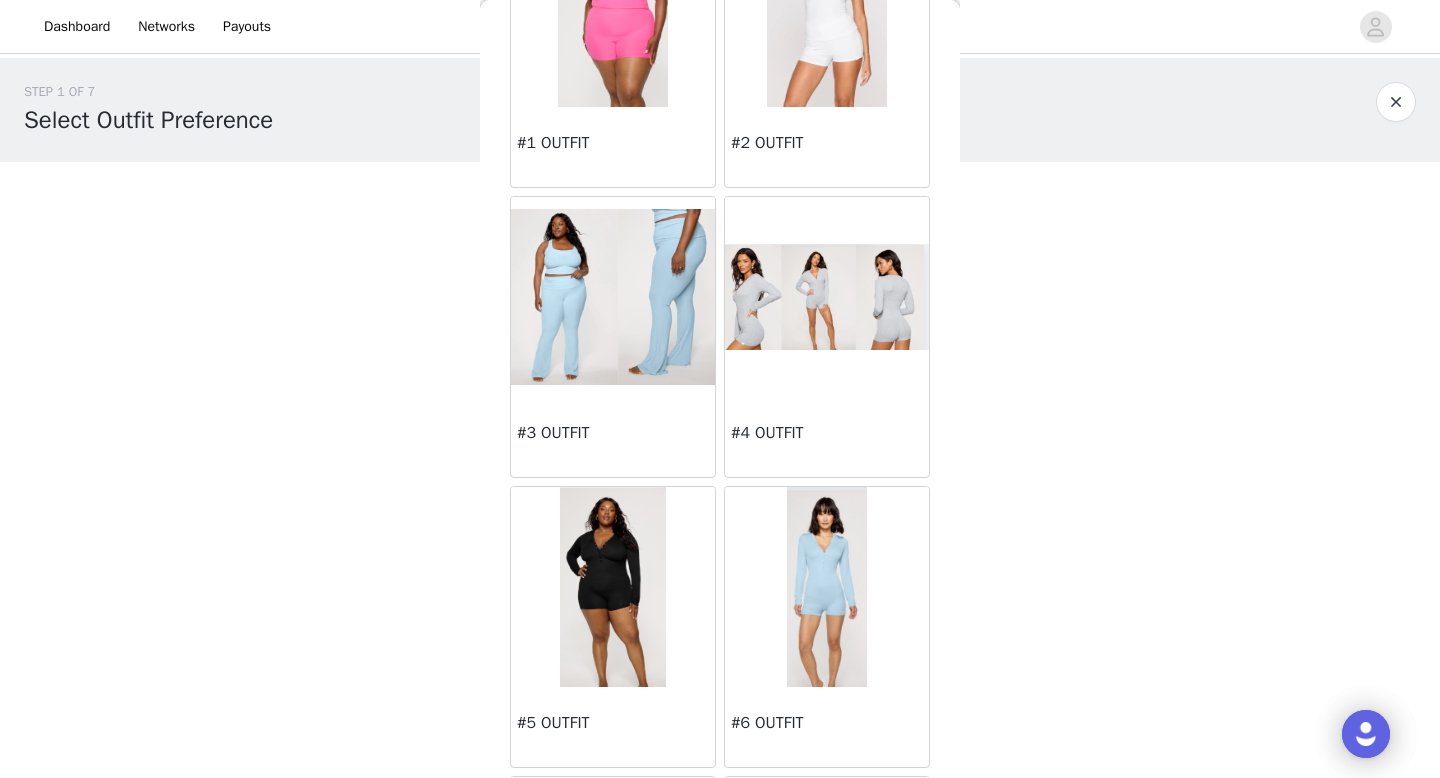 click at bounding box center [613, 587] 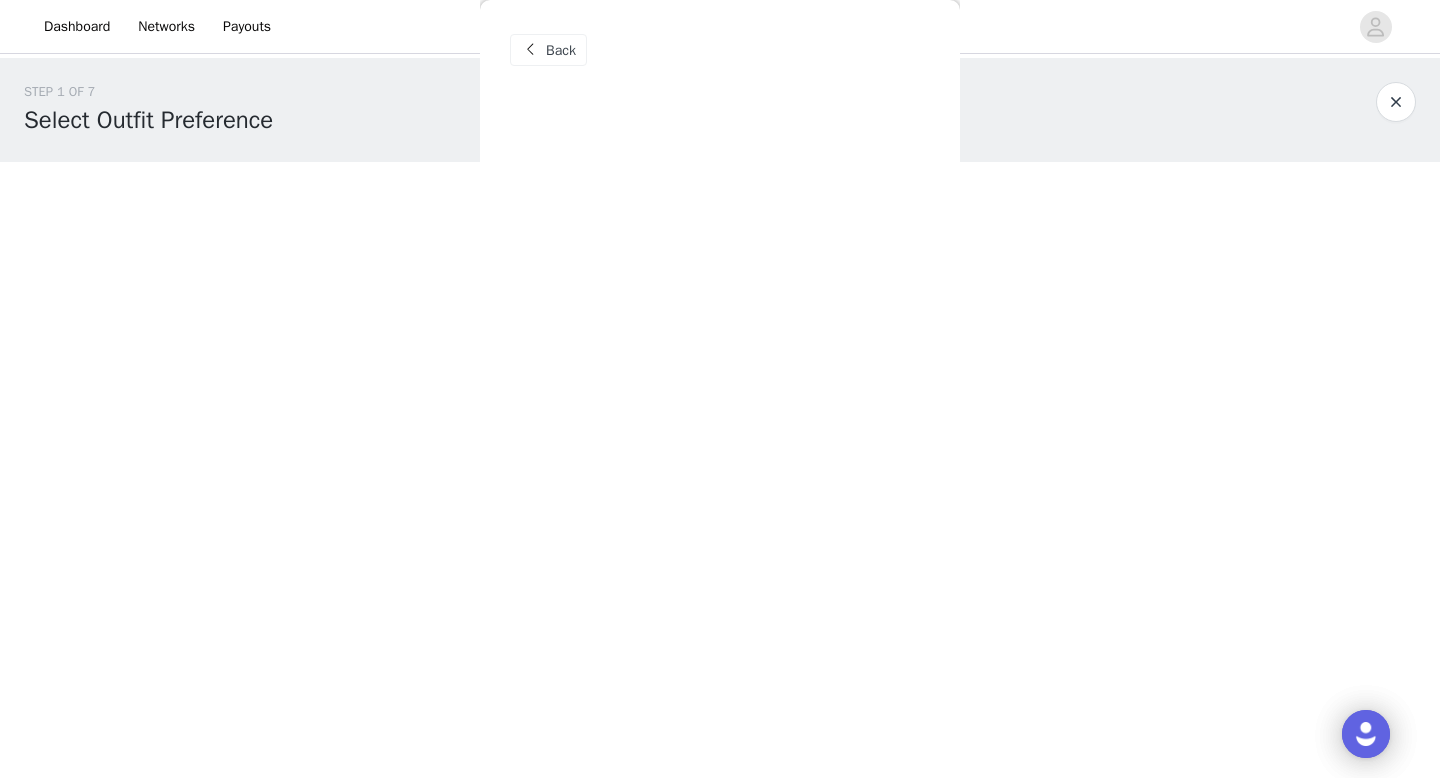 scroll, scrollTop: 0, scrollLeft: 0, axis: both 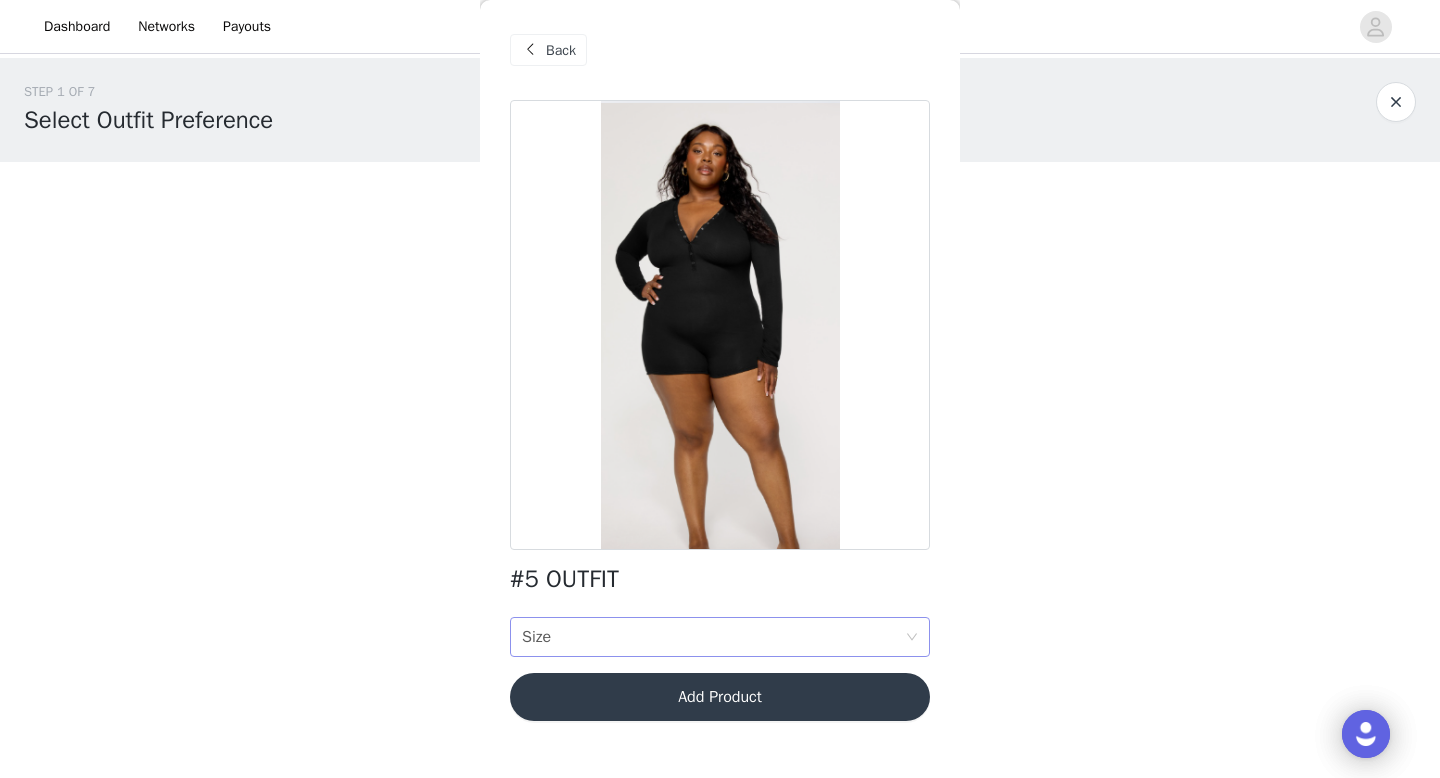 click on "Size Size" at bounding box center (713, 637) 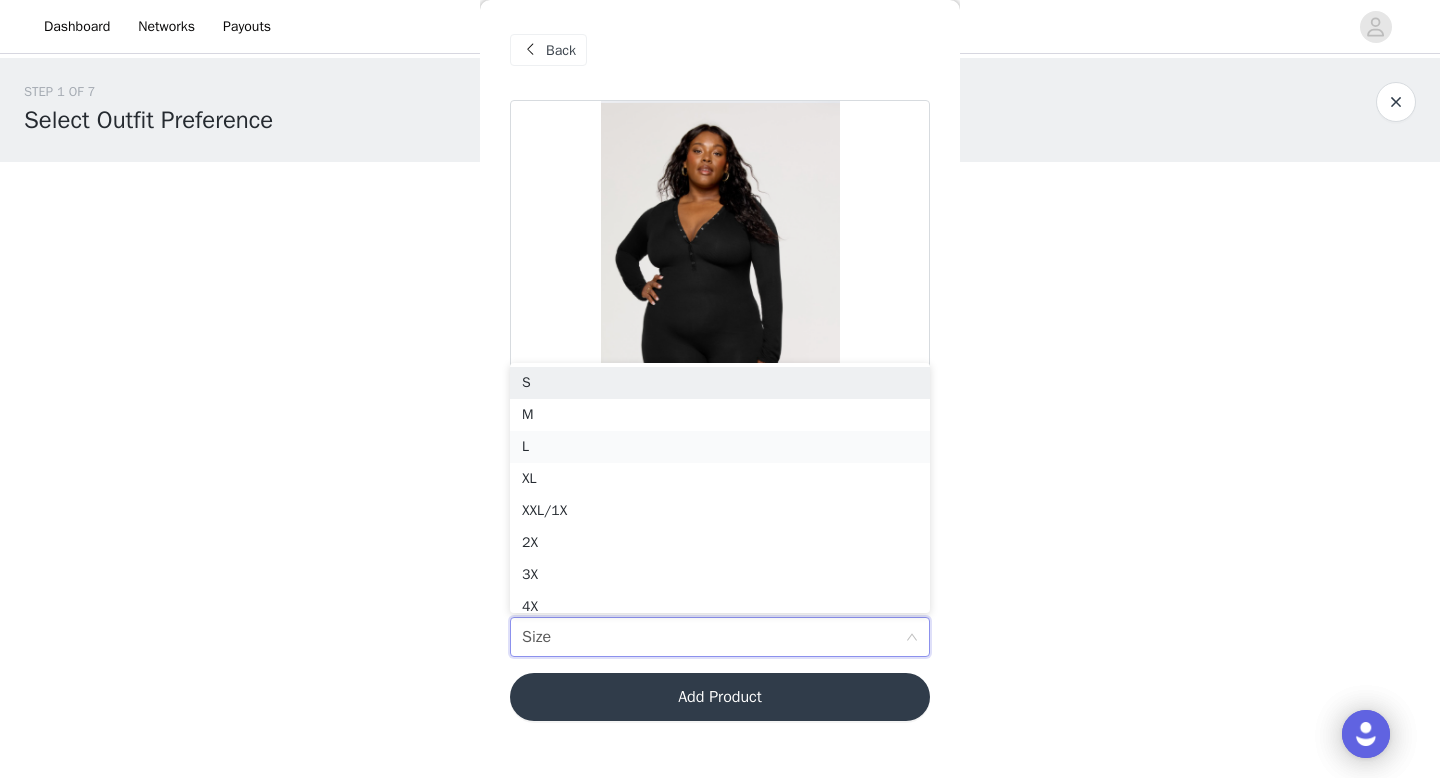 scroll, scrollTop: 10, scrollLeft: 0, axis: vertical 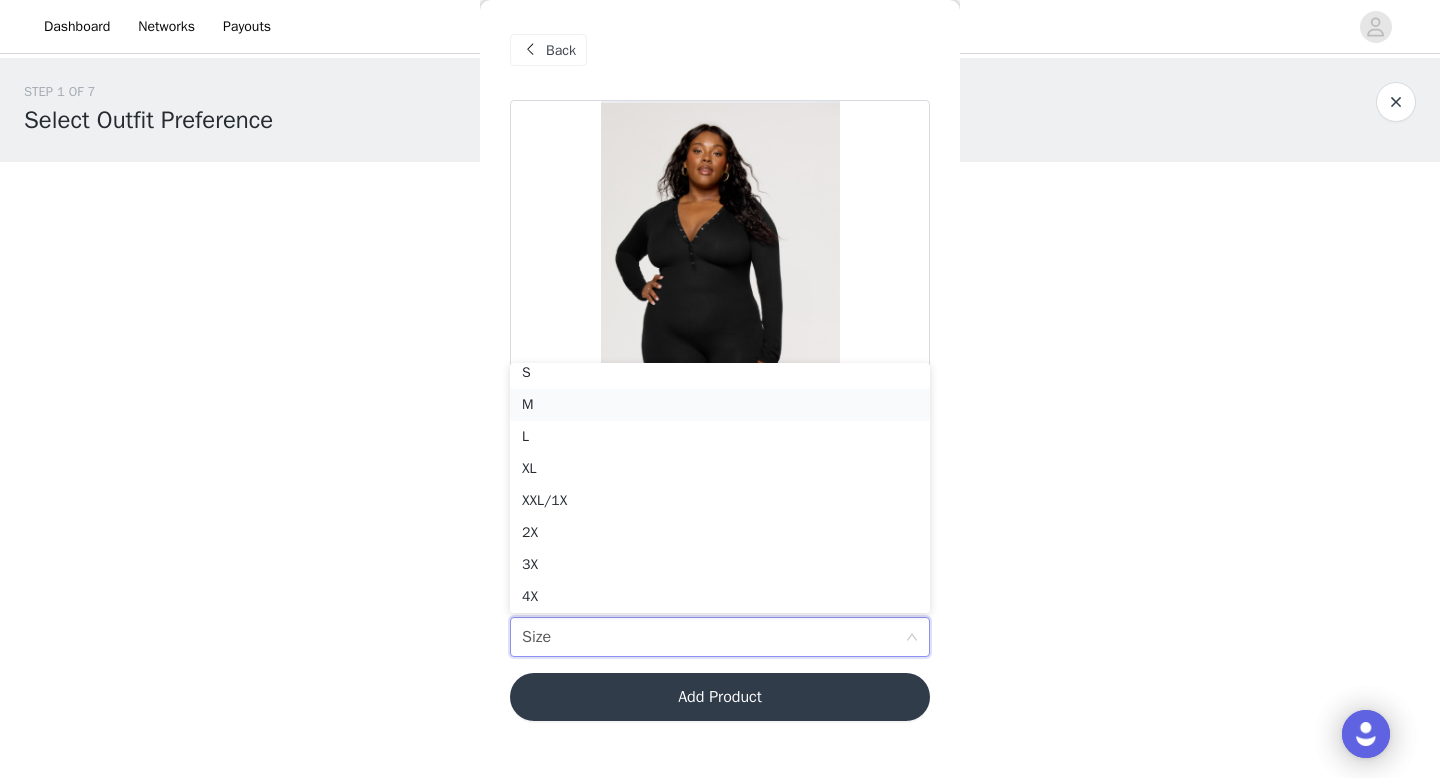 click on "M" at bounding box center (720, 405) 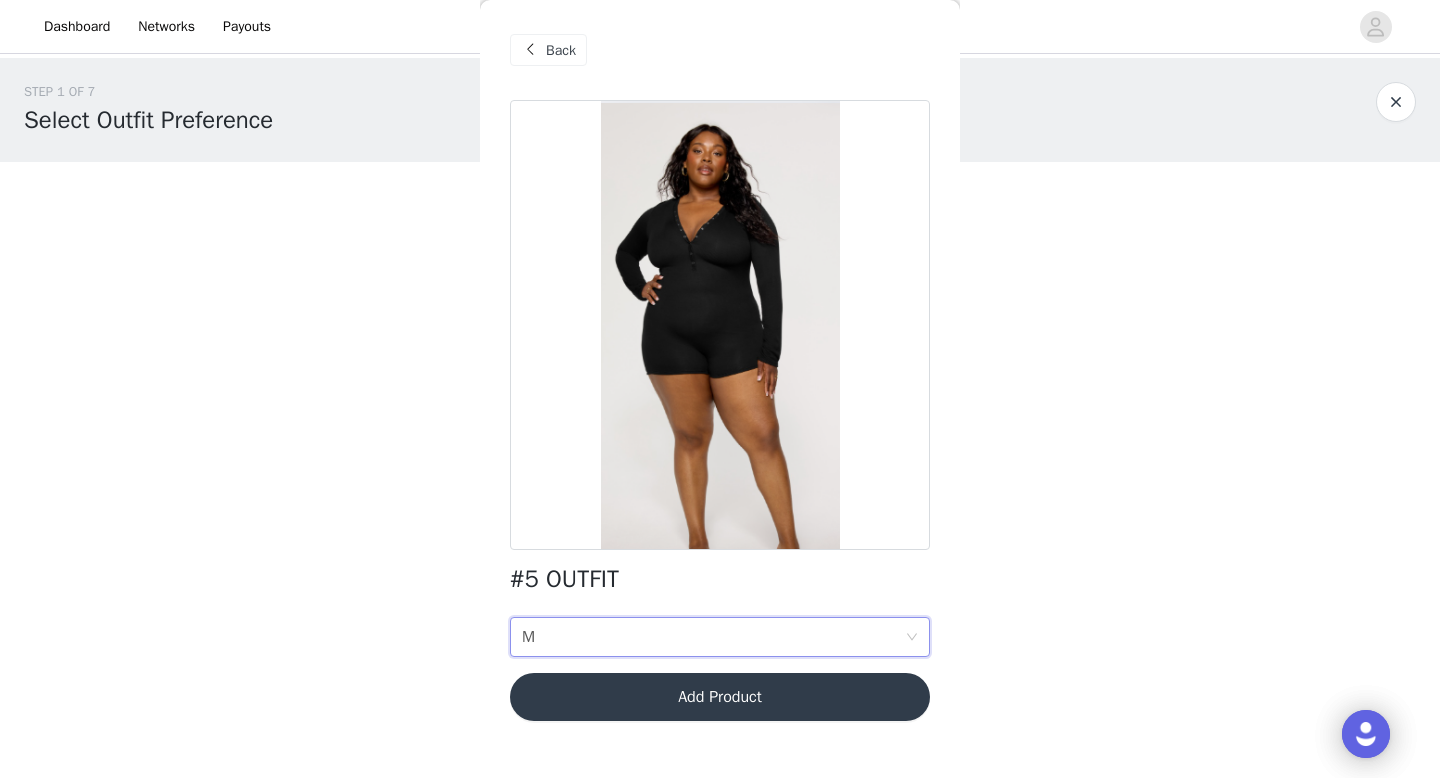 click on "Add Product" at bounding box center [720, 697] 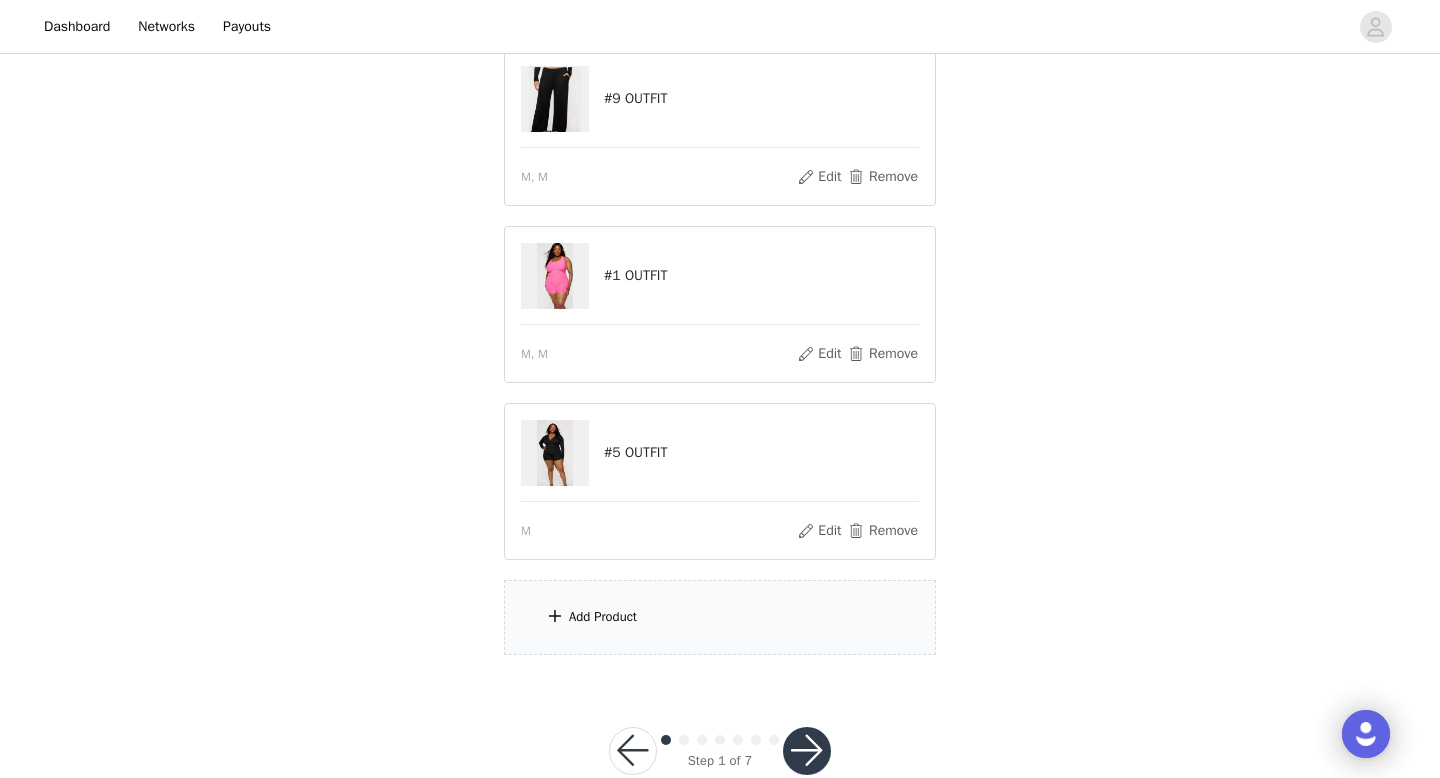 scroll, scrollTop: 271, scrollLeft: 0, axis: vertical 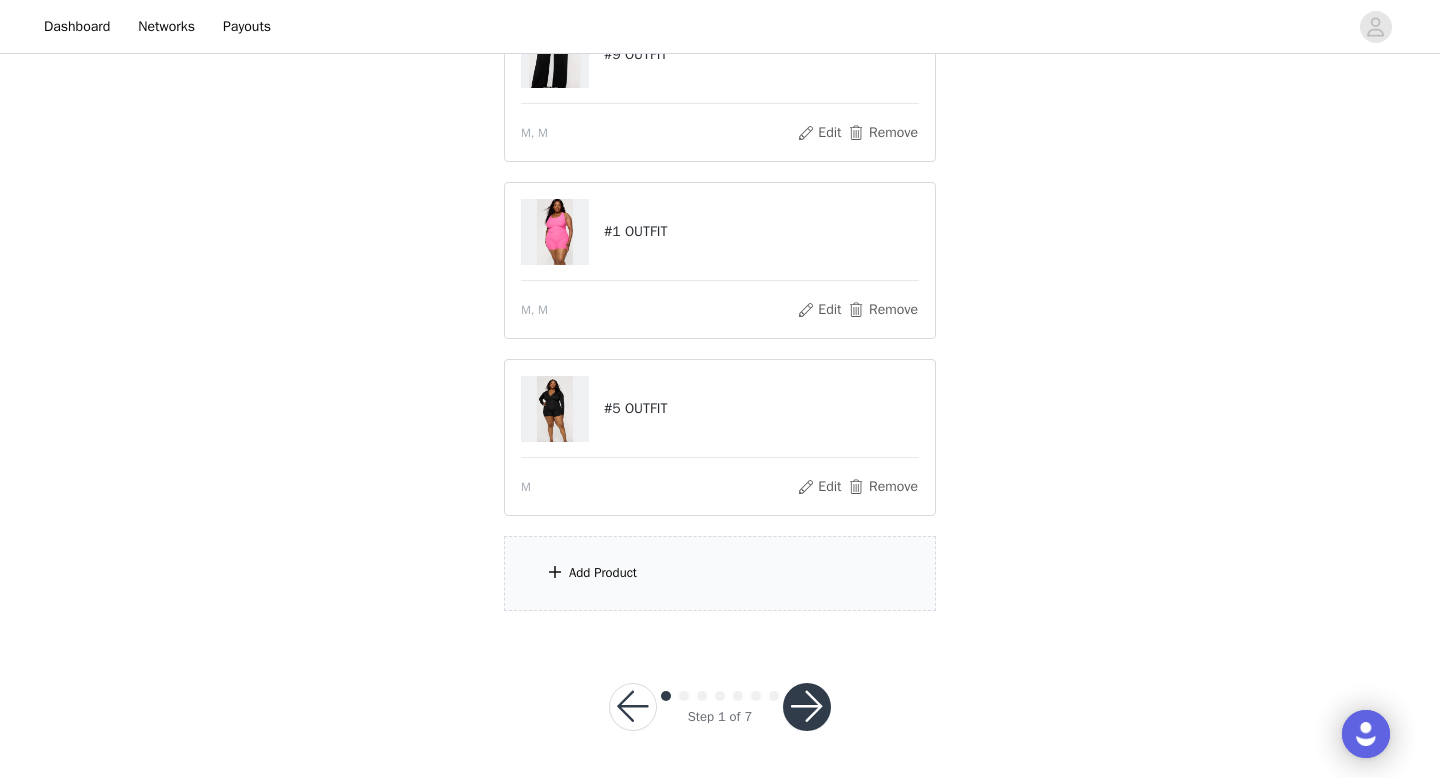 click on "Add Product" at bounding box center [603, 573] 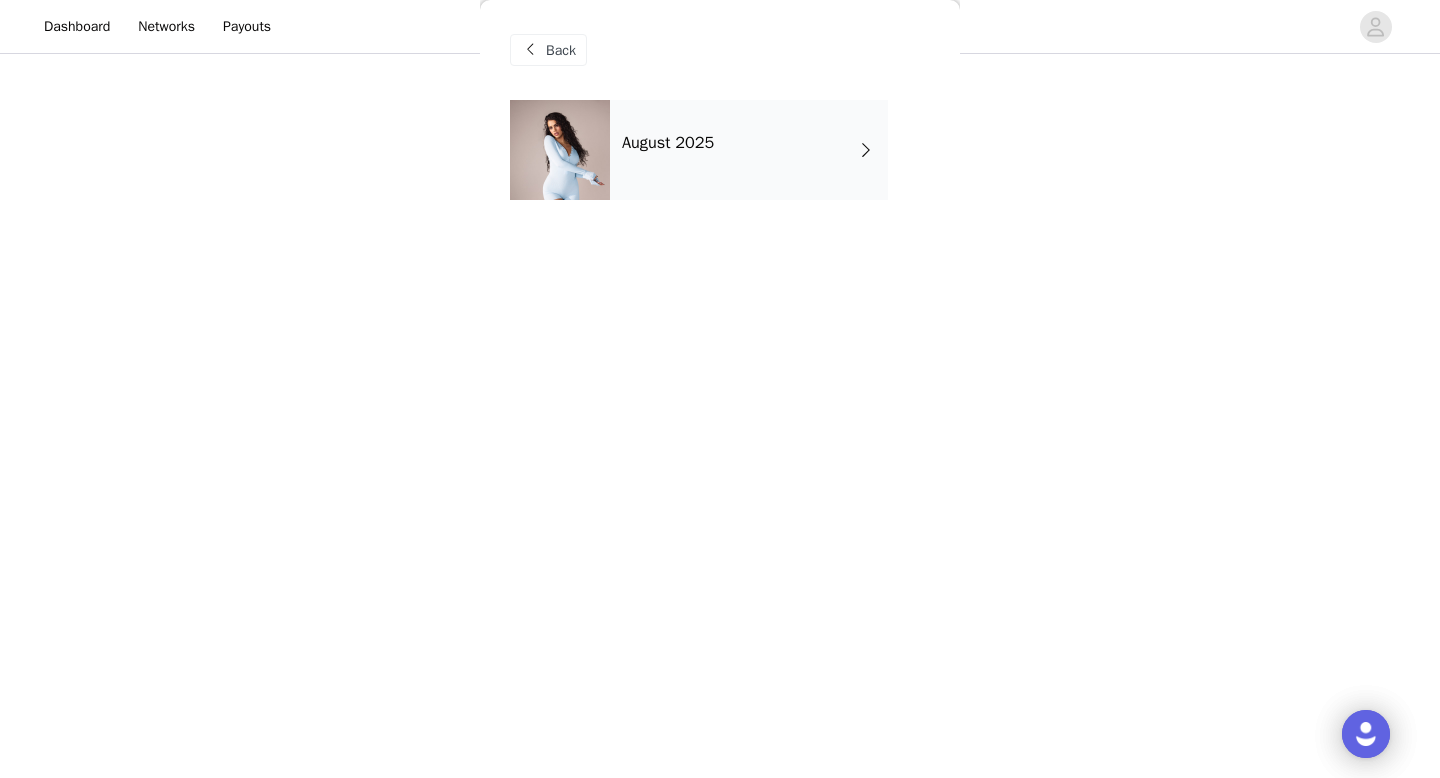 click on "August 2025" at bounding box center [749, 150] 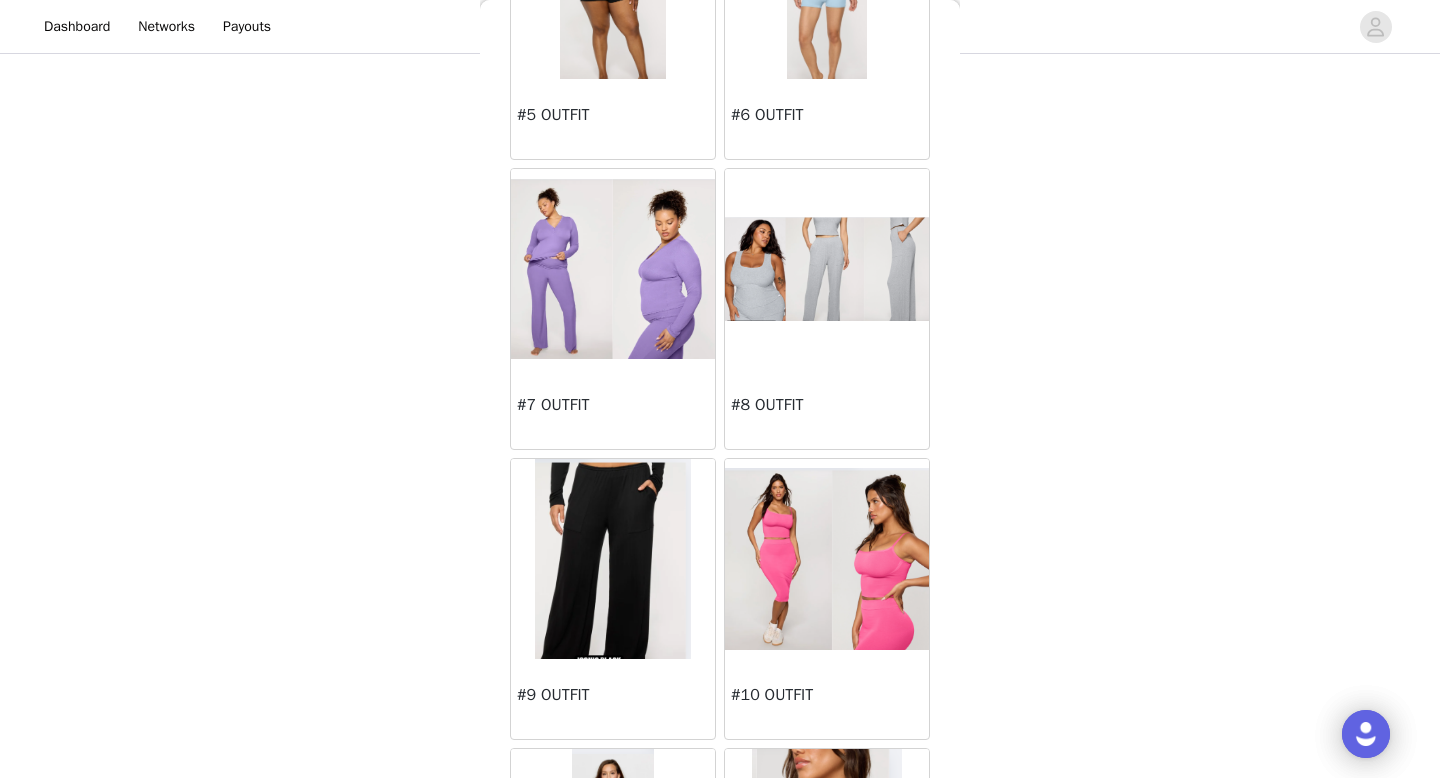 scroll, scrollTop: 791, scrollLeft: 0, axis: vertical 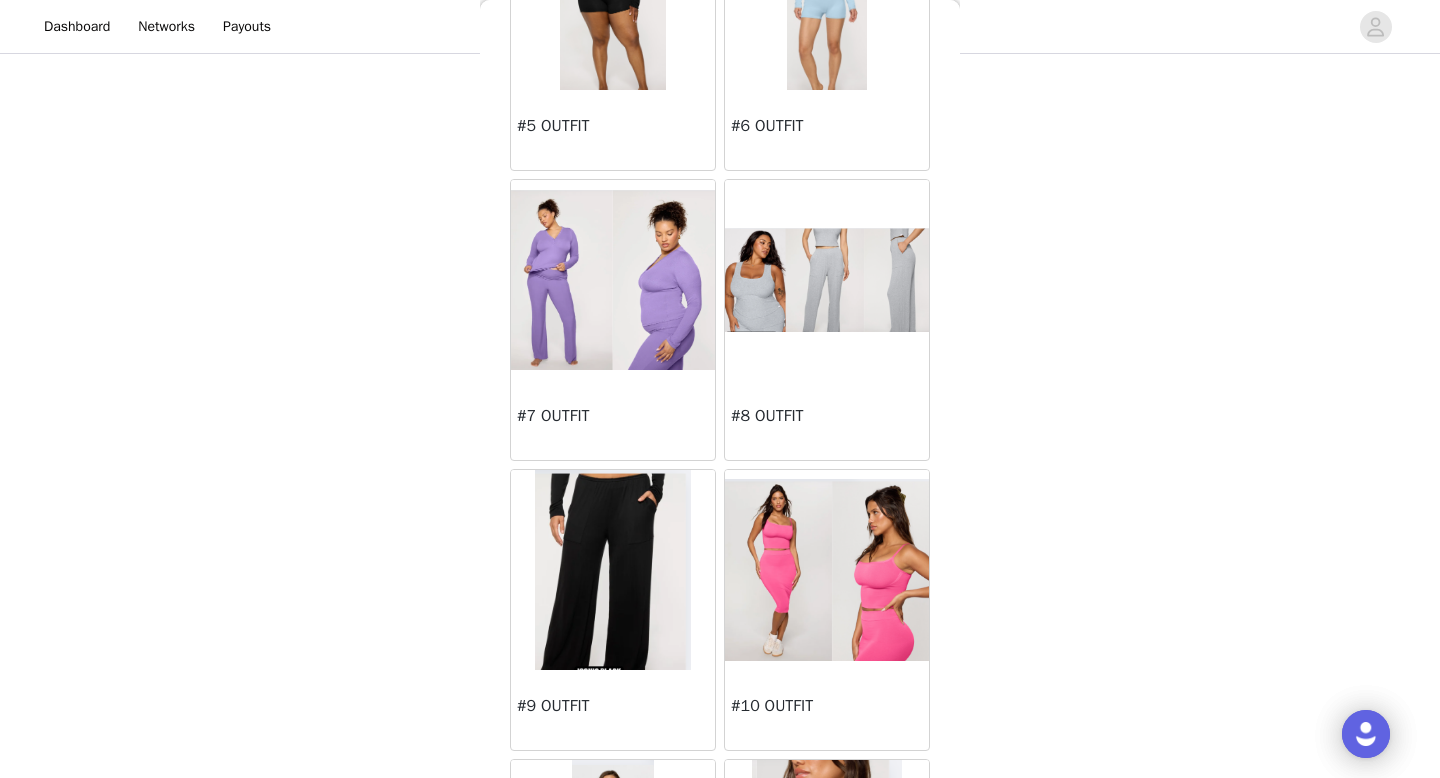 click on "#8 OUTFIT" at bounding box center [827, 420] 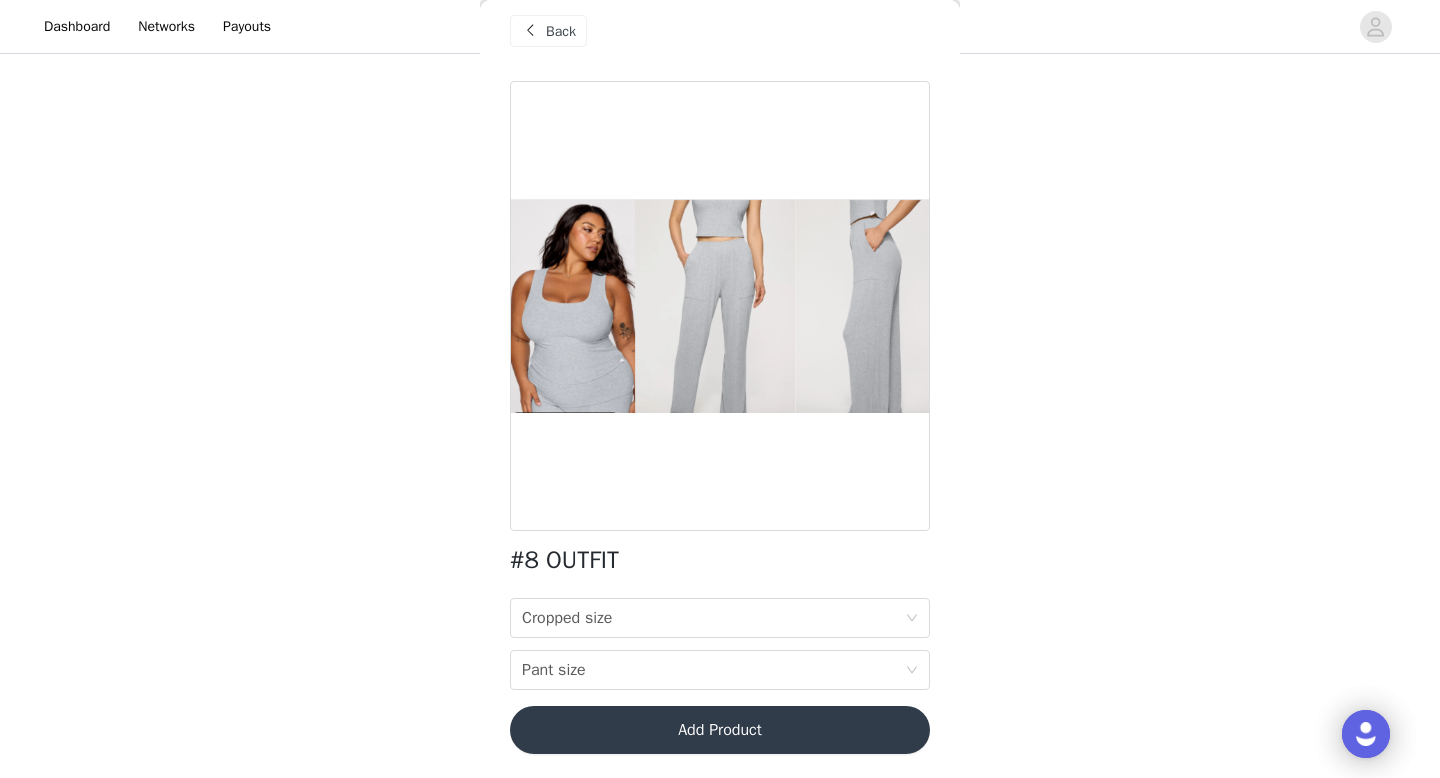 scroll, scrollTop: 19, scrollLeft: 0, axis: vertical 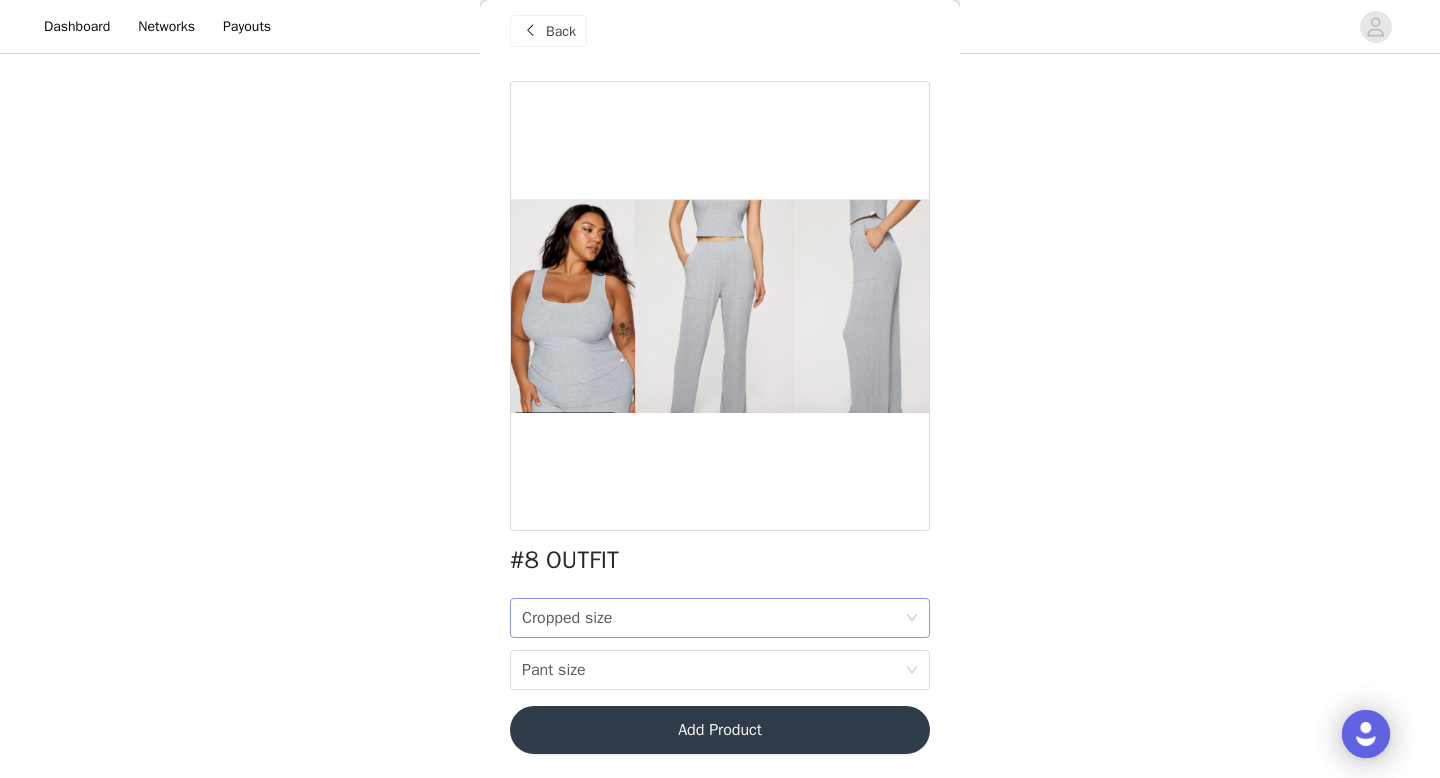 click on "Cropped size Cropped size" at bounding box center [713, 618] 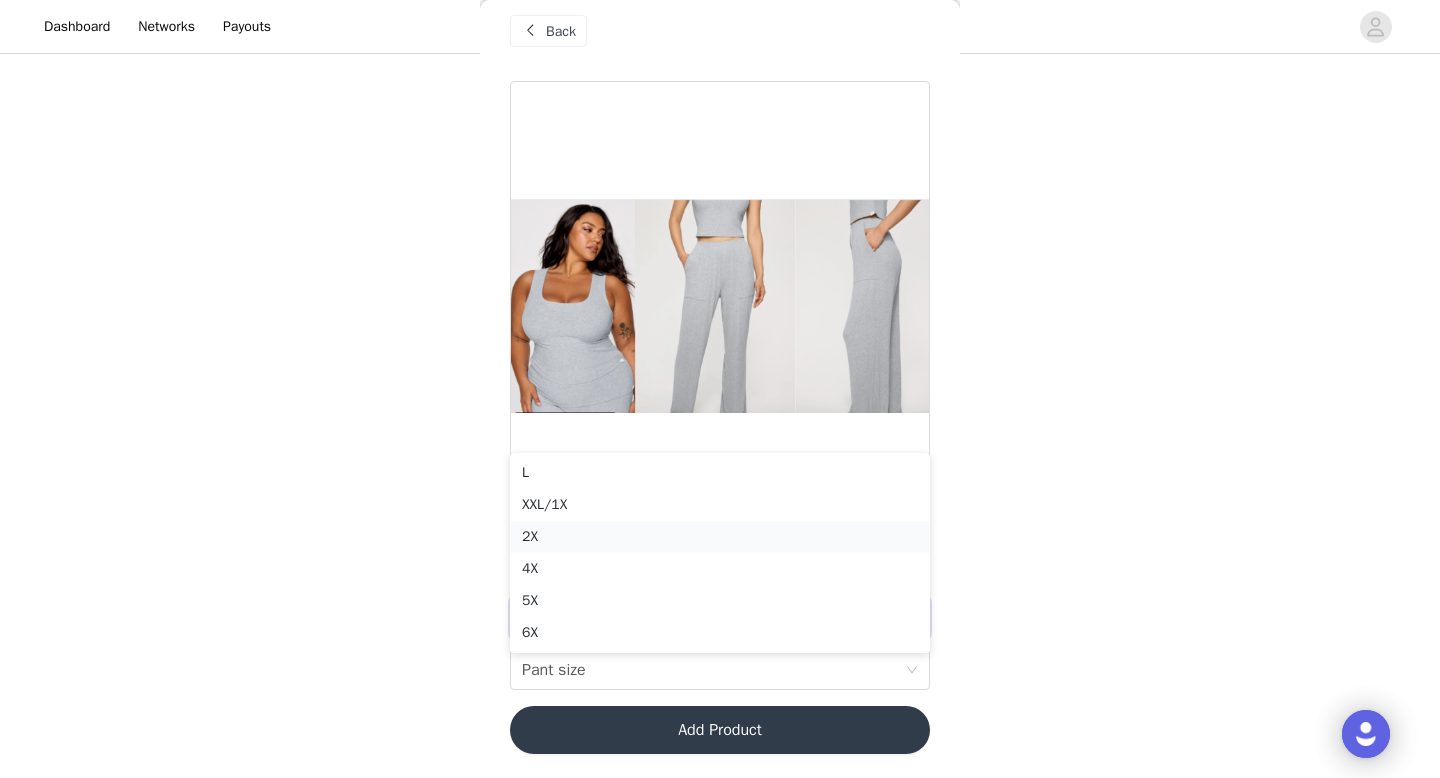 scroll, scrollTop: 225, scrollLeft: 0, axis: vertical 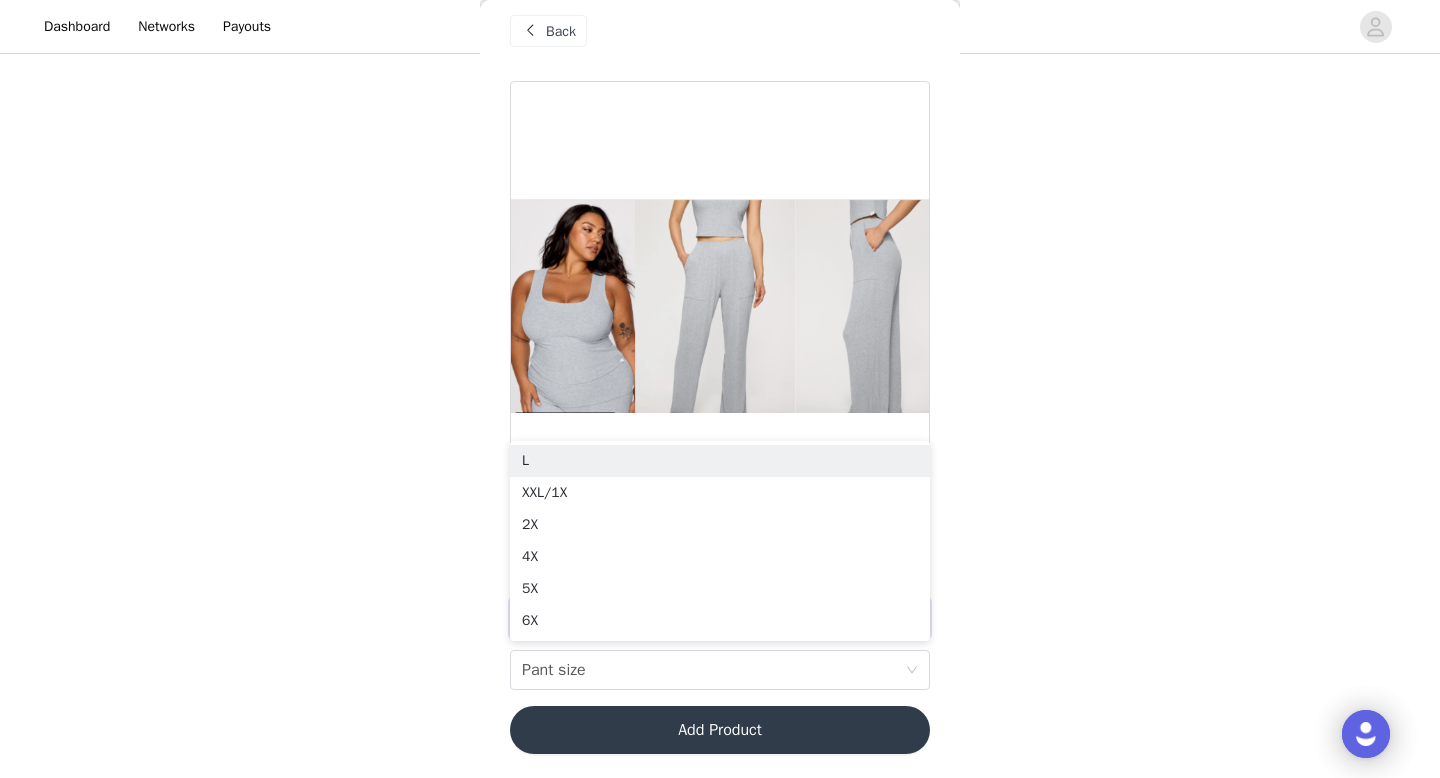 click on "STEP 1 OF 7
Select Outfit Preference
**Choose your top 3 outfit preferences in order below:       3/4 Selected           #9 OUTFIT           M, M       Edit   Remove     #1 OUTFIT           M, M       Edit   Remove     #5 OUTFIT           M       Edit   Remove     Add Product       Back     #8 OUTFIT               Cropped size Cropped size Pant size Pant size     Add Product" at bounding box center [720, 257] 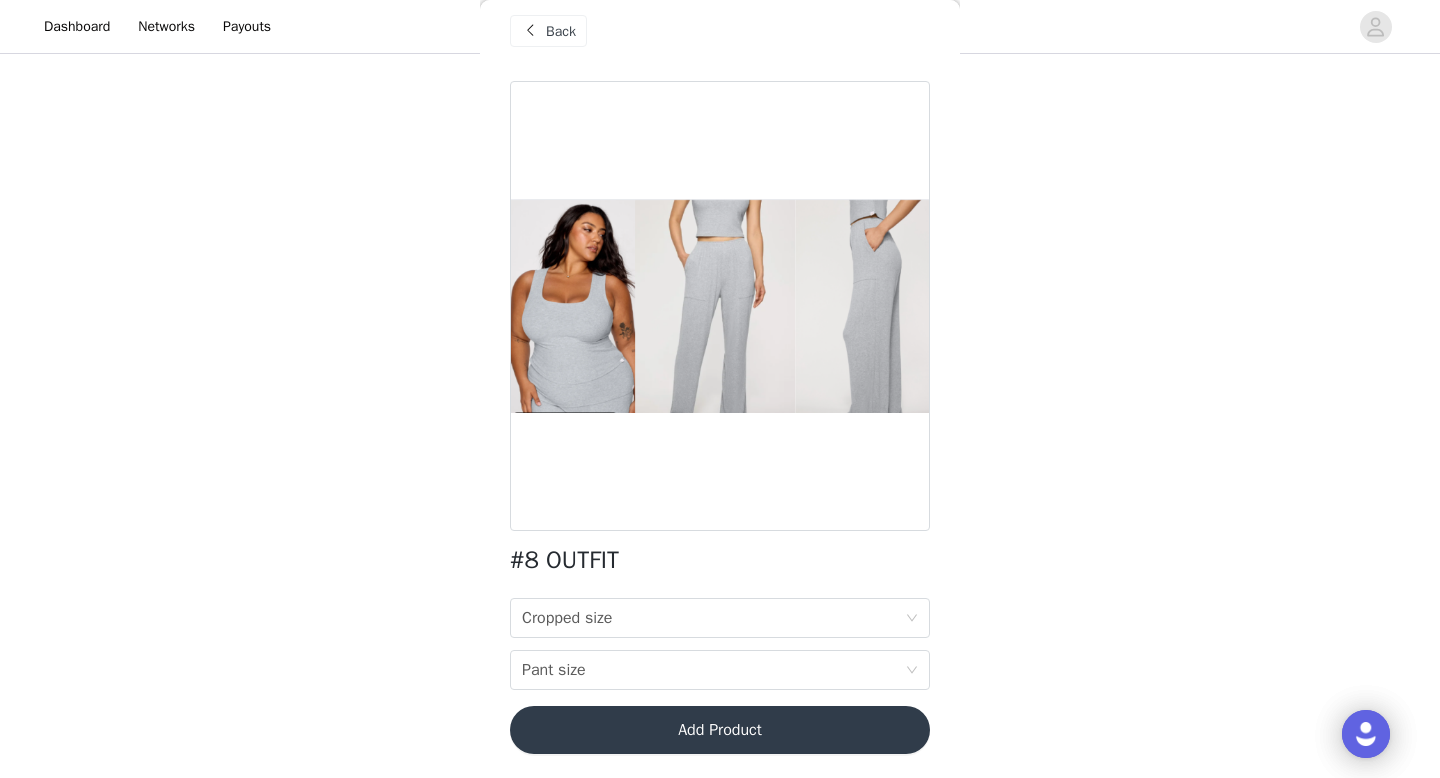 scroll, scrollTop: 271, scrollLeft: 0, axis: vertical 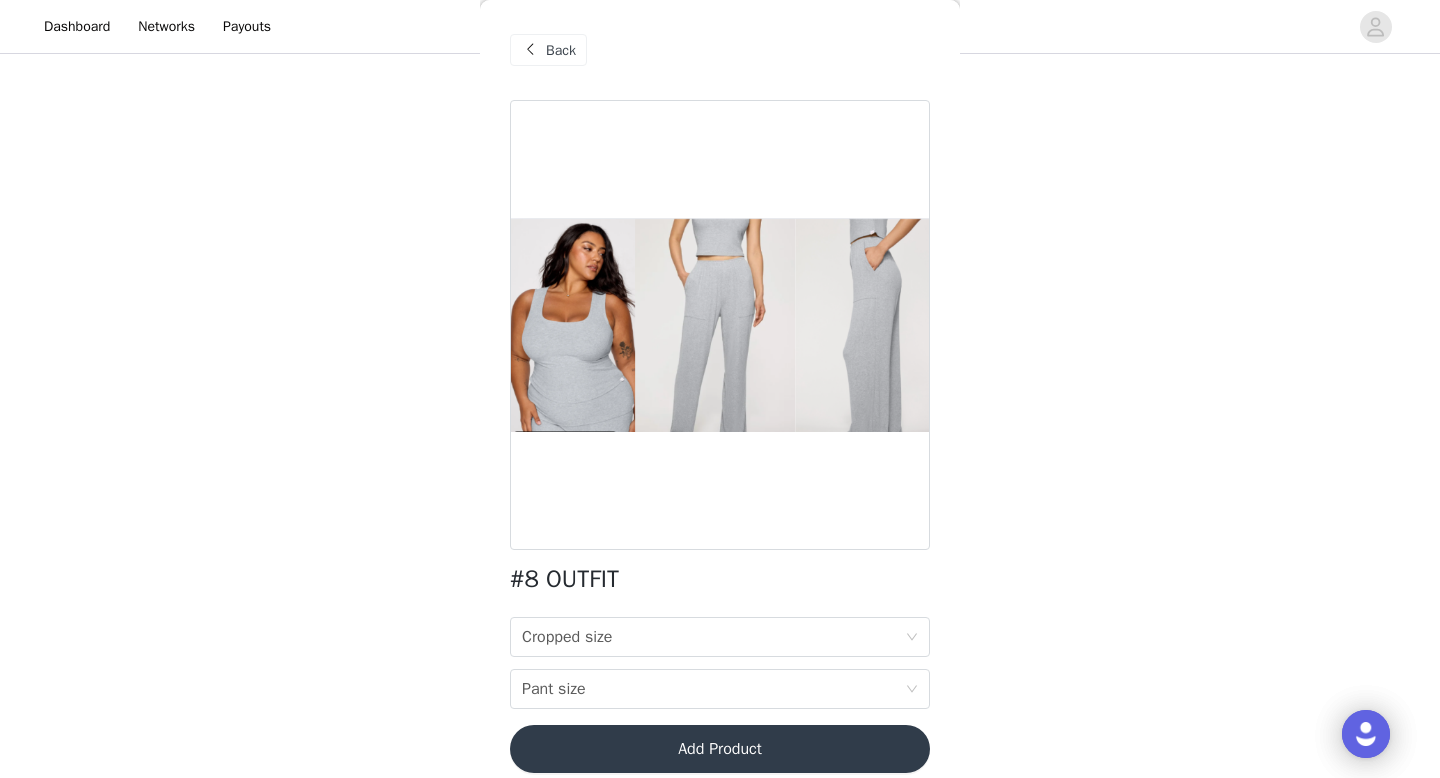 click on "Back" at bounding box center (561, 50) 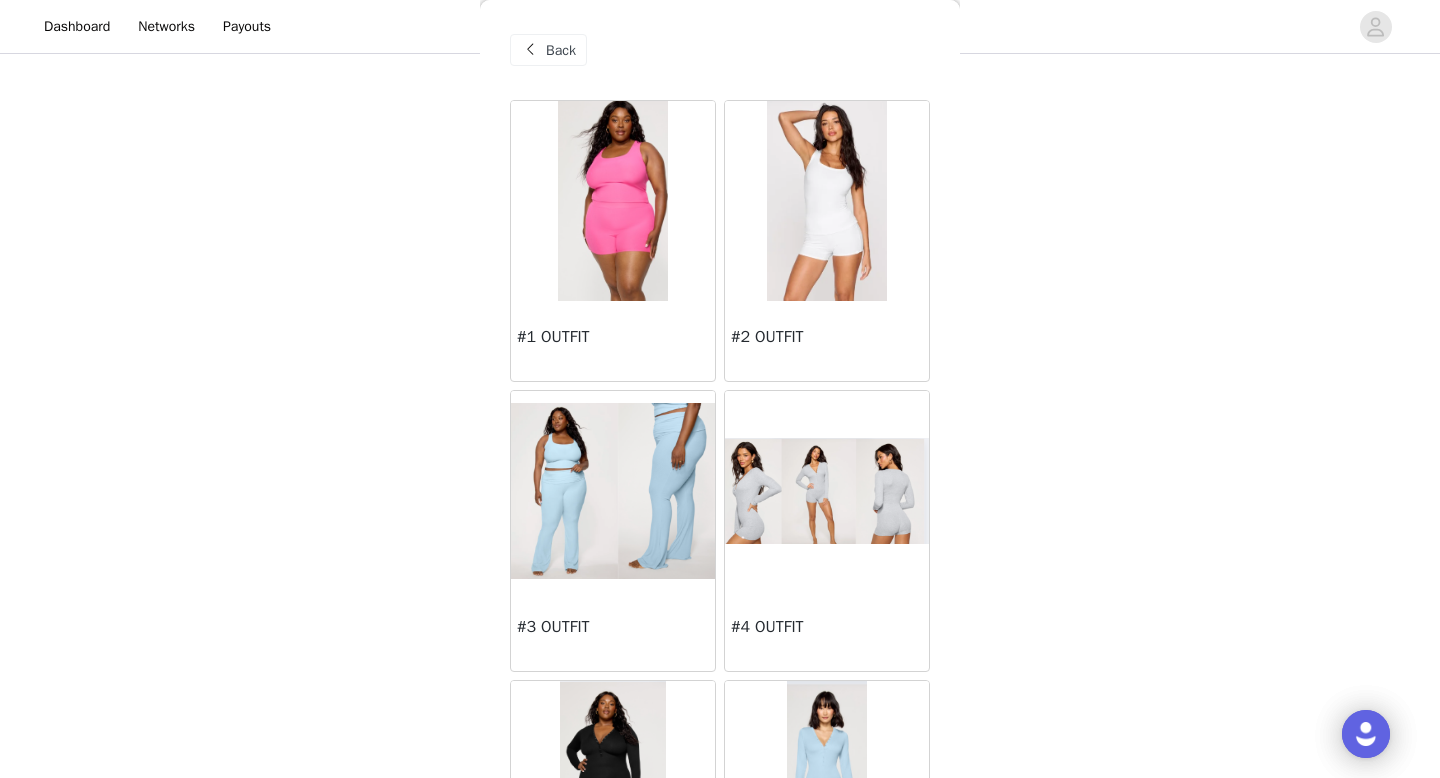 scroll, scrollTop: 11, scrollLeft: 0, axis: vertical 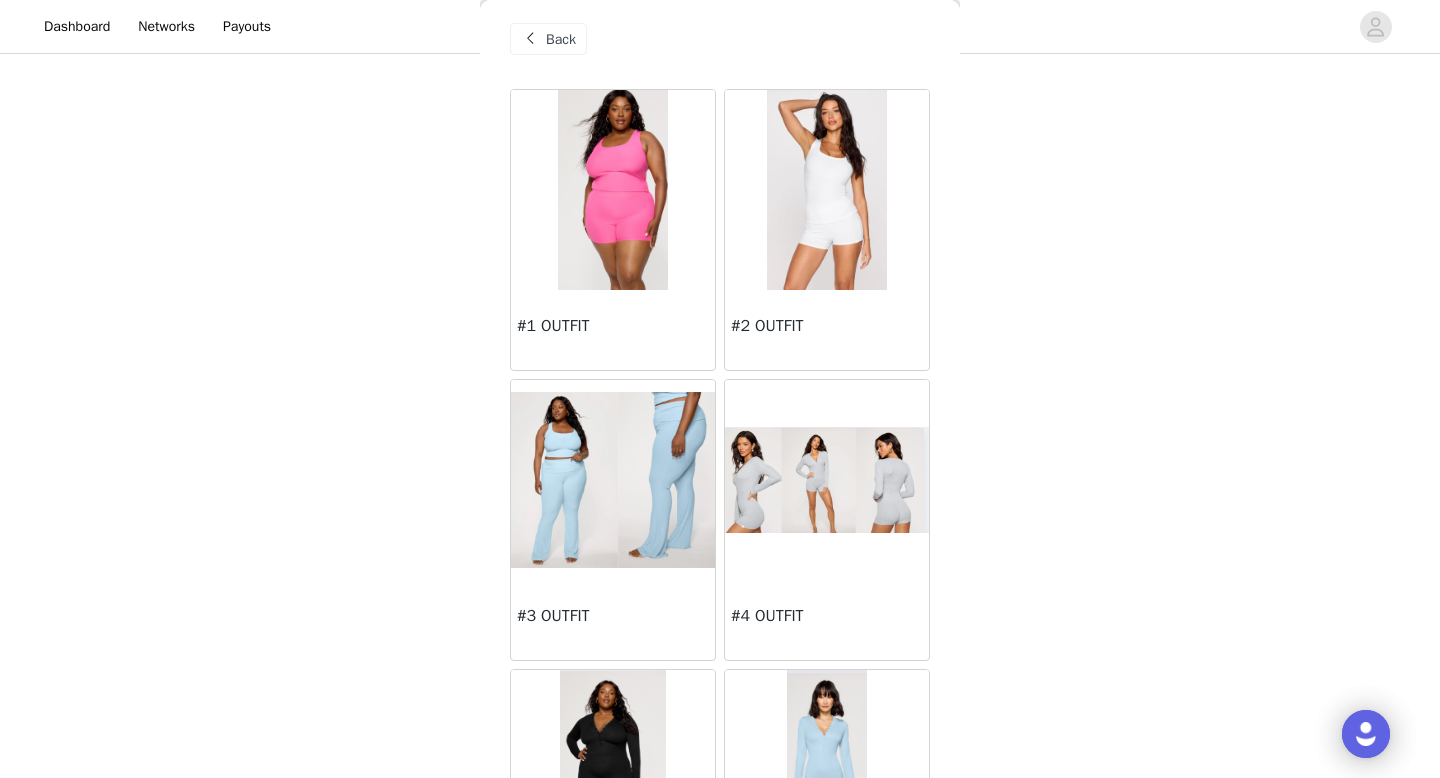 click on "#3 OUTFIT" at bounding box center [613, 620] 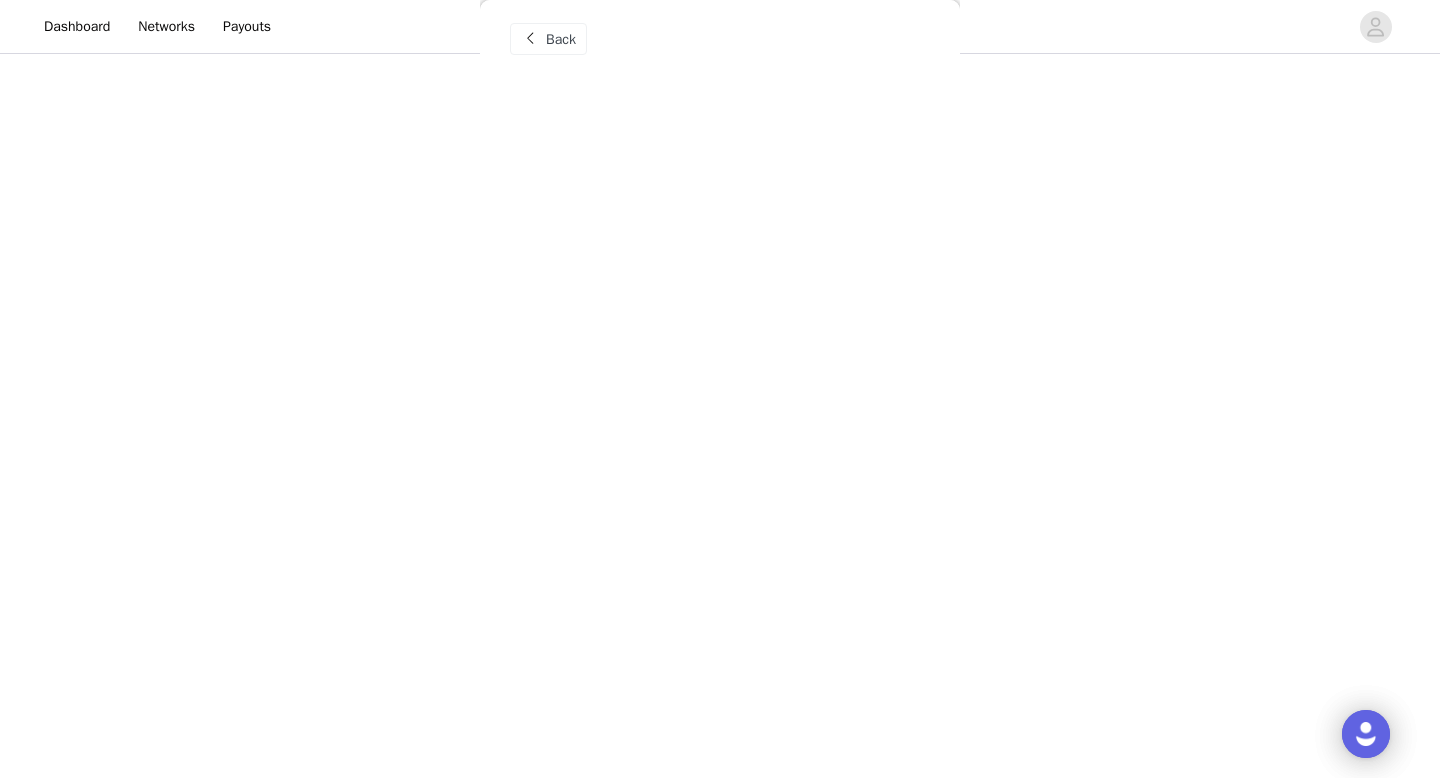 scroll, scrollTop: 0, scrollLeft: 0, axis: both 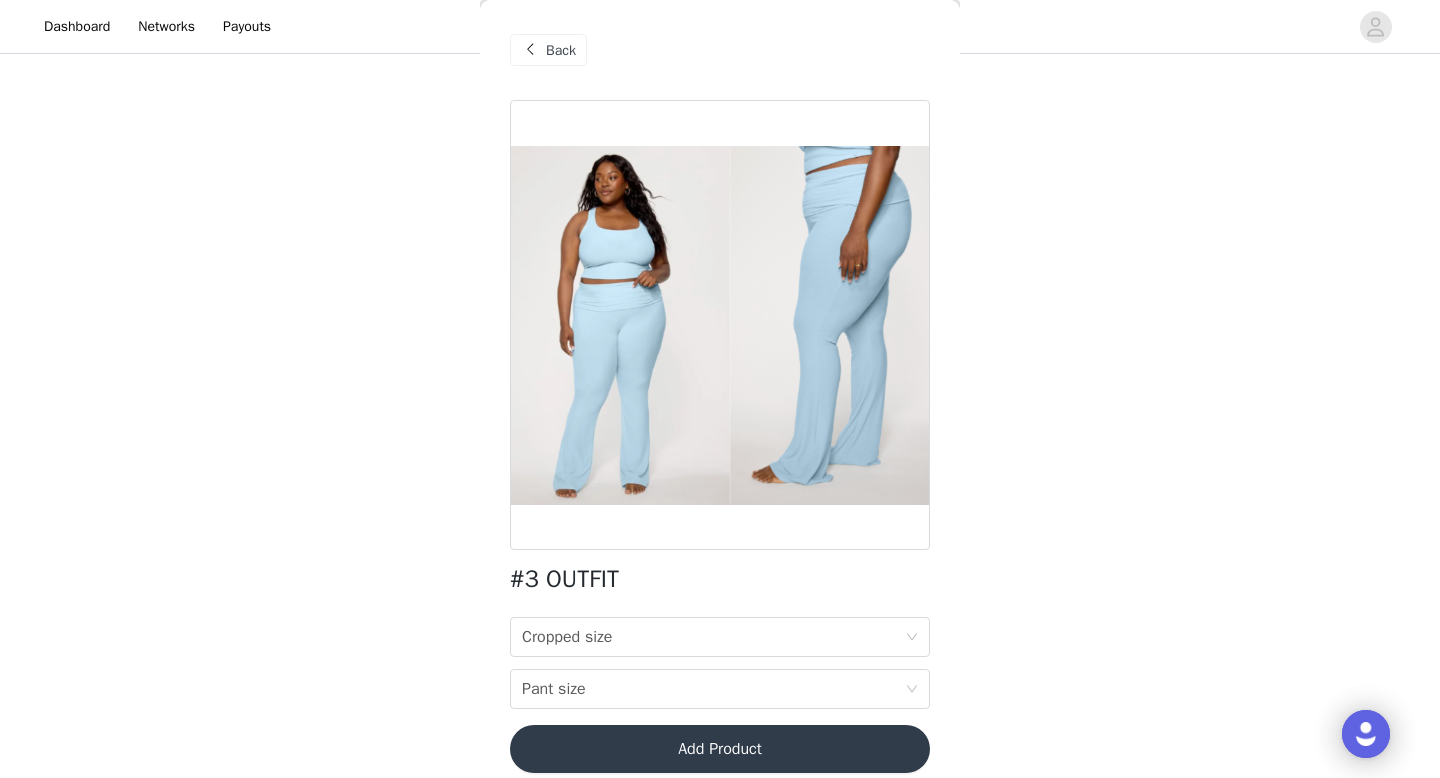 click at bounding box center (530, 50) 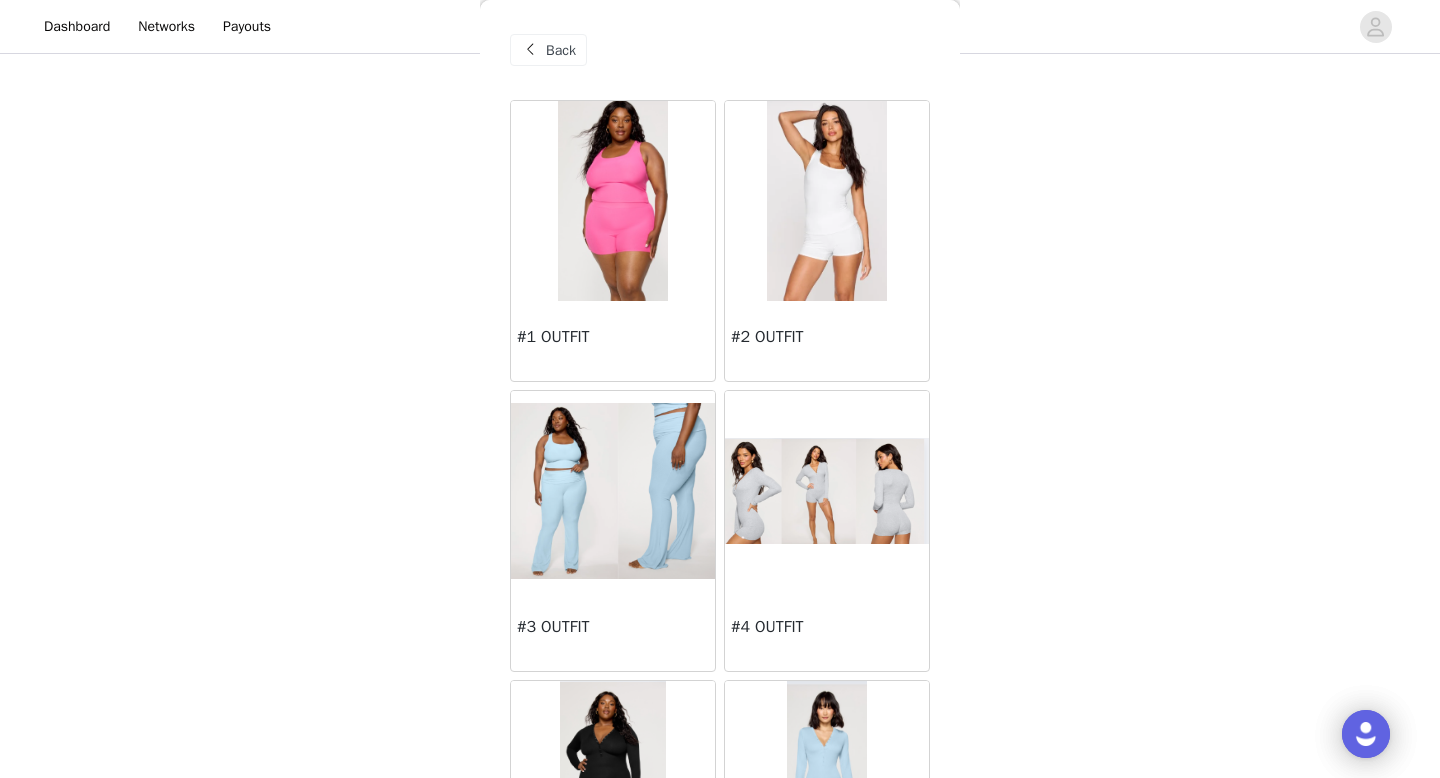 scroll, scrollTop: 186, scrollLeft: 0, axis: vertical 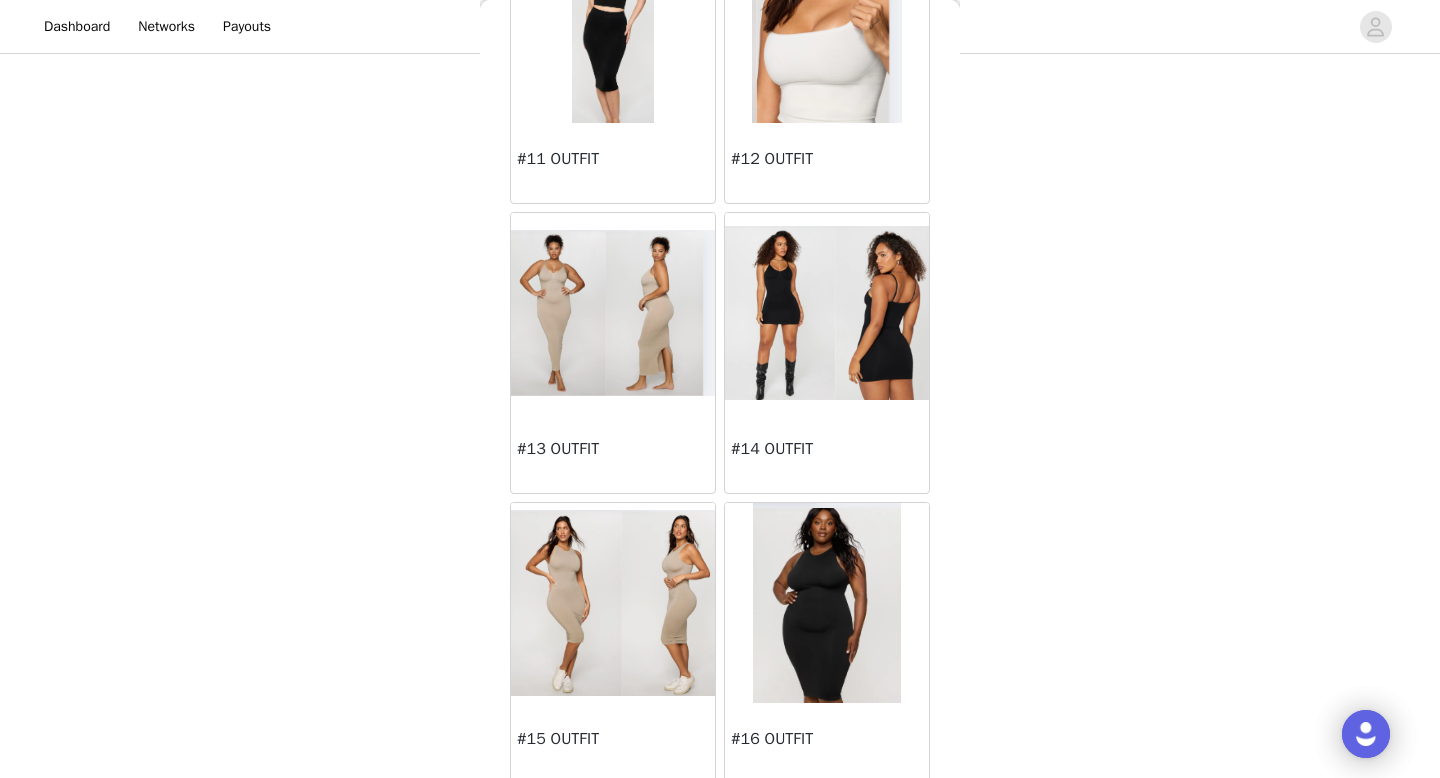 click on "#16 OUTFIT" at bounding box center (827, 739) 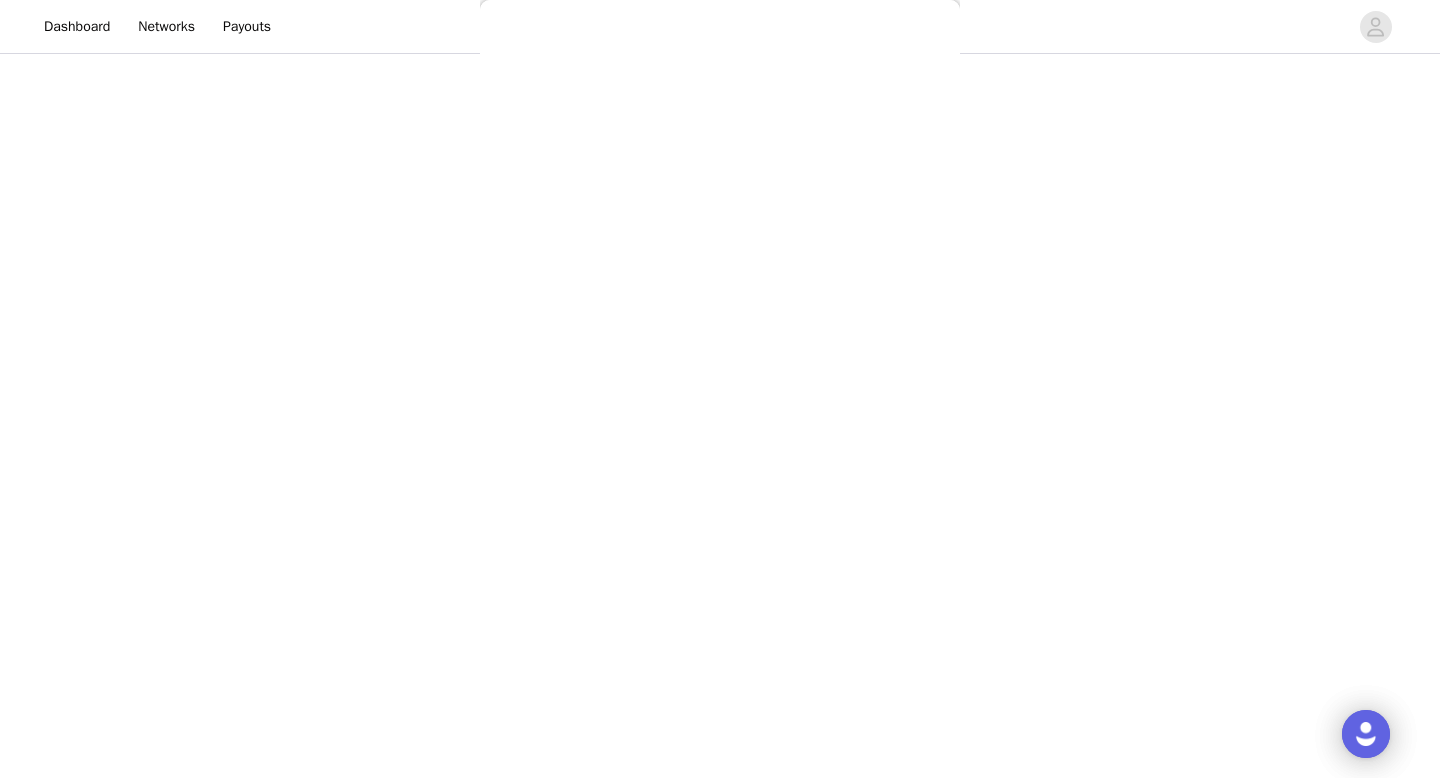 scroll, scrollTop: 0, scrollLeft: 0, axis: both 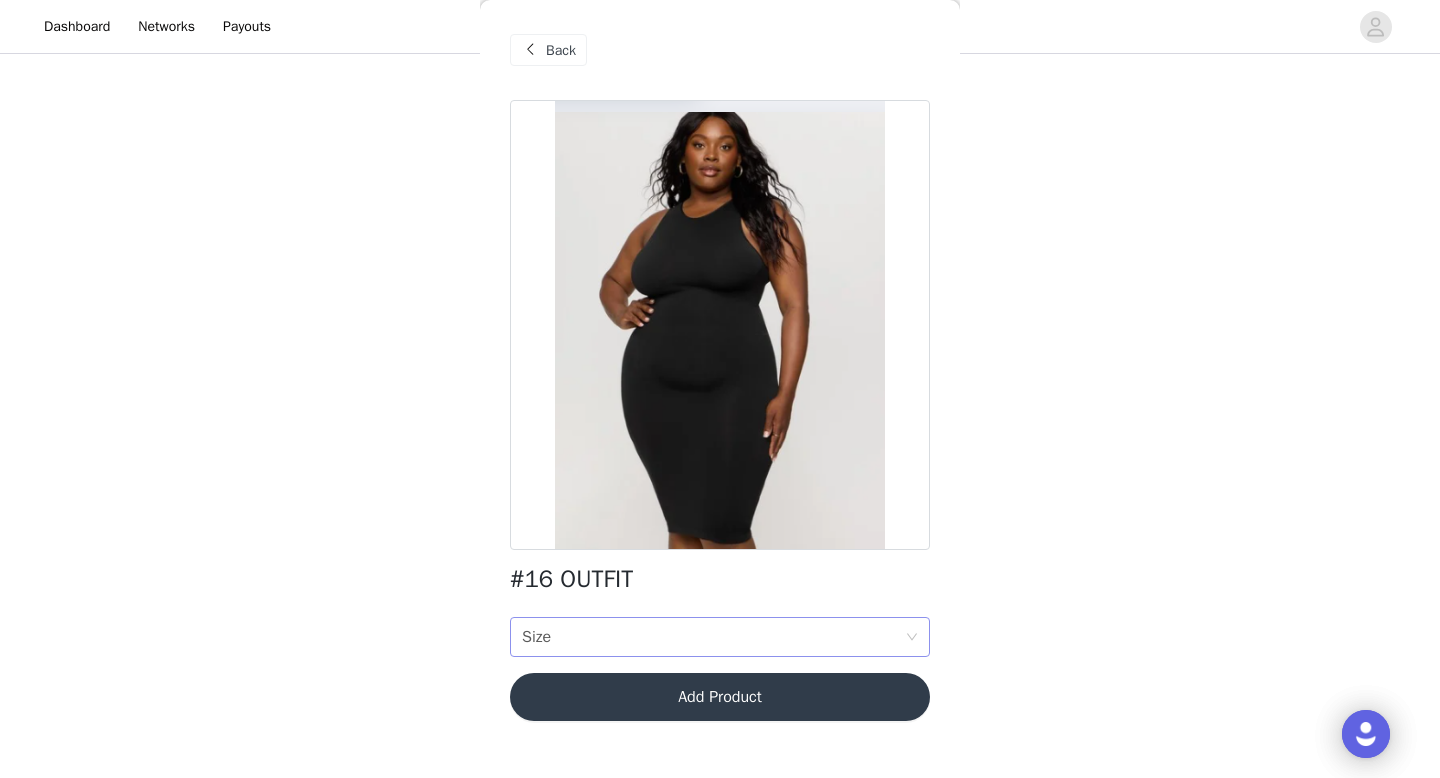 click on "Size Size" at bounding box center [713, 637] 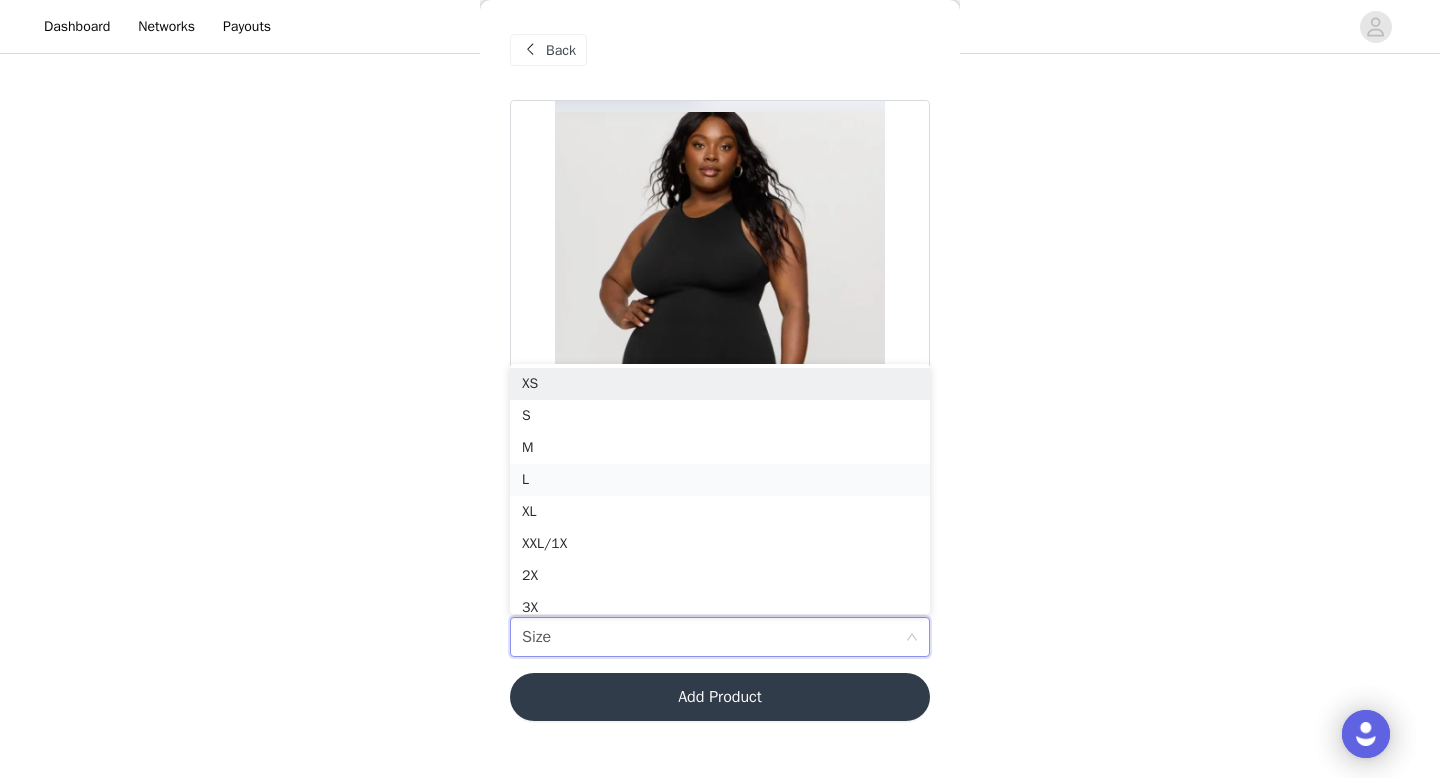 scroll, scrollTop: 10, scrollLeft: 0, axis: vertical 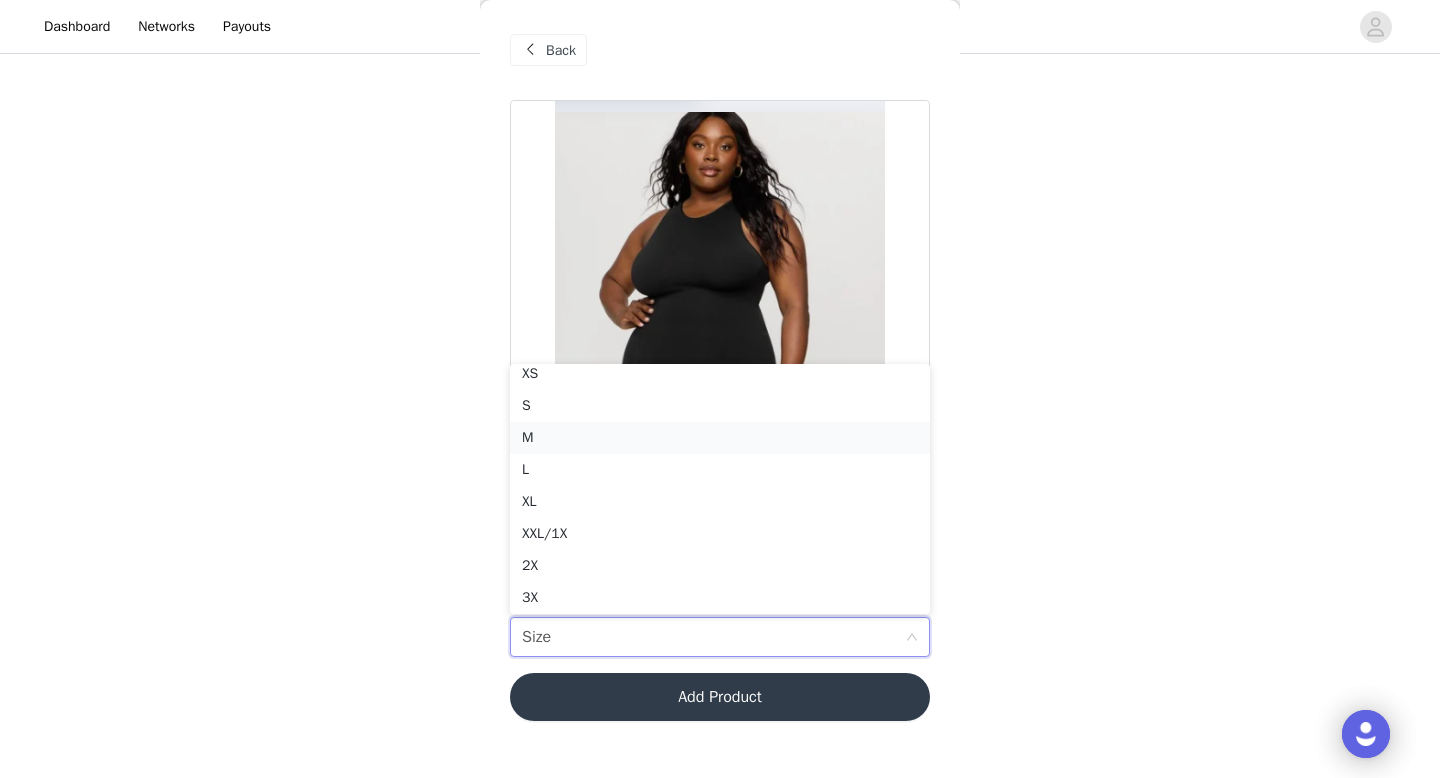 click on "M" at bounding box center (720, 438) 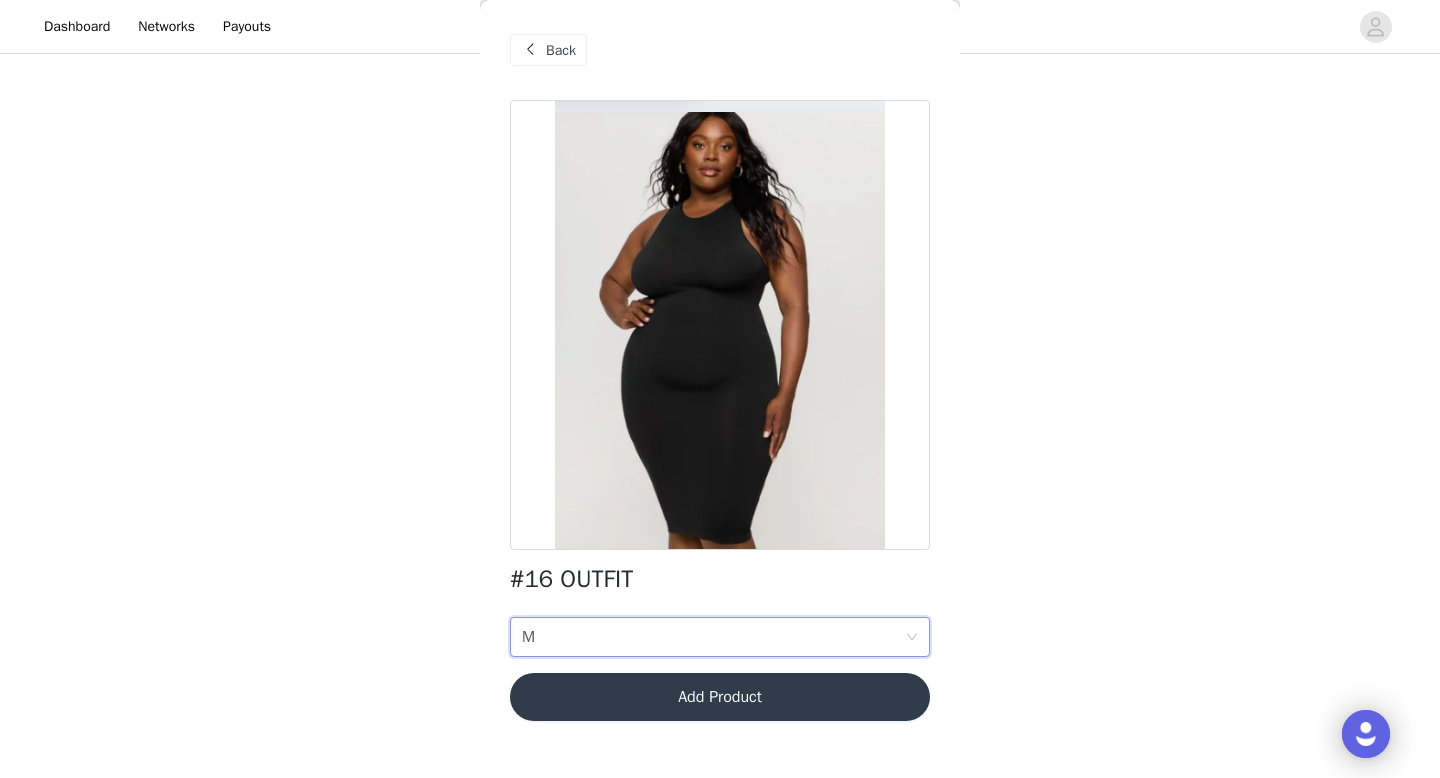 click on "Add Product" at bounding box center [720, 697] 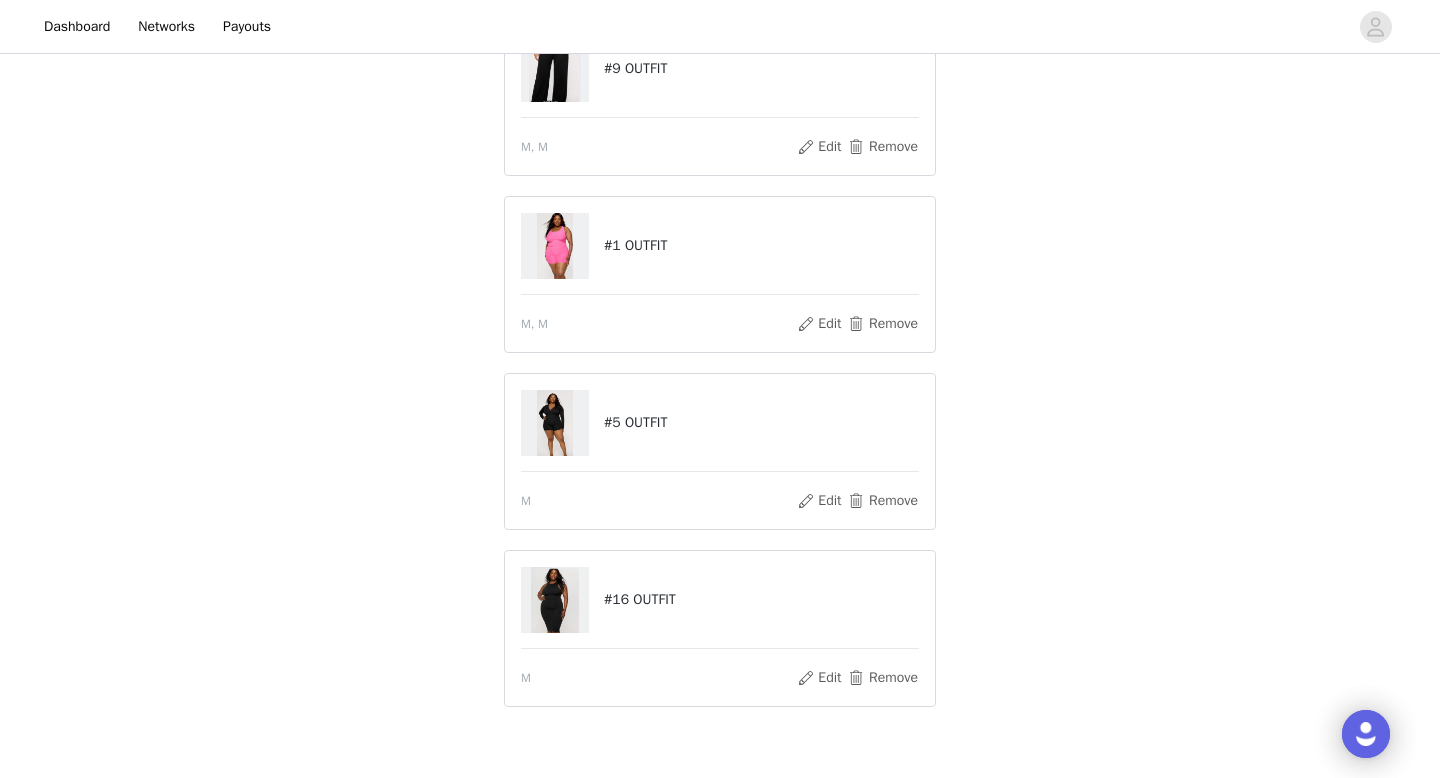 scroll, scrollTop: 319, scrollLeft: 0, axis: vertical 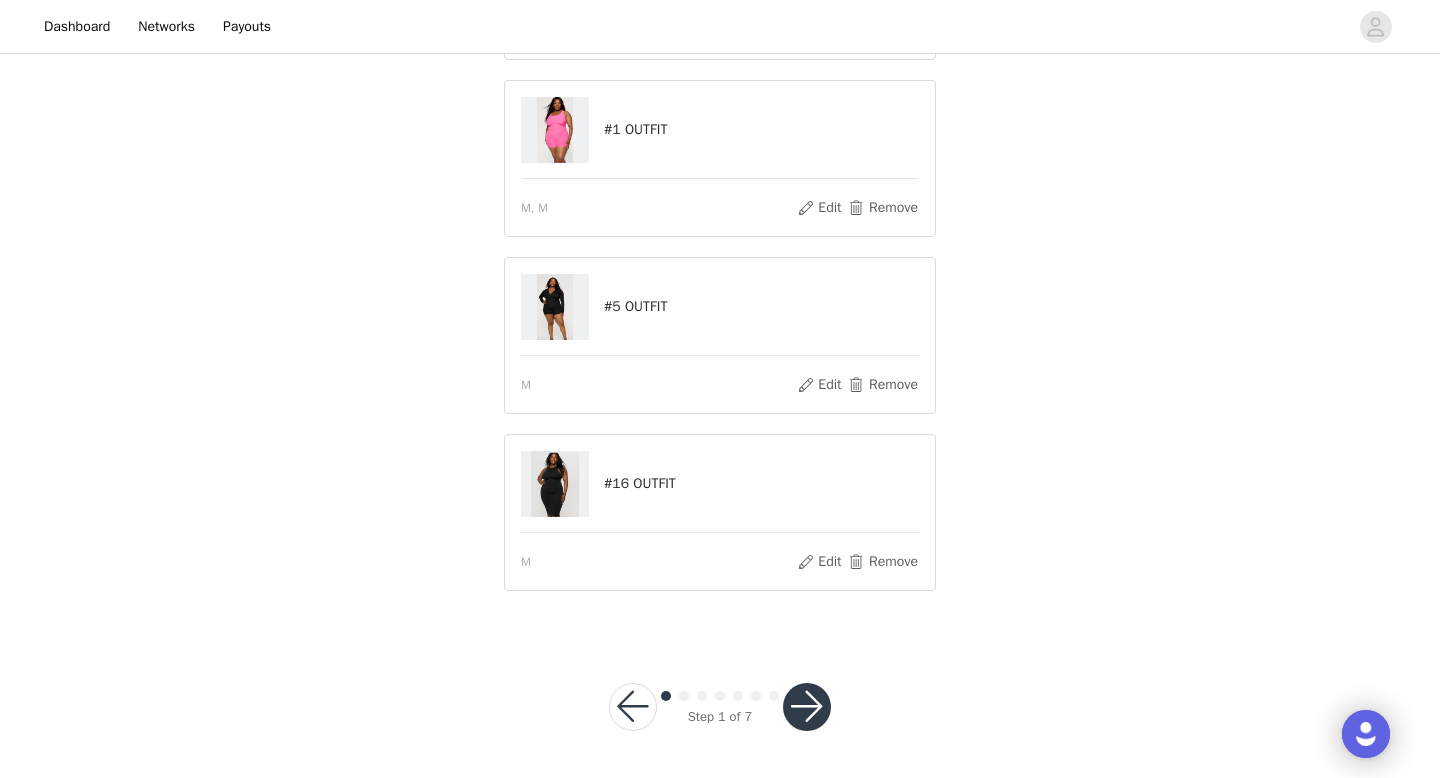 click at bounding box center [807, 707] 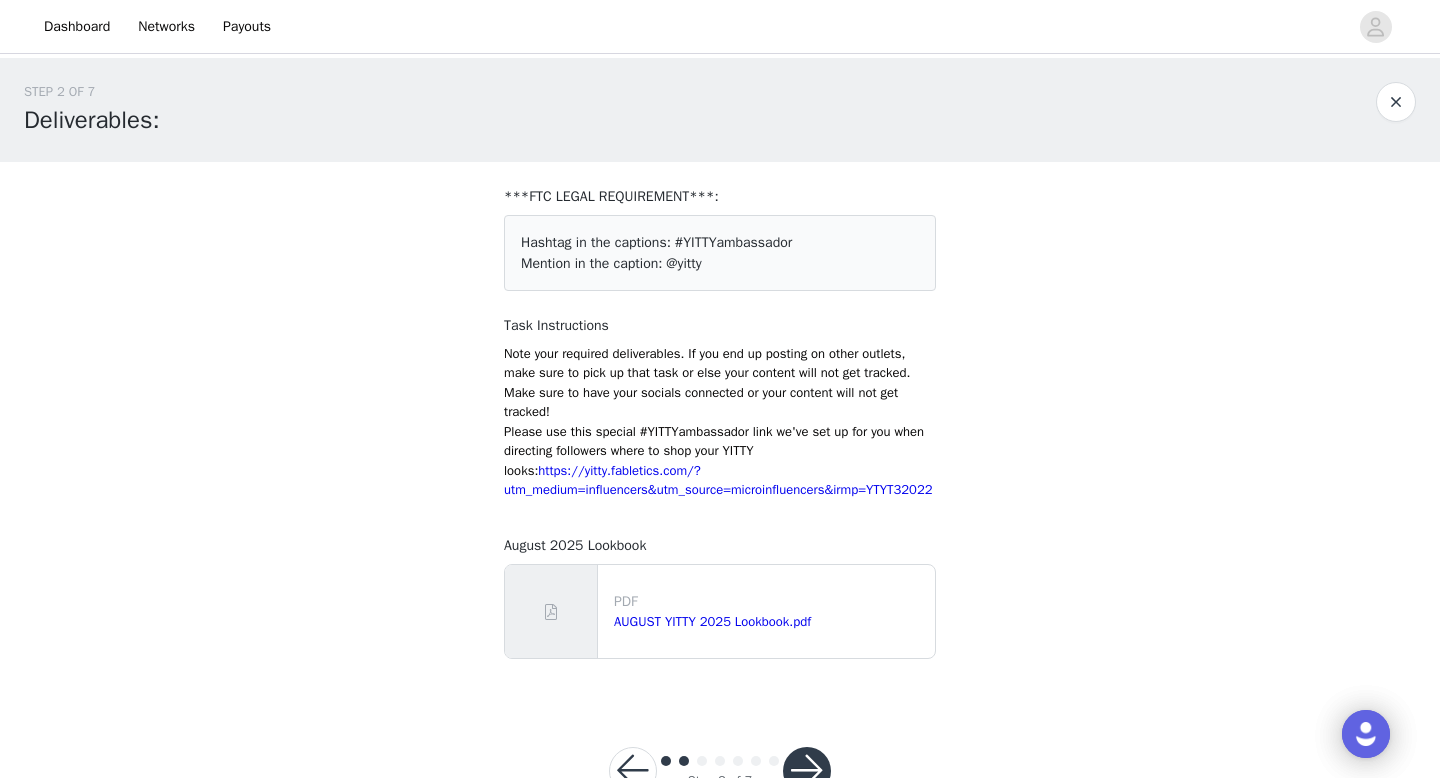 scroll, scrollTop: 84, scrollLeft: 0, axis: vertical 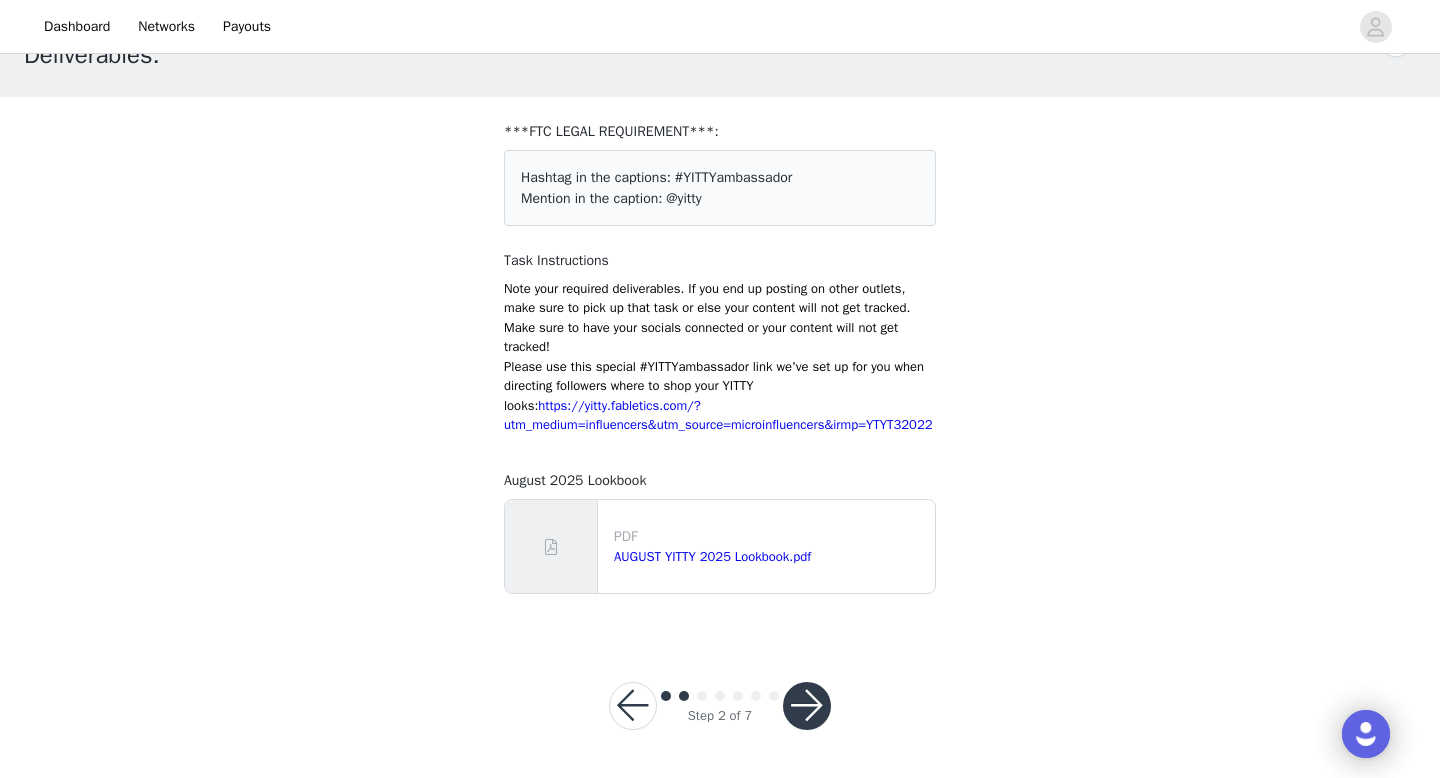 click at bounding box center [807, 706] 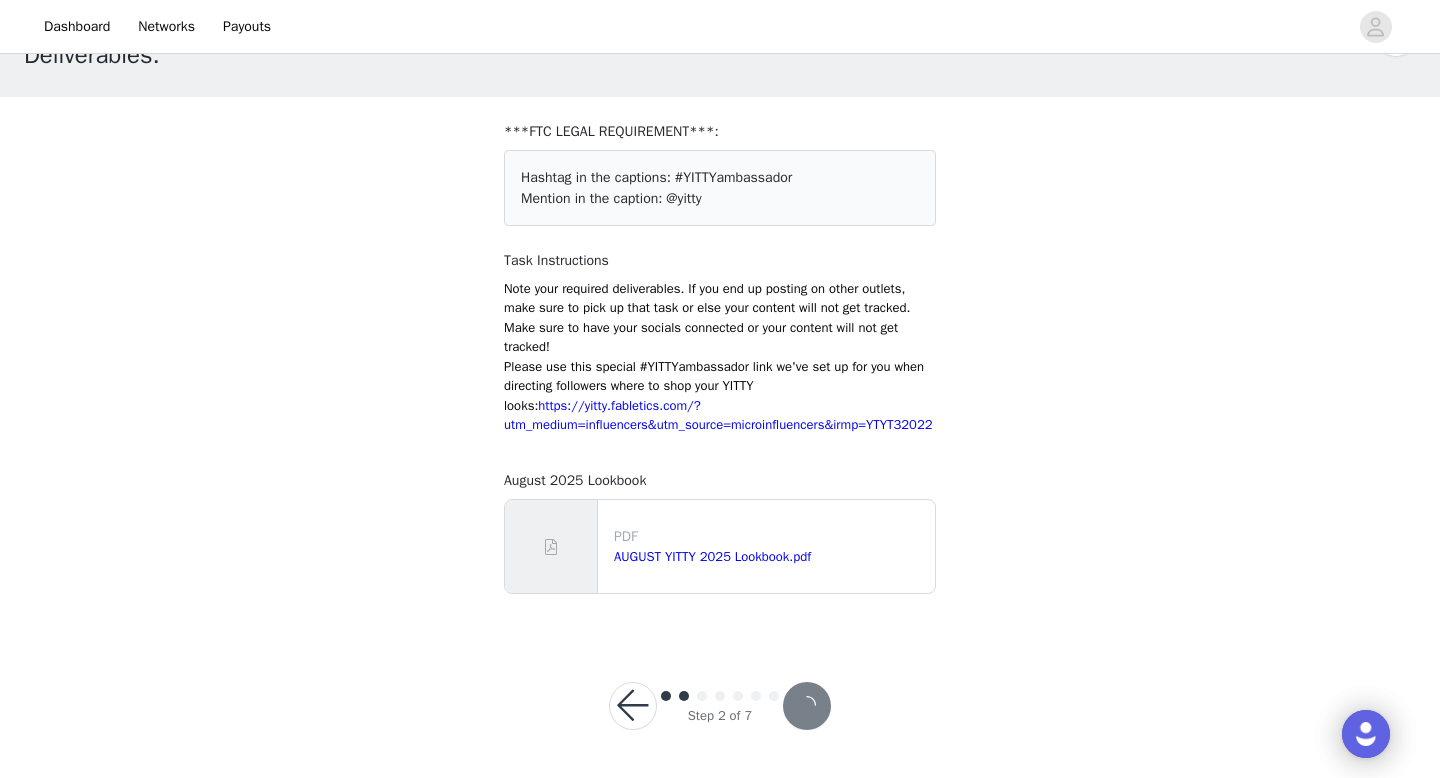 scroll, scrollTop: 0, scrollLeft: 0, axis: both 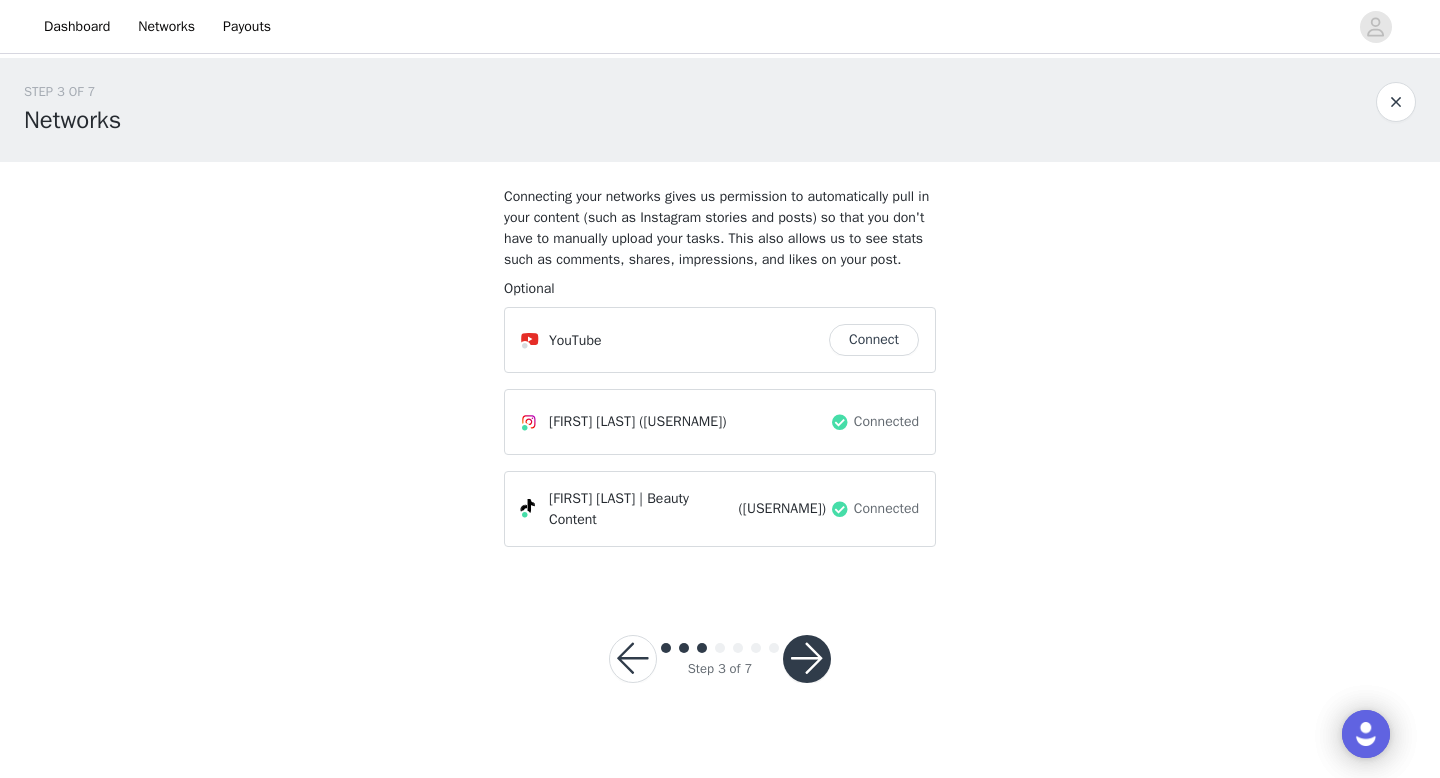 click at bounding box center [807, 659] 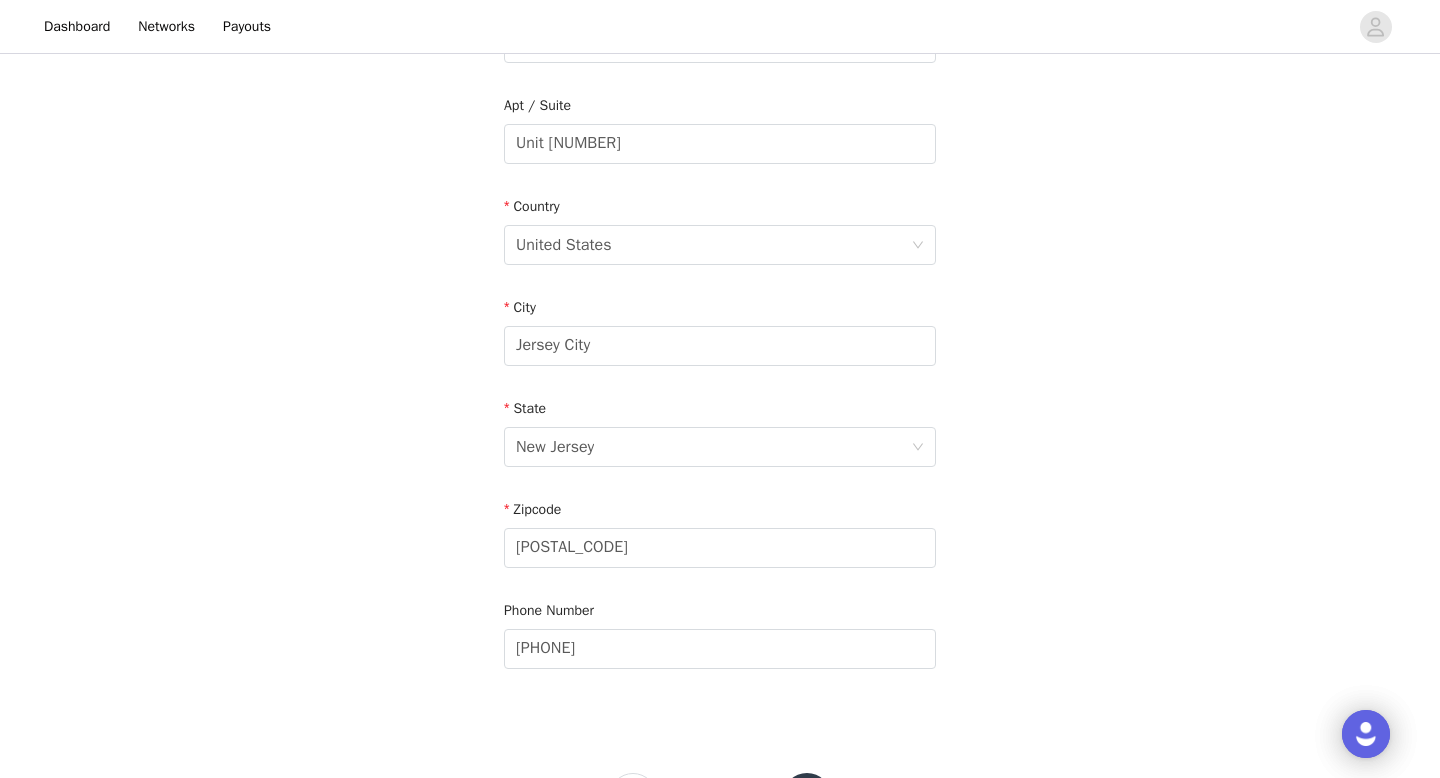 scroll, scrollTop: 532, scrollLeft: 0, axis: vertical 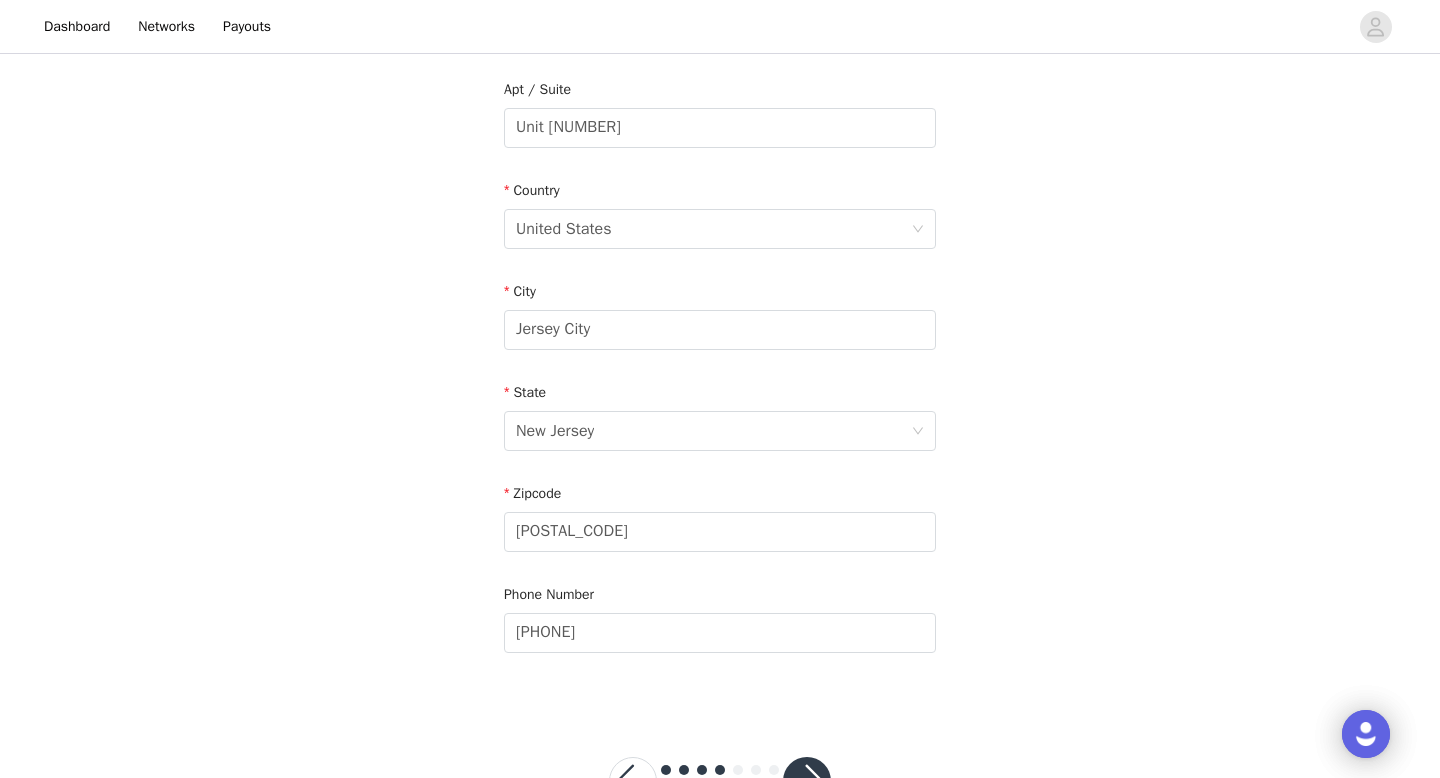 click at bounding box center [807, 781] 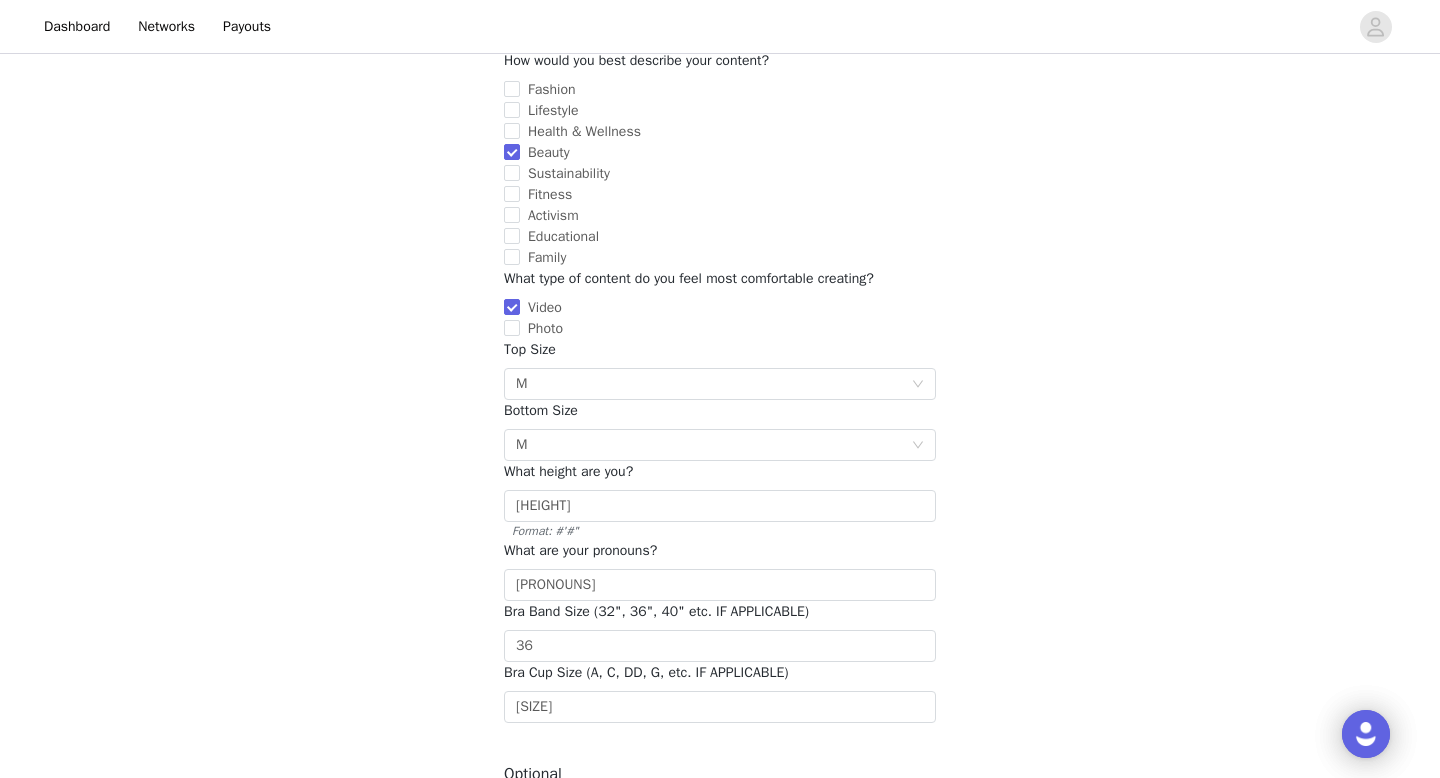 scroll, scrollTop: 417, scrollLeft: 0, axis: vertical 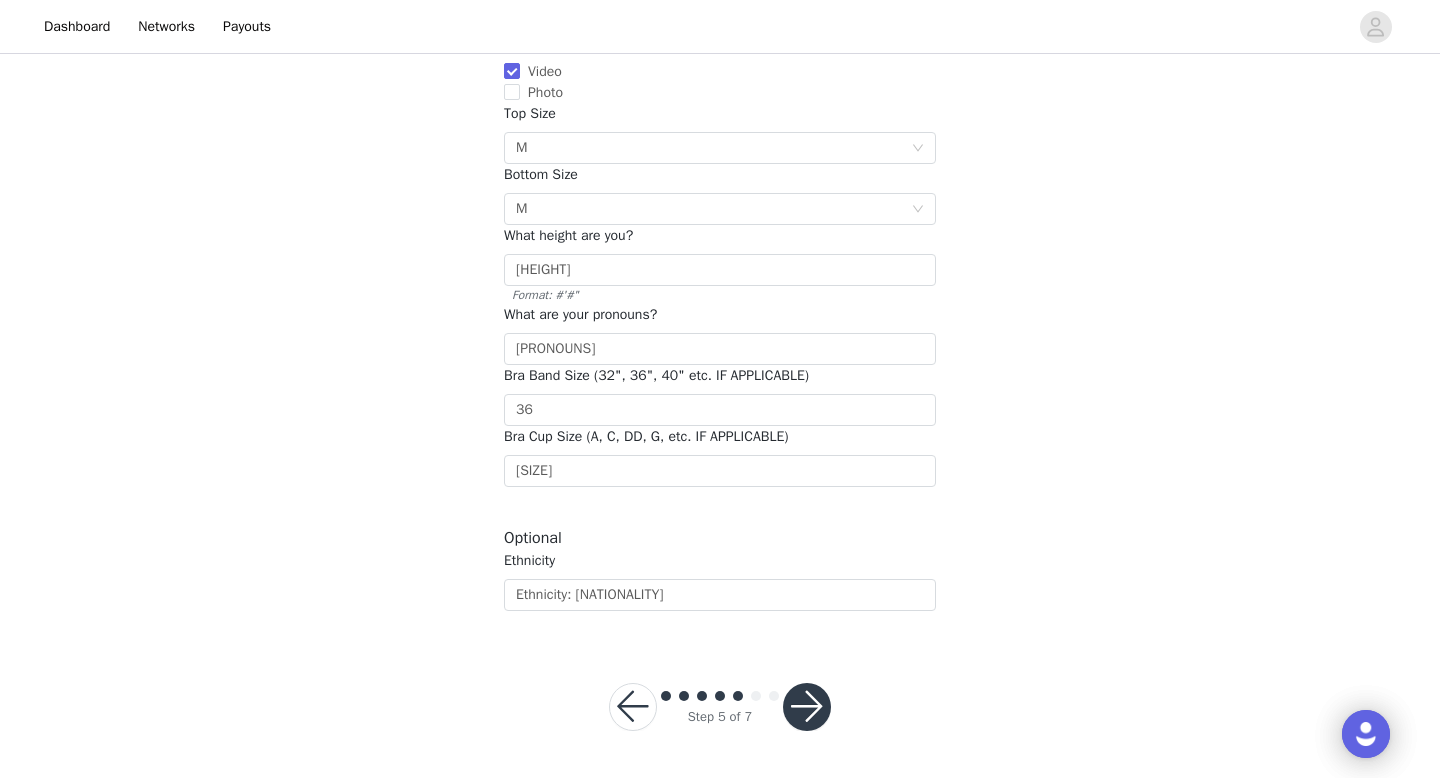 click at bounding box center (807, 707) 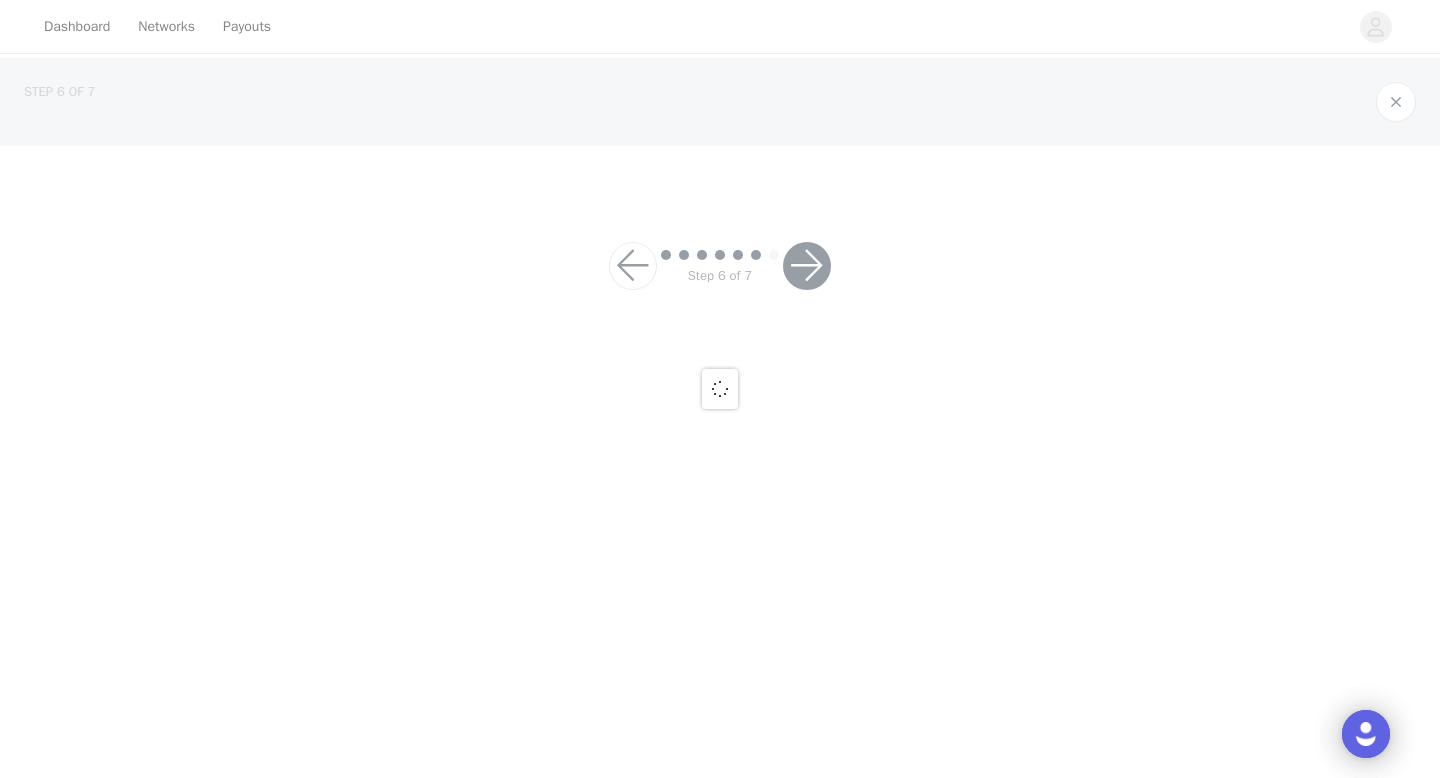 scroll, scrollTop: 0, scrollLeft: 0, axis: both 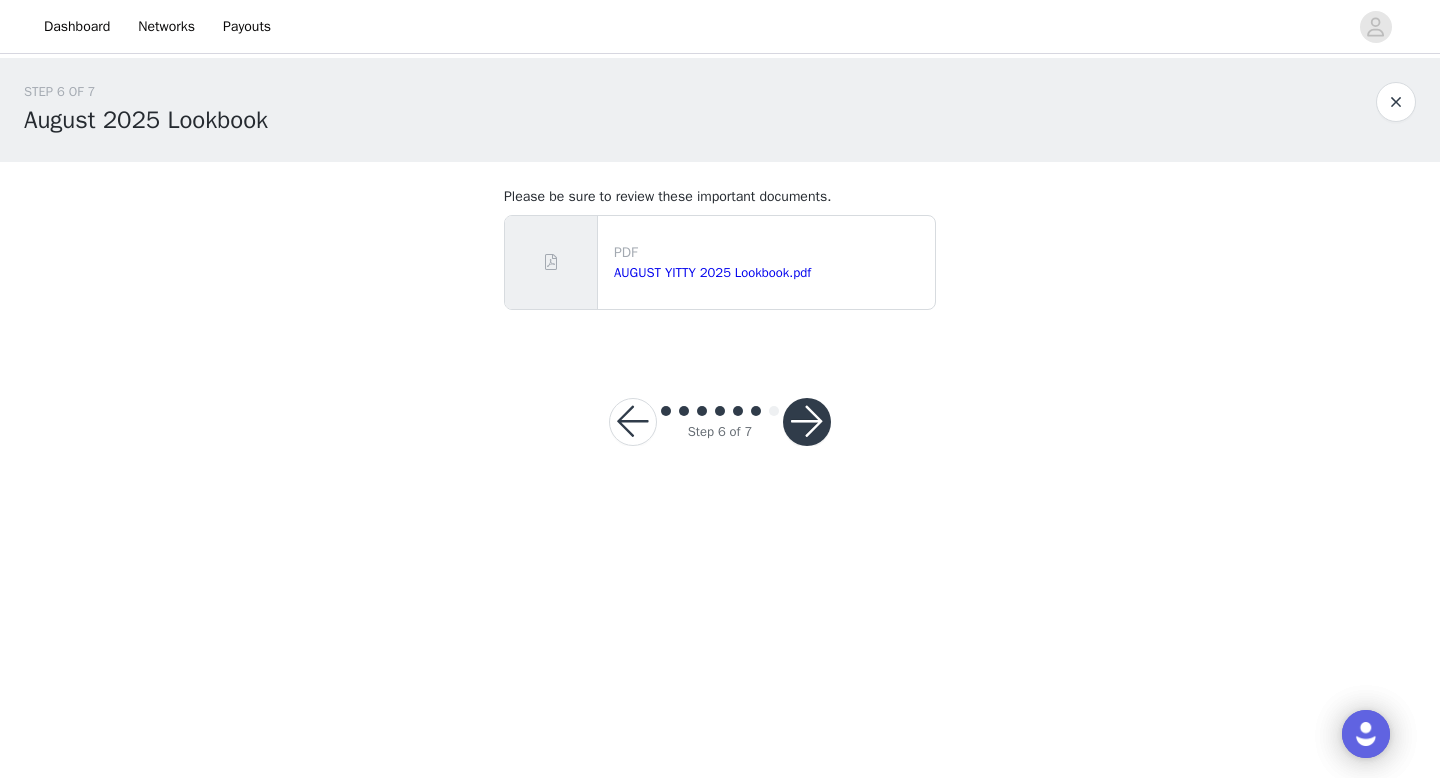 click at bounding box center [807, 422] 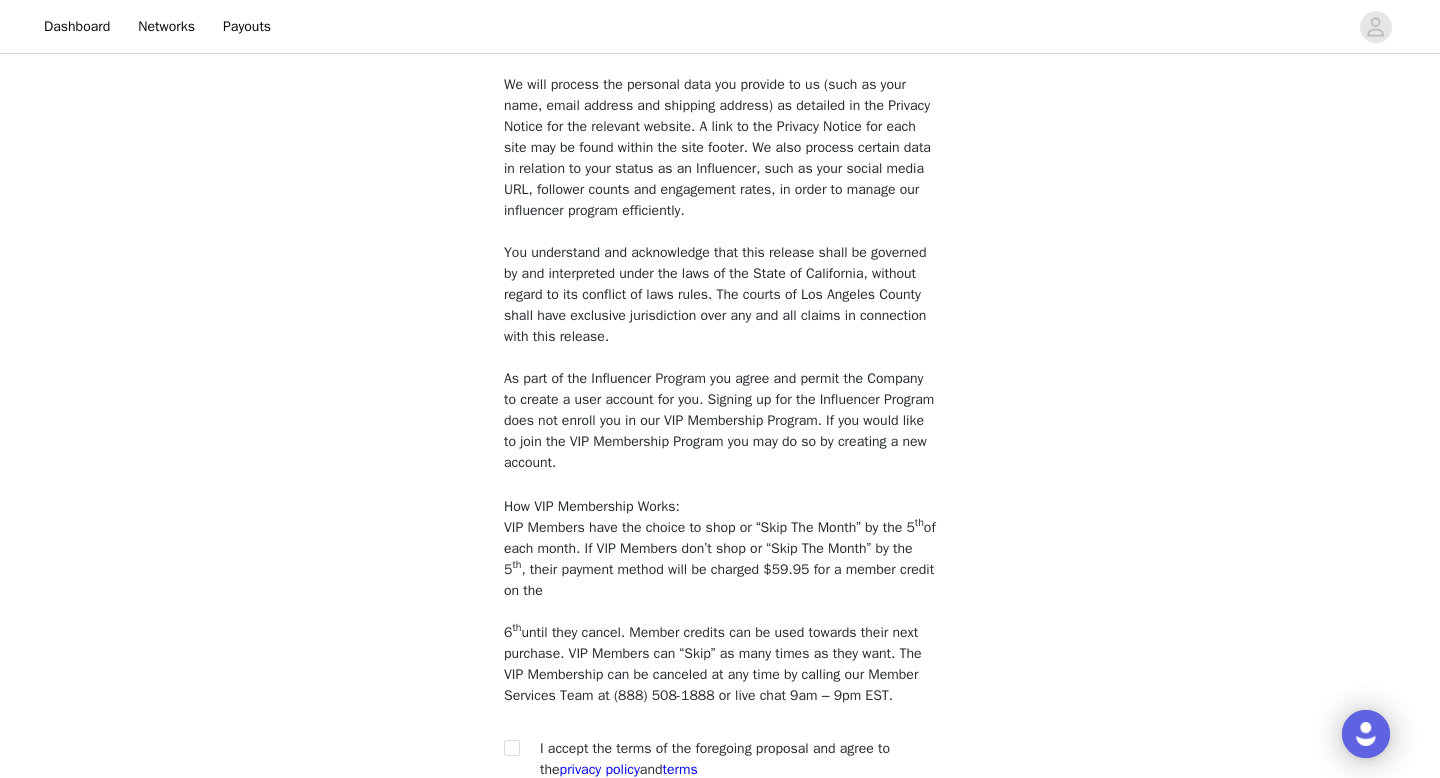 scroll, scrollTop: 1723, scrollLeft: 0, axis: vertical 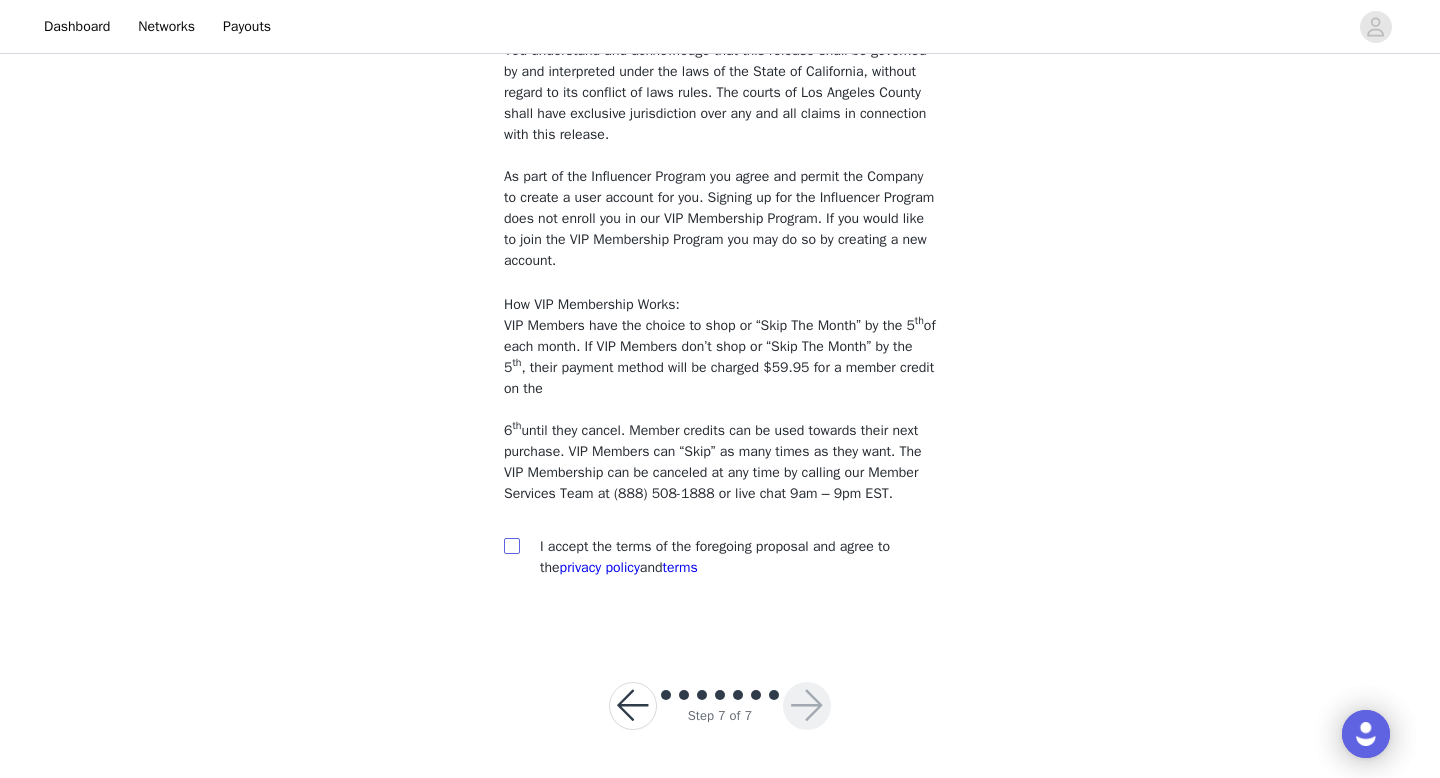 click at bounding box center [511, 545] 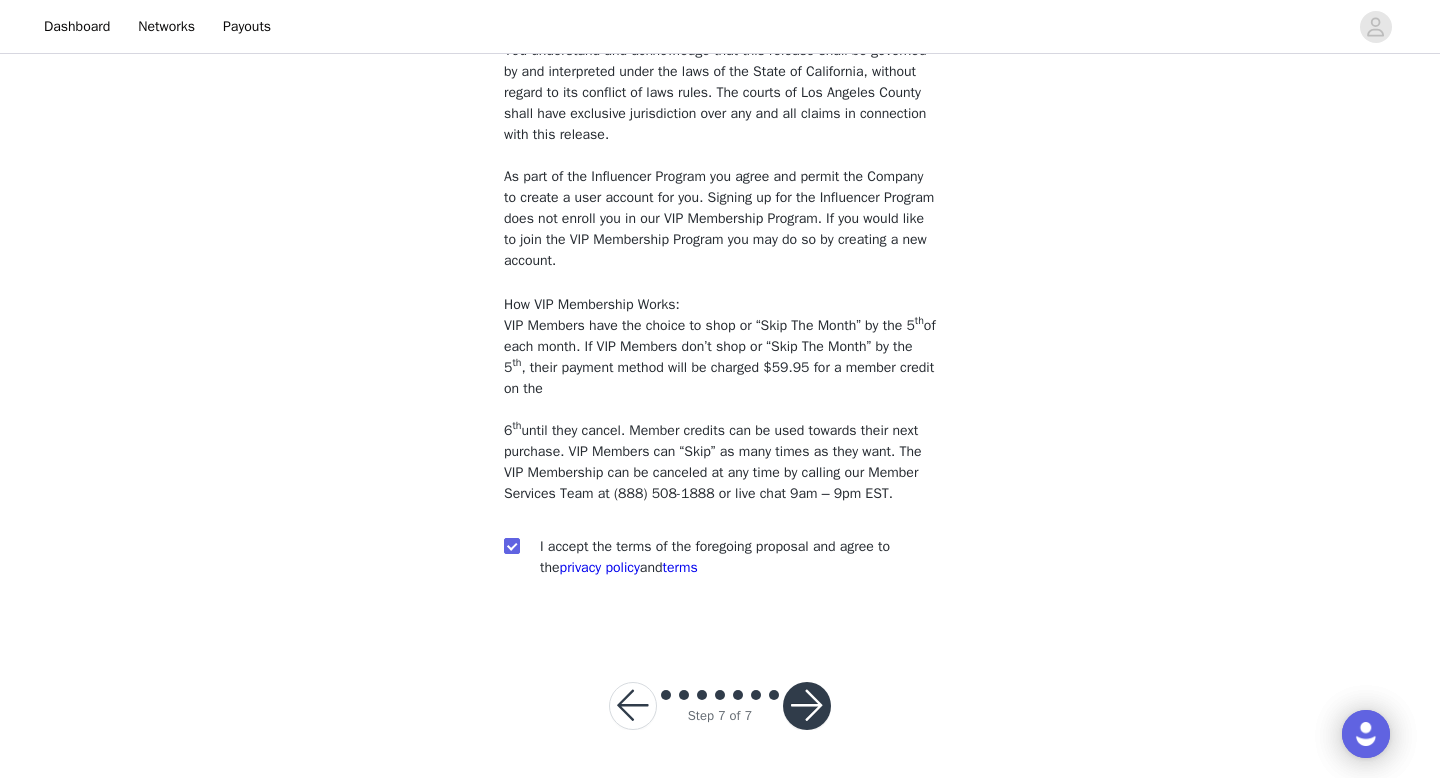 click at bounding box center [807, 706] 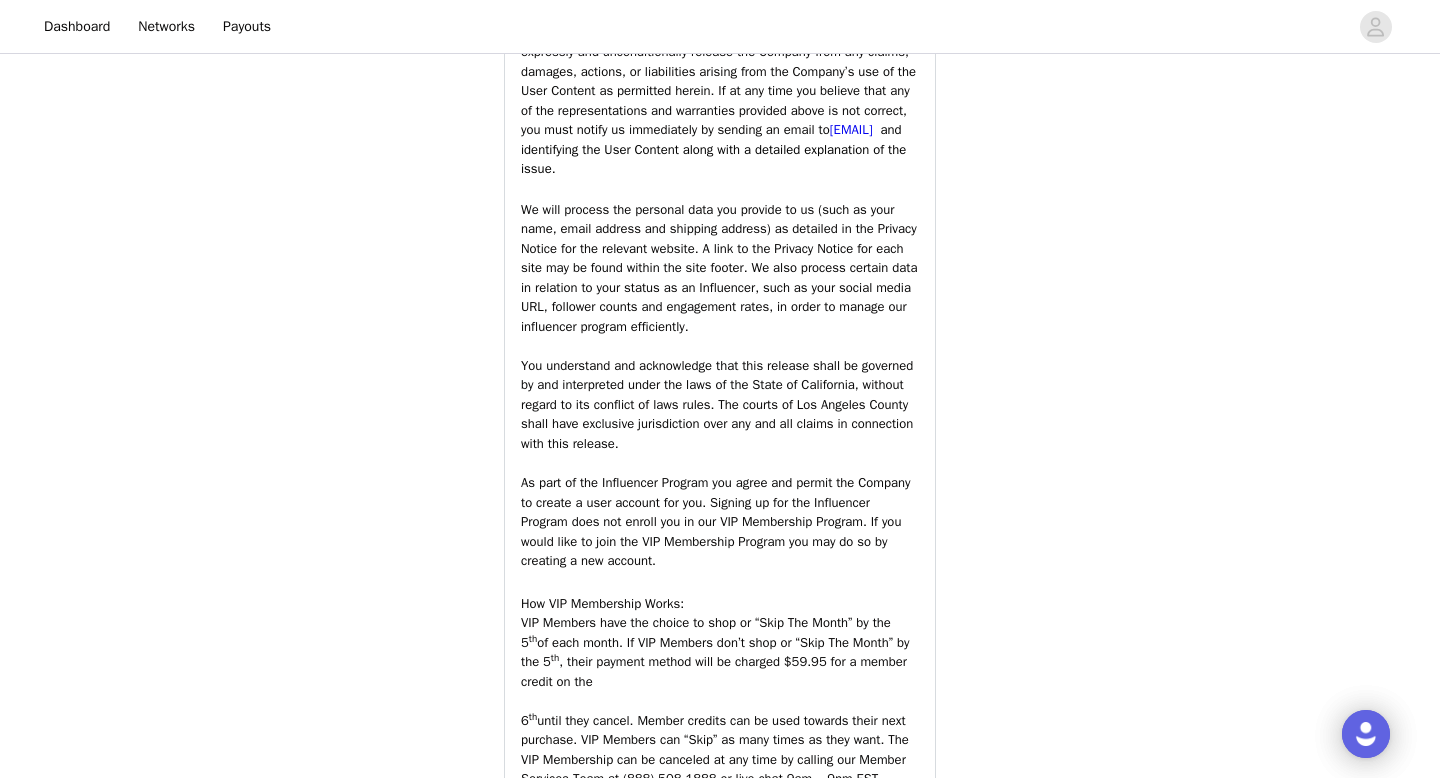 scroll, scrollTop: 3566, scrollLeft: 0, axis: vertical 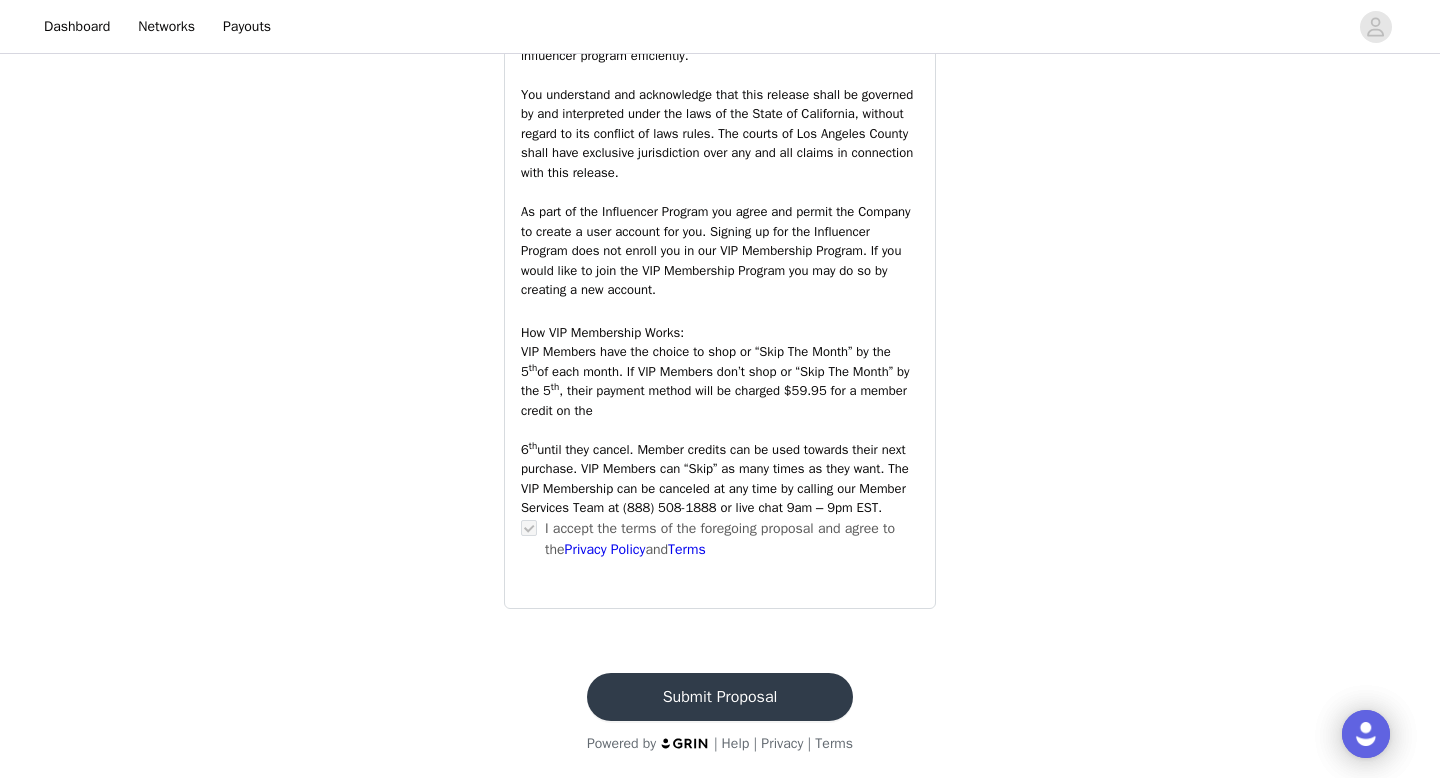 click on "Submit Proposal" at bounding box center (720, 697) 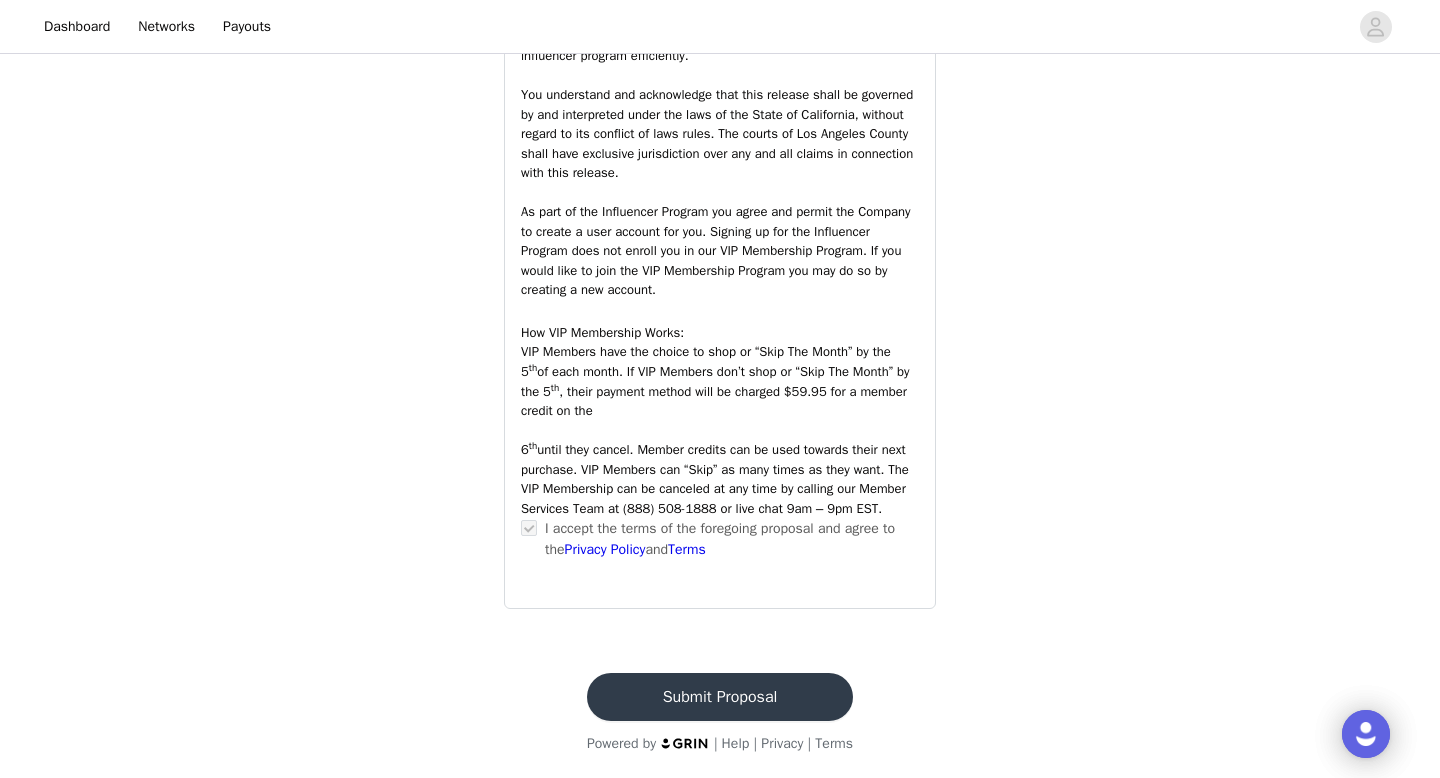 scroll, scrollTop: 0, scrollLeft: 0, axis: both 